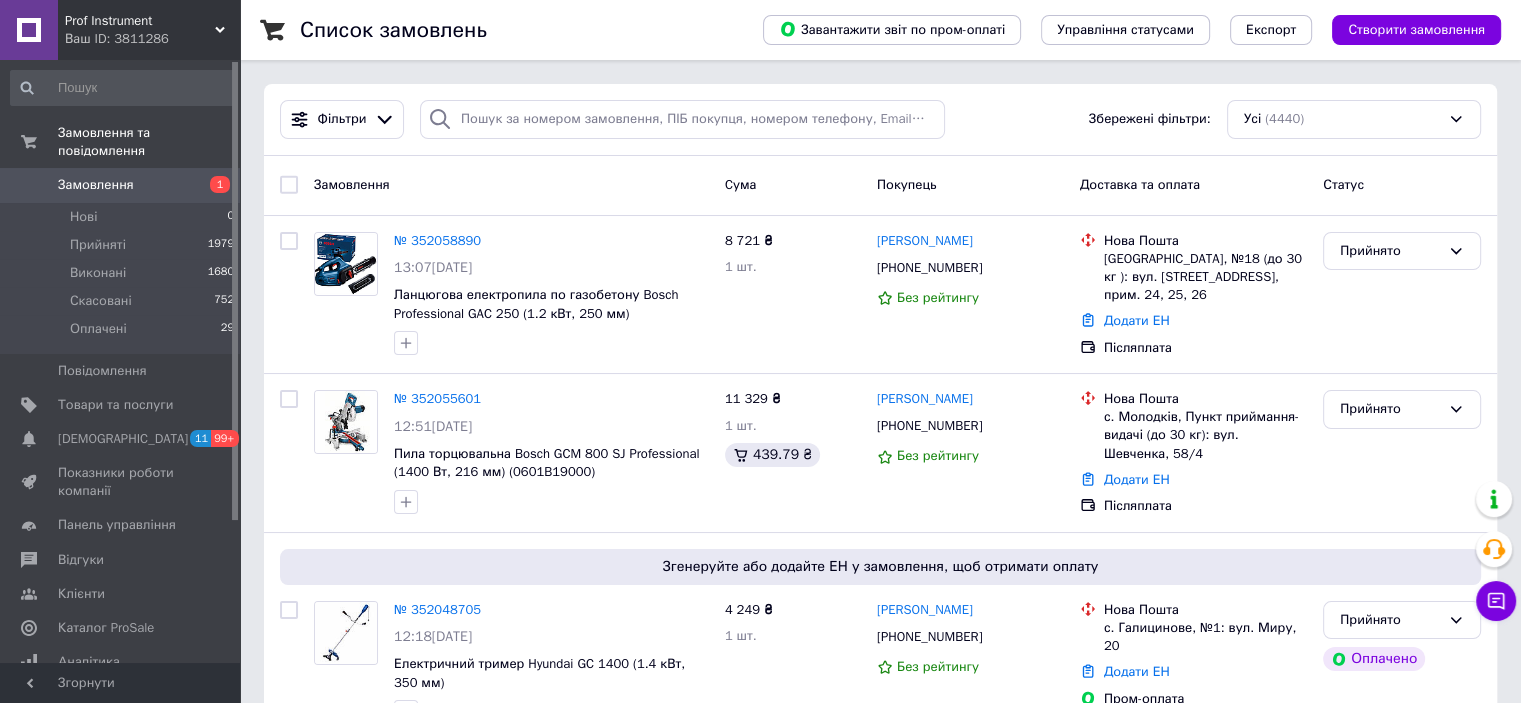 scroll, scrollTop: 0, scrollLeft: 0, axis: both 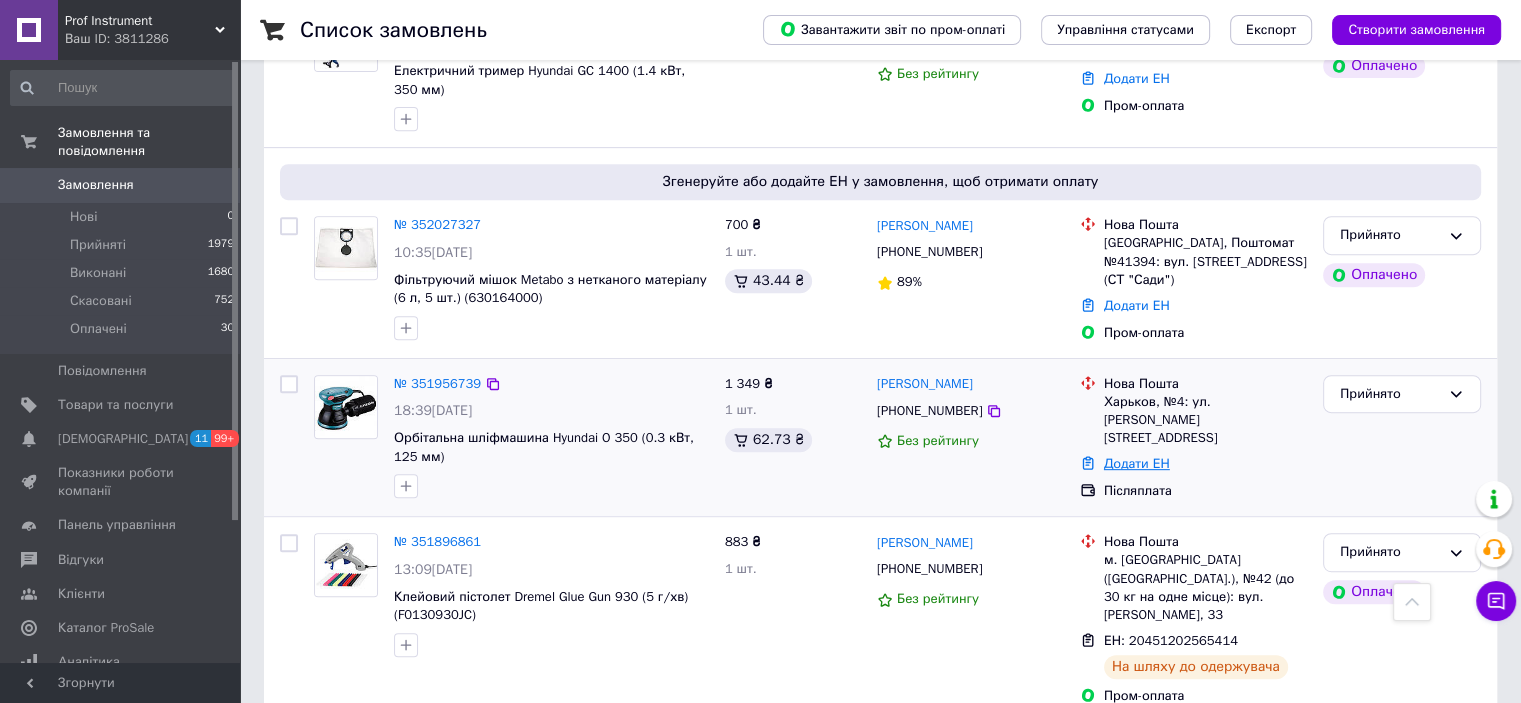 click on "Додати ЕН" at bounding box center [1137, 463] 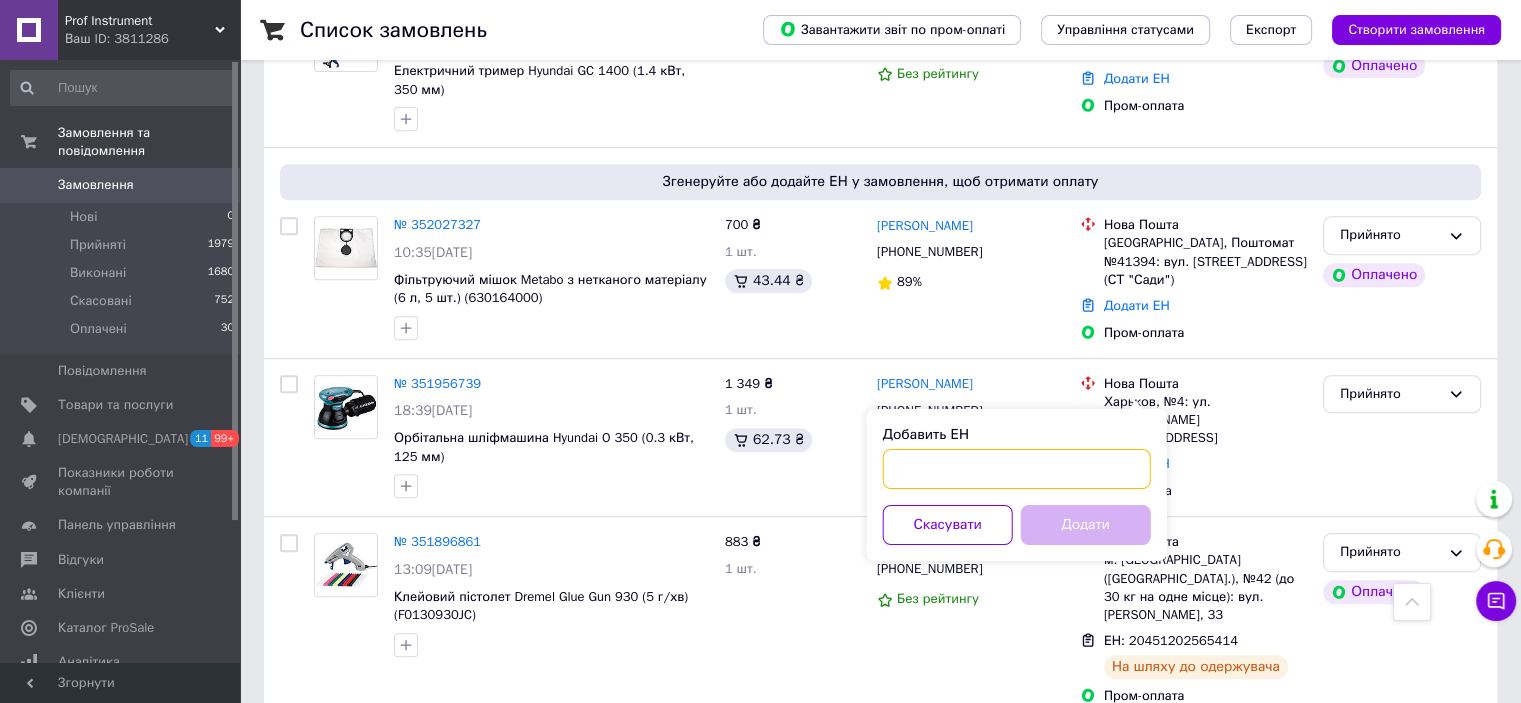 click on "Добавить ЕН" at bounding box center (1017, 469) 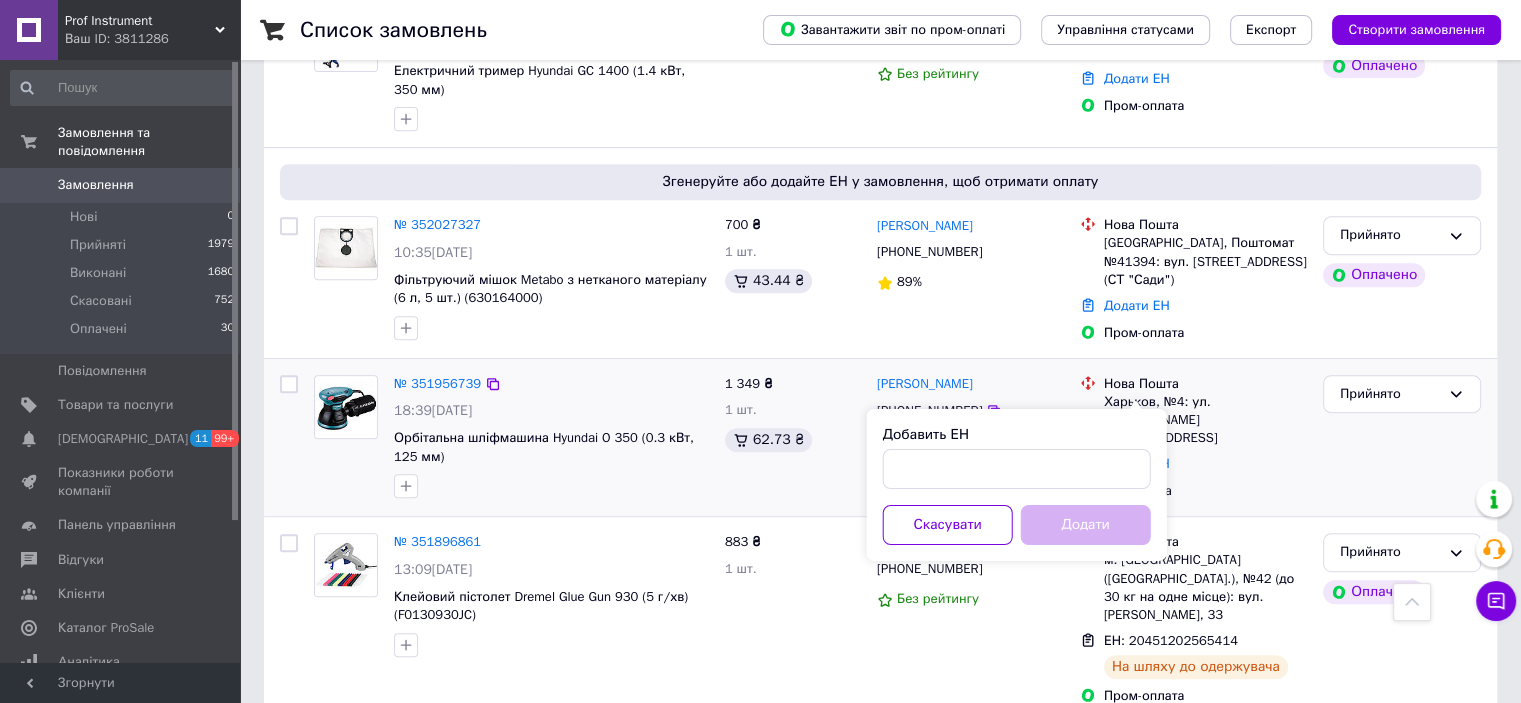 click on "Нова Пошта Харьков, №4: ул. Достоевского, 5 Додати ЕН Післяплата" at bounding box center (1193, 438) 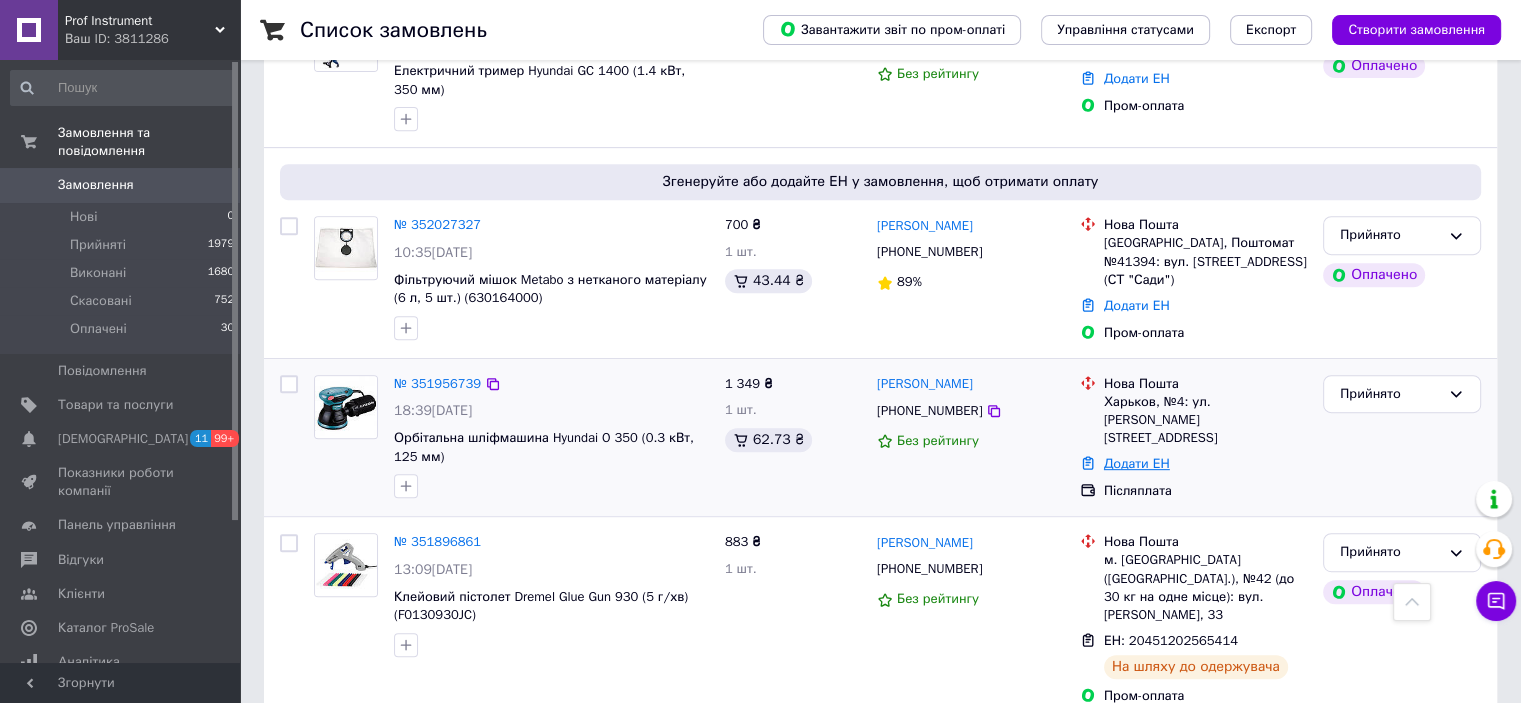 click on "Додати ЕН" at bounding box center [1137, 463] 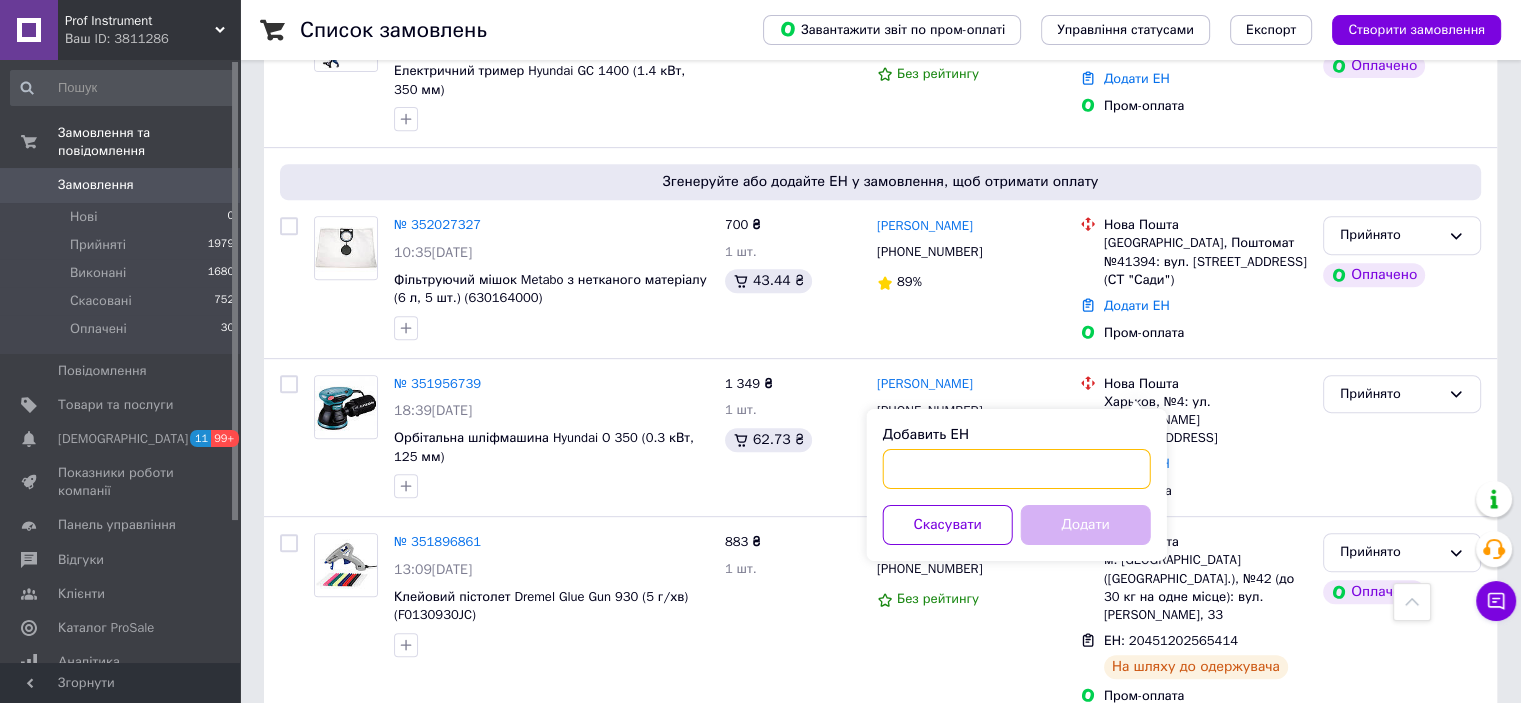 click on "Добавить ЕН" at bounding box center (1017, 469) 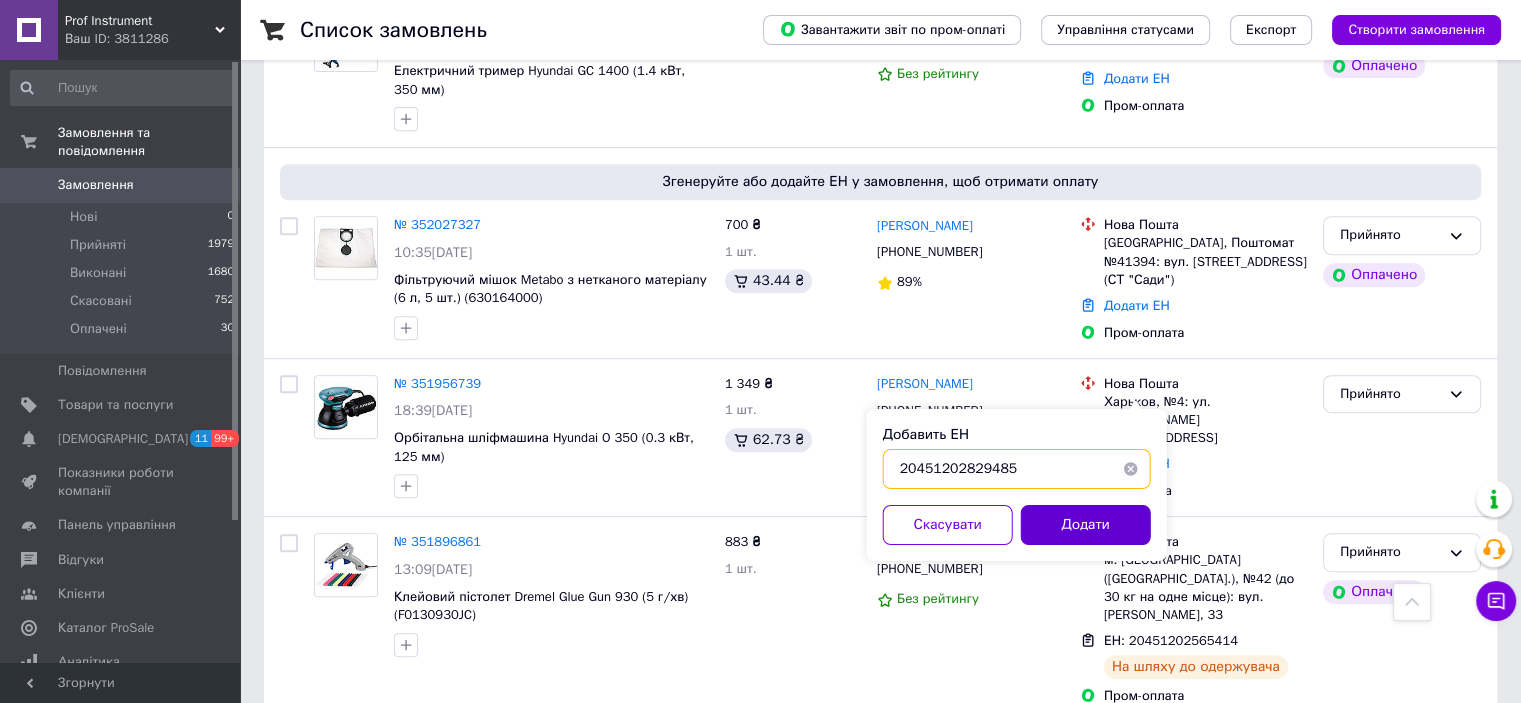 type on "20451202829485" 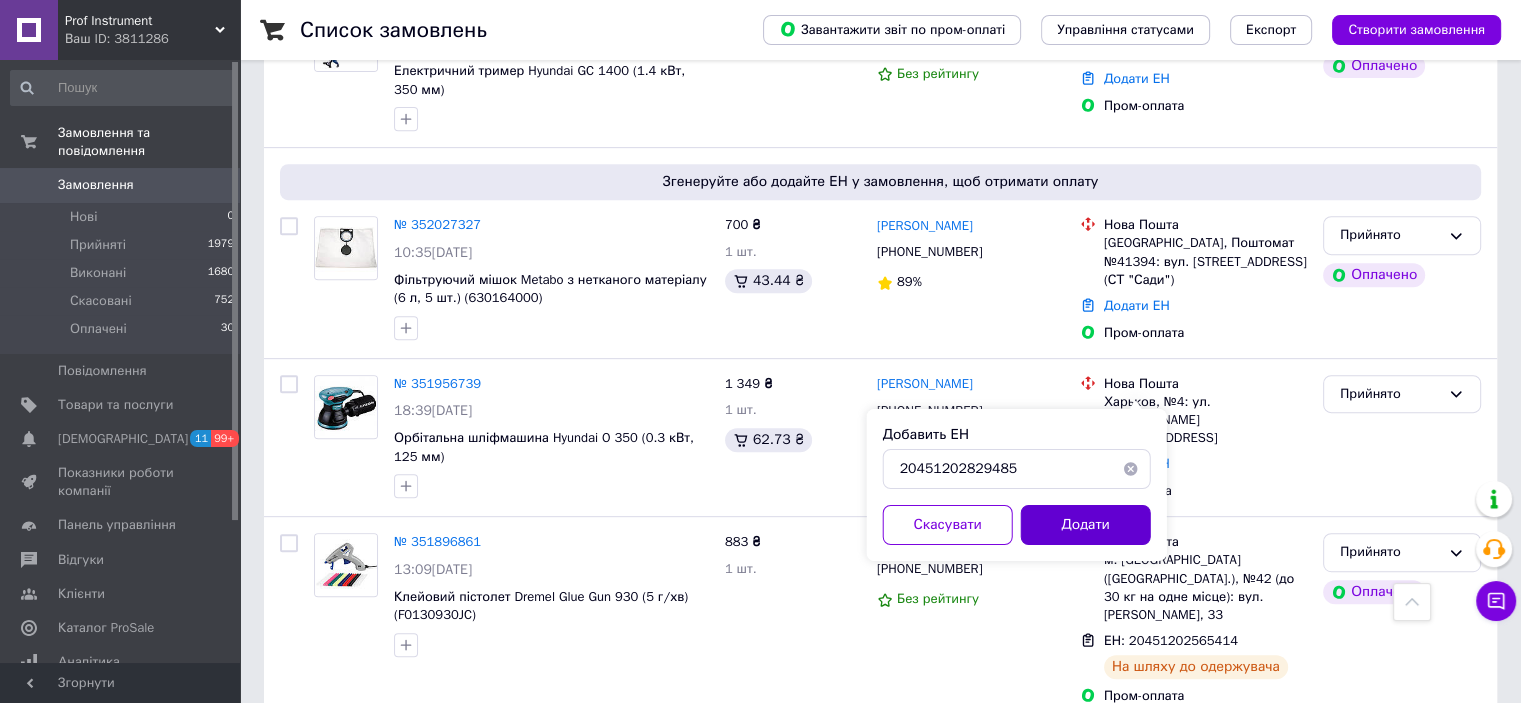 click on "Додати" at bounding box center [1086, 525] 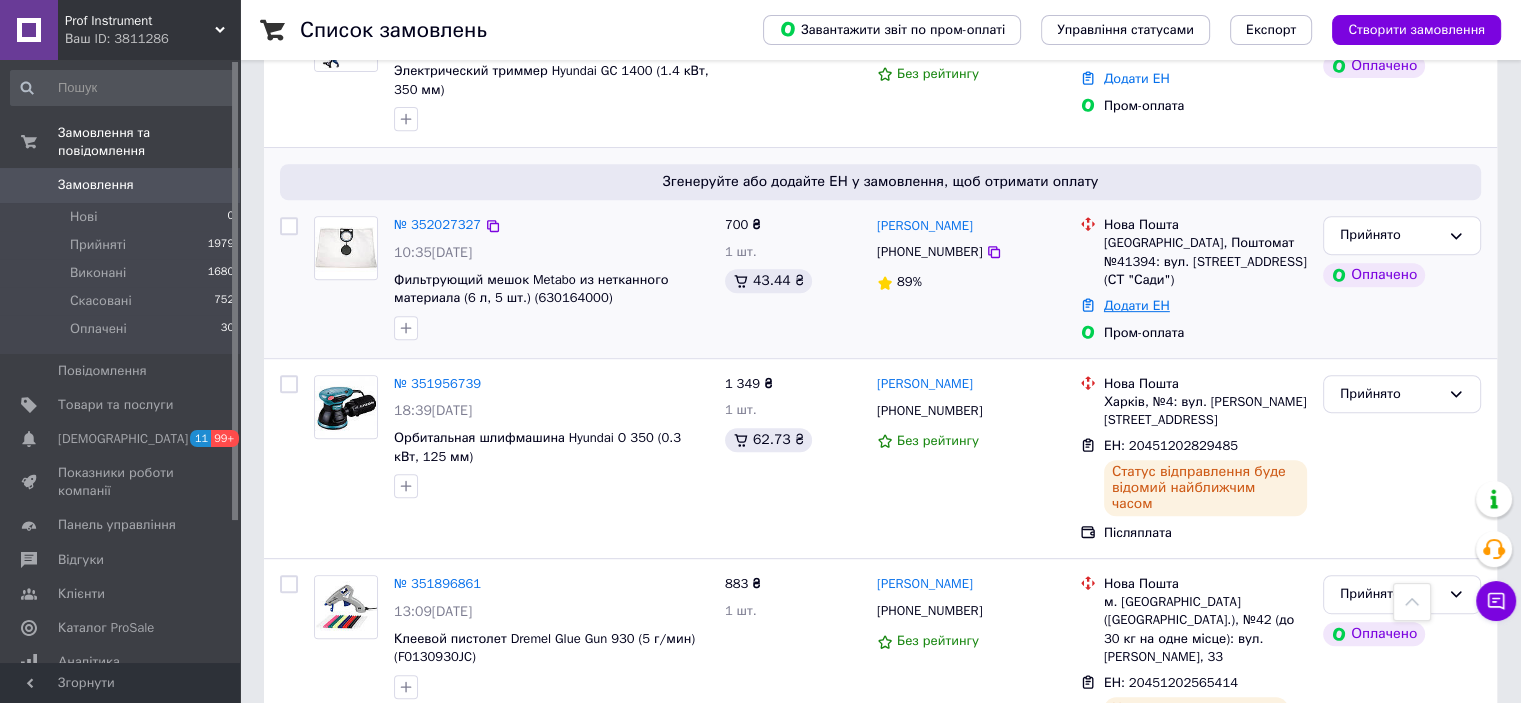 click on "Додати ЕН" at bounding box center (1137, 305) 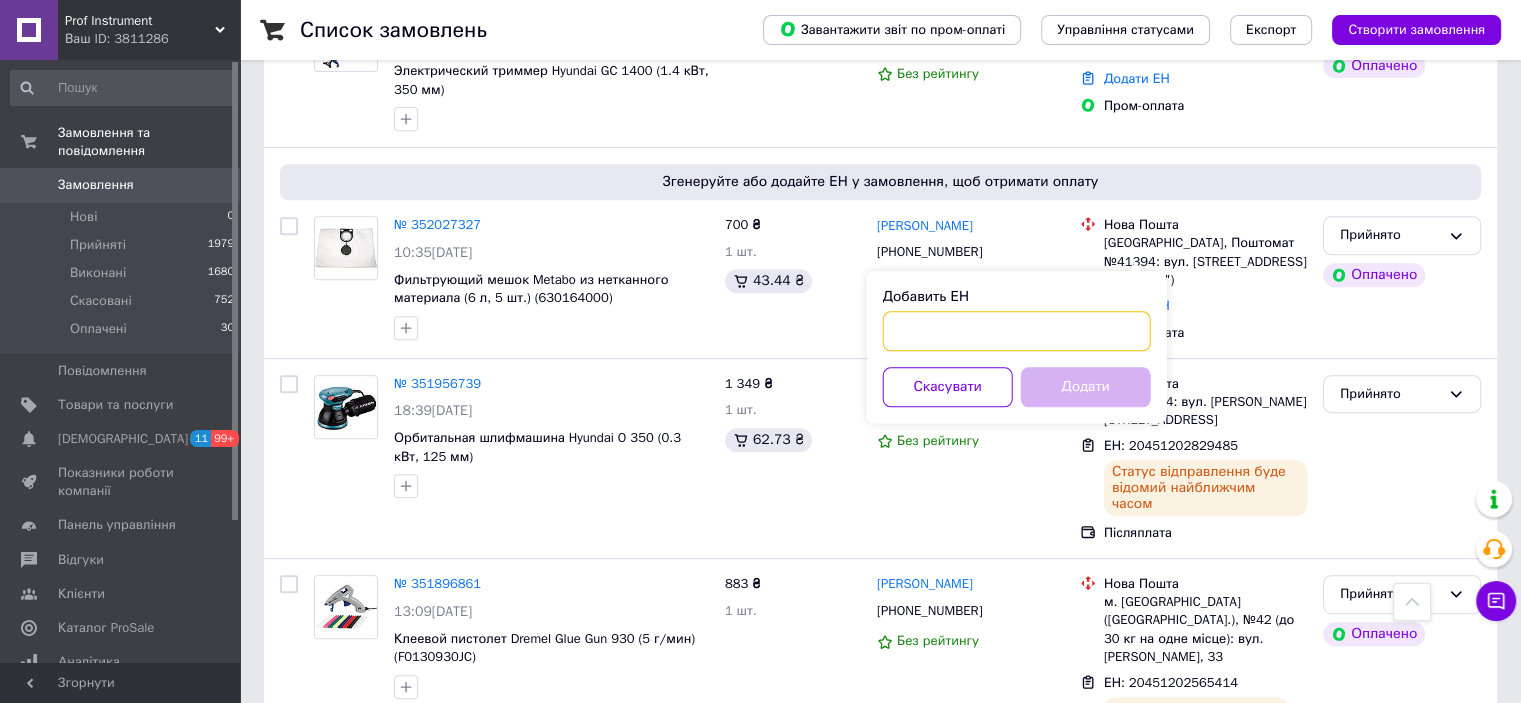 click on "Добавить ЕН" at bounding box center [1017, 331] 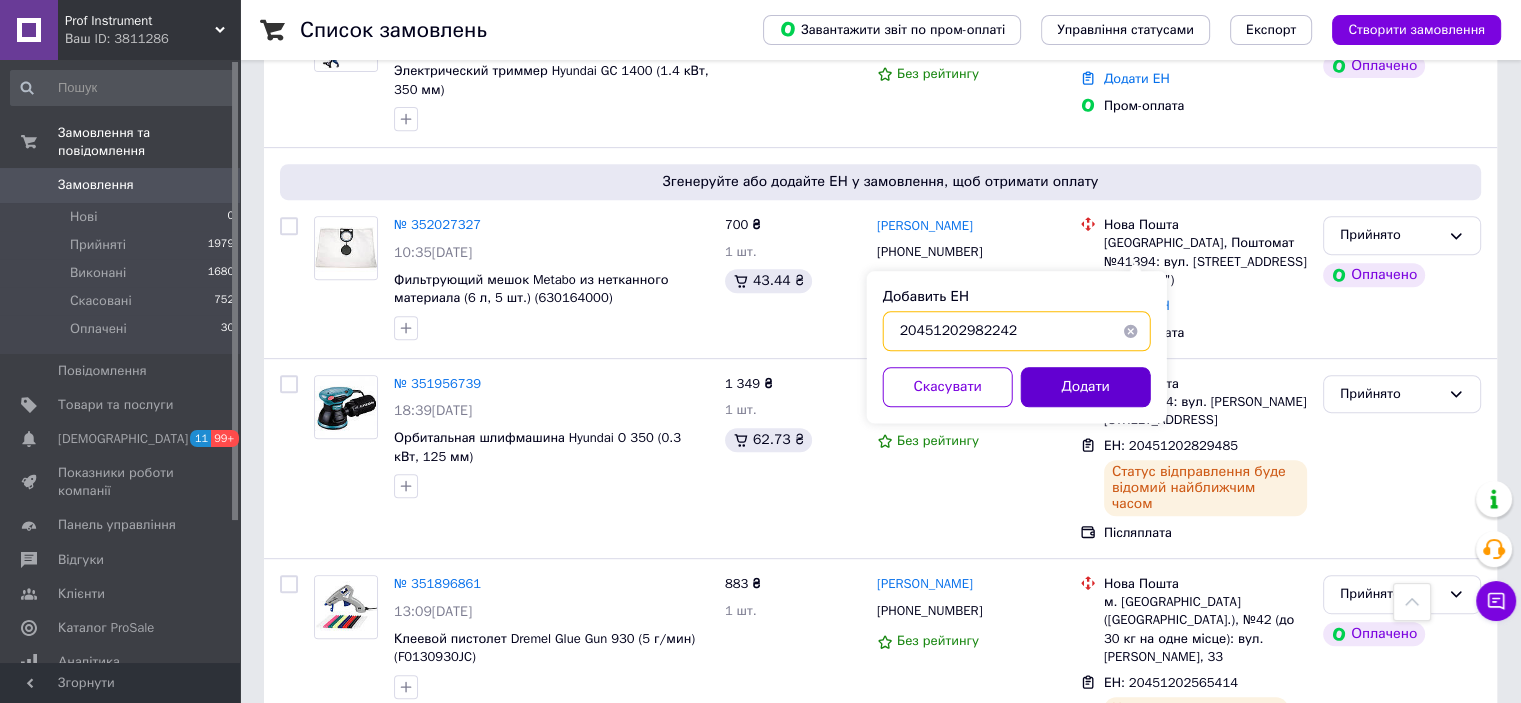 type on "20451202982242" 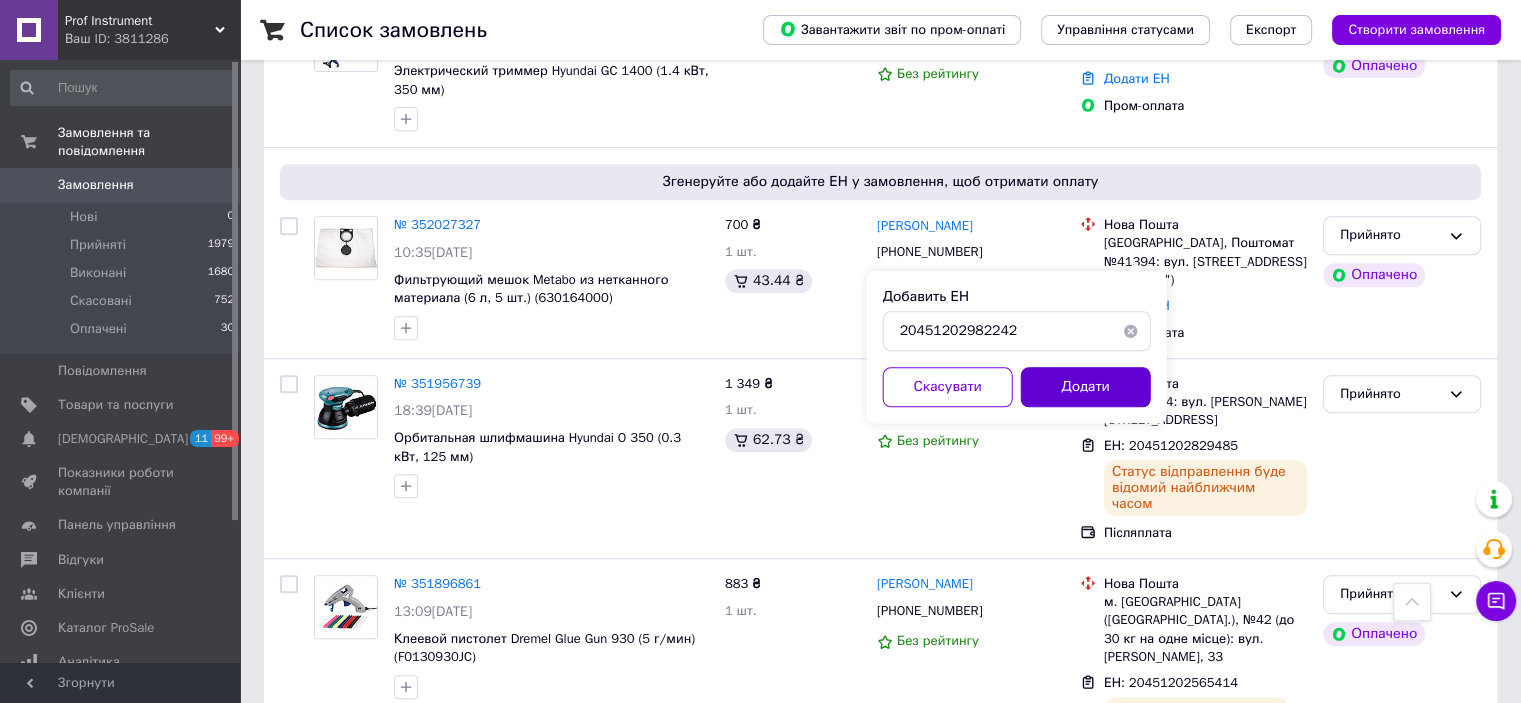 click on "Додати" at bounding box center (1086, 387) 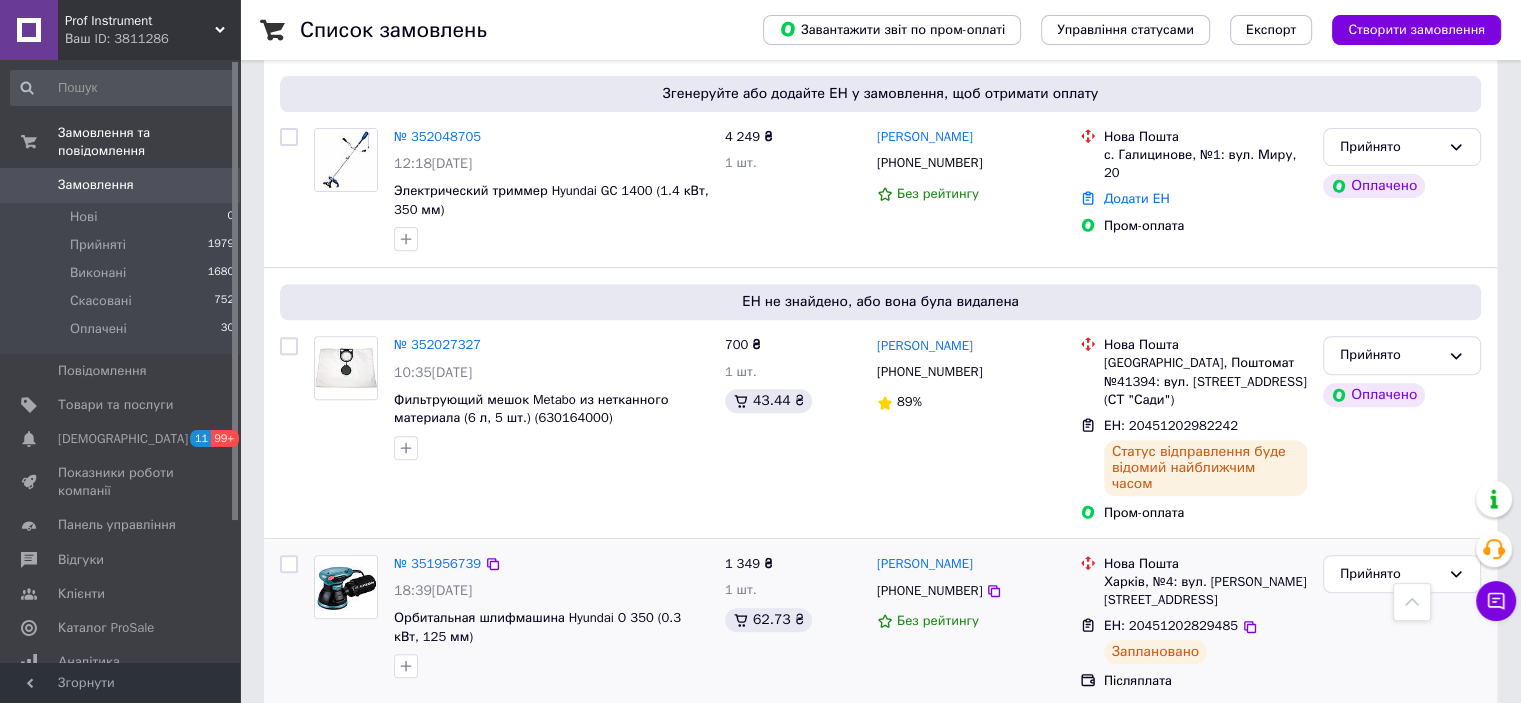 scroll, scrollTop: 600, scrollLeft: 0, axis: vertical 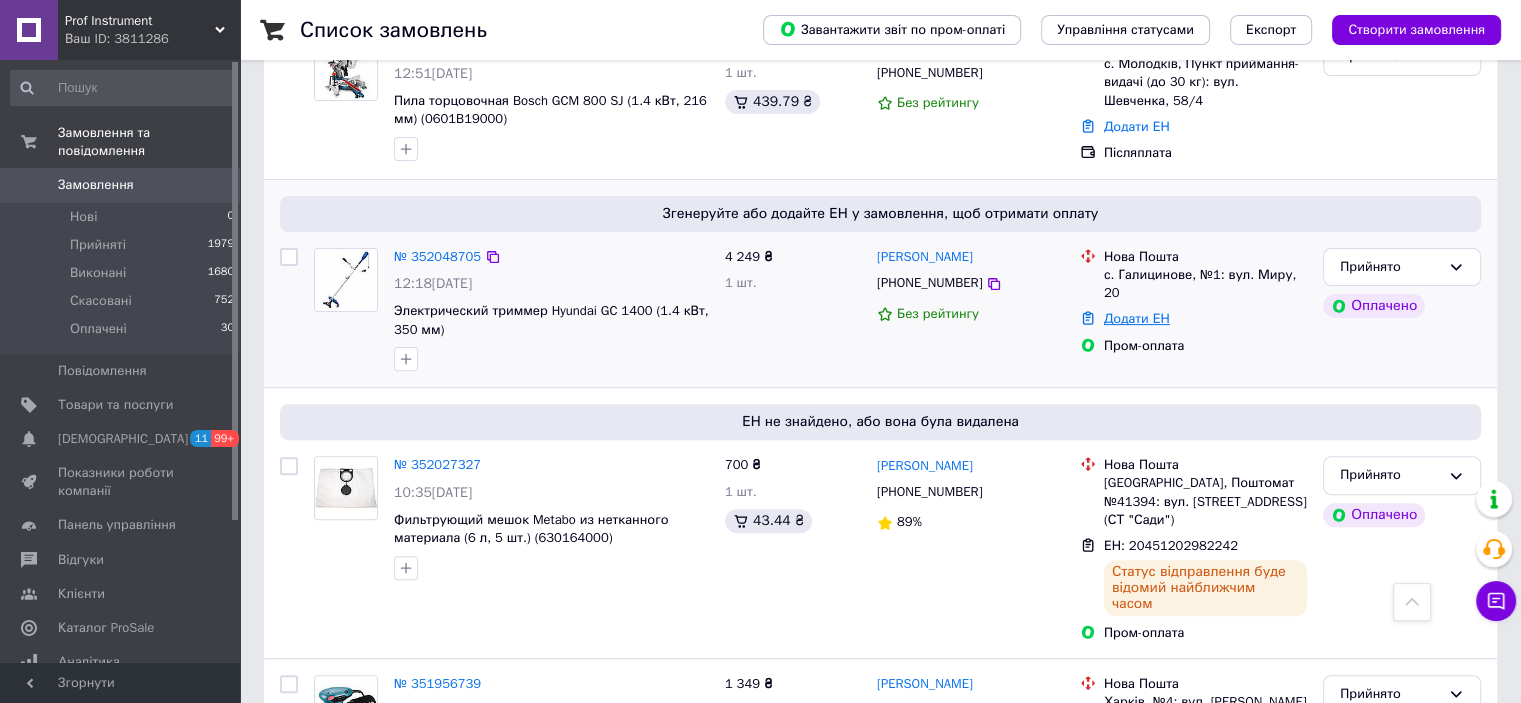 click on "Додати ЕН" at bounding box center [1137, 318] 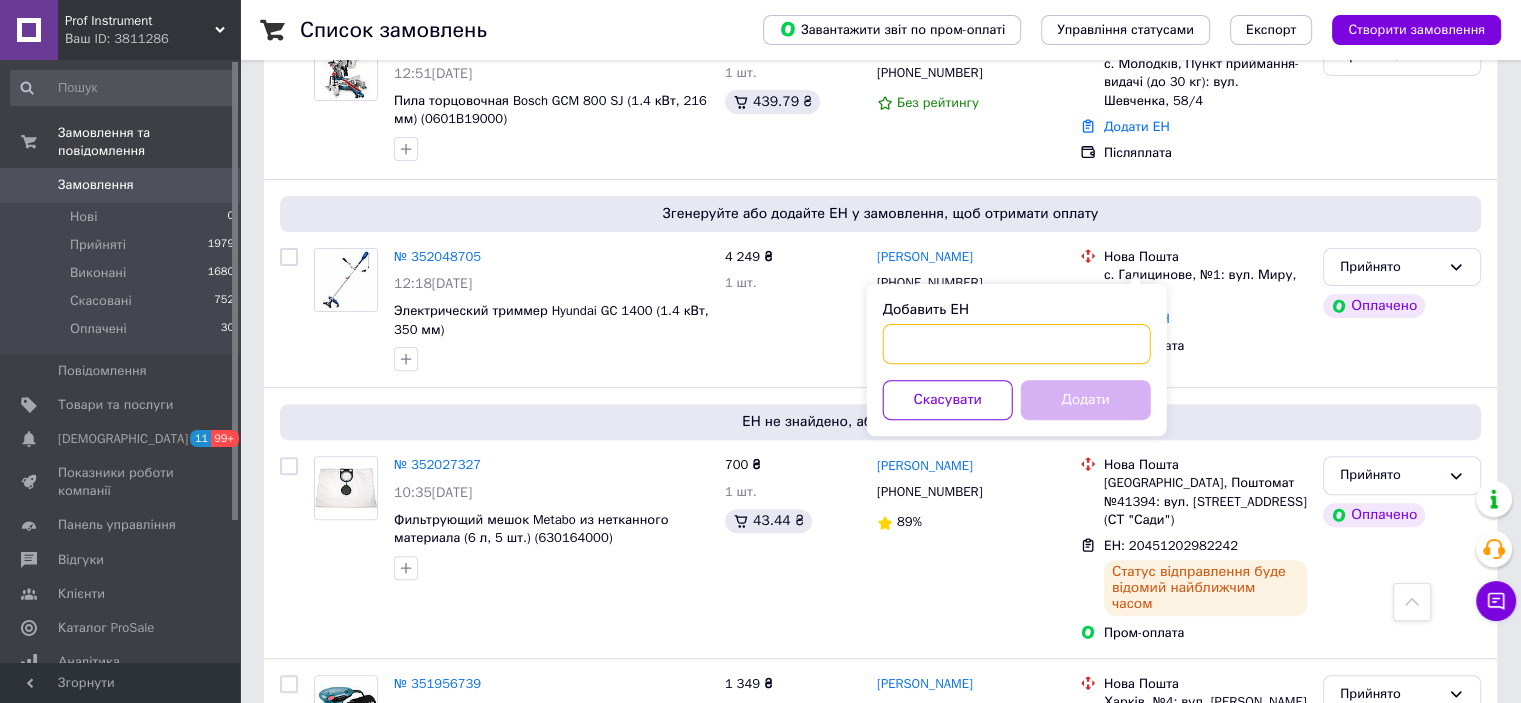 click on "Добавить ЕН" at bounding box center [1017, 344] 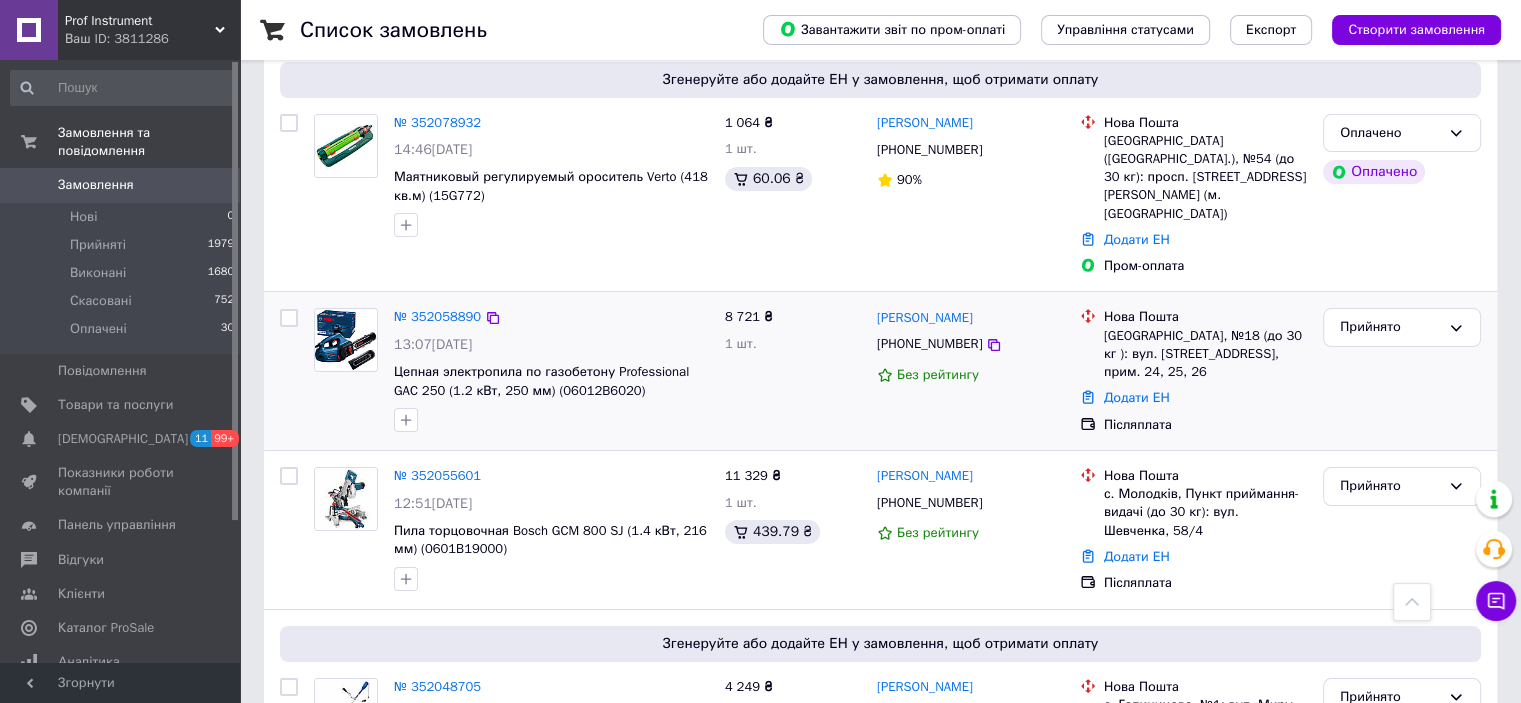 scroll, scrollTop: 0, scrollLeft: 0, axis: both 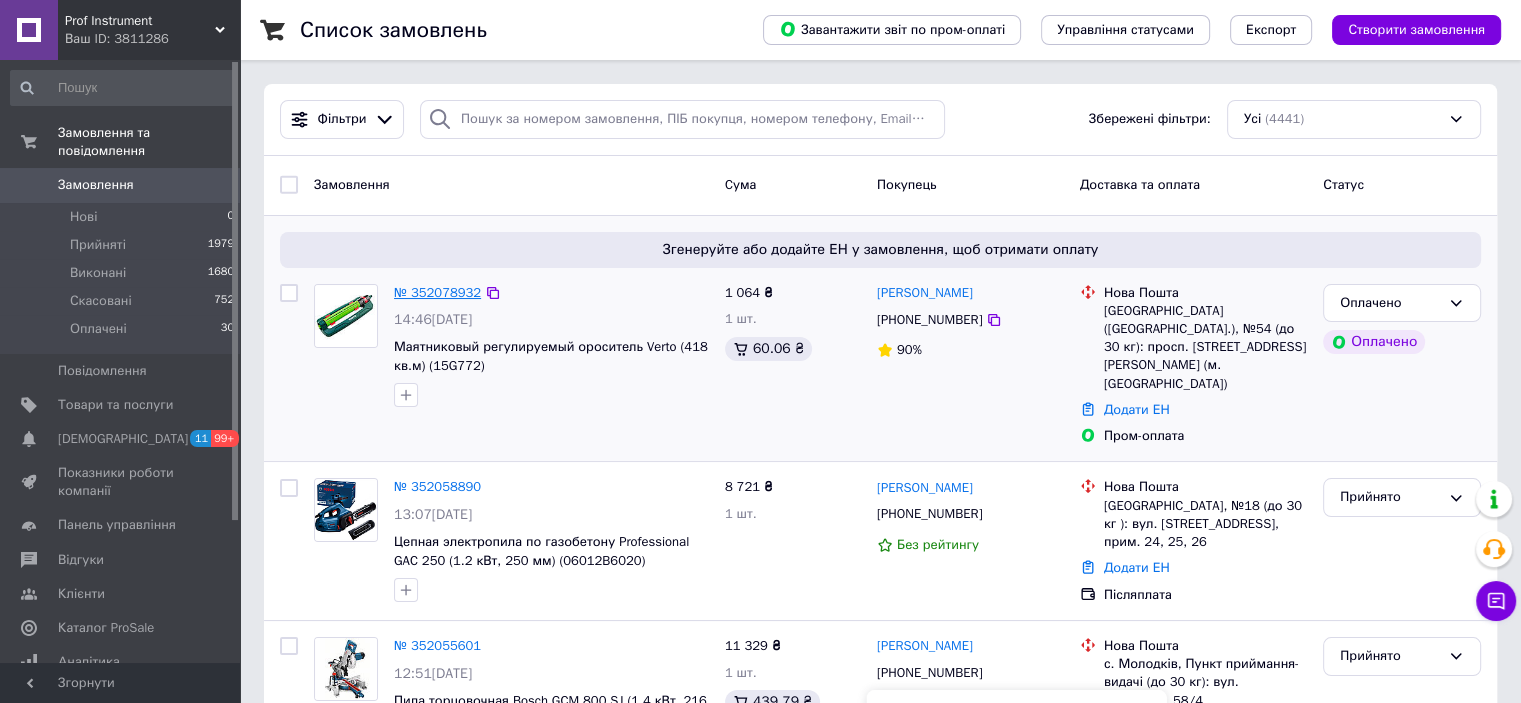 click on "№ 352078932" at bounding box center (437, 292) 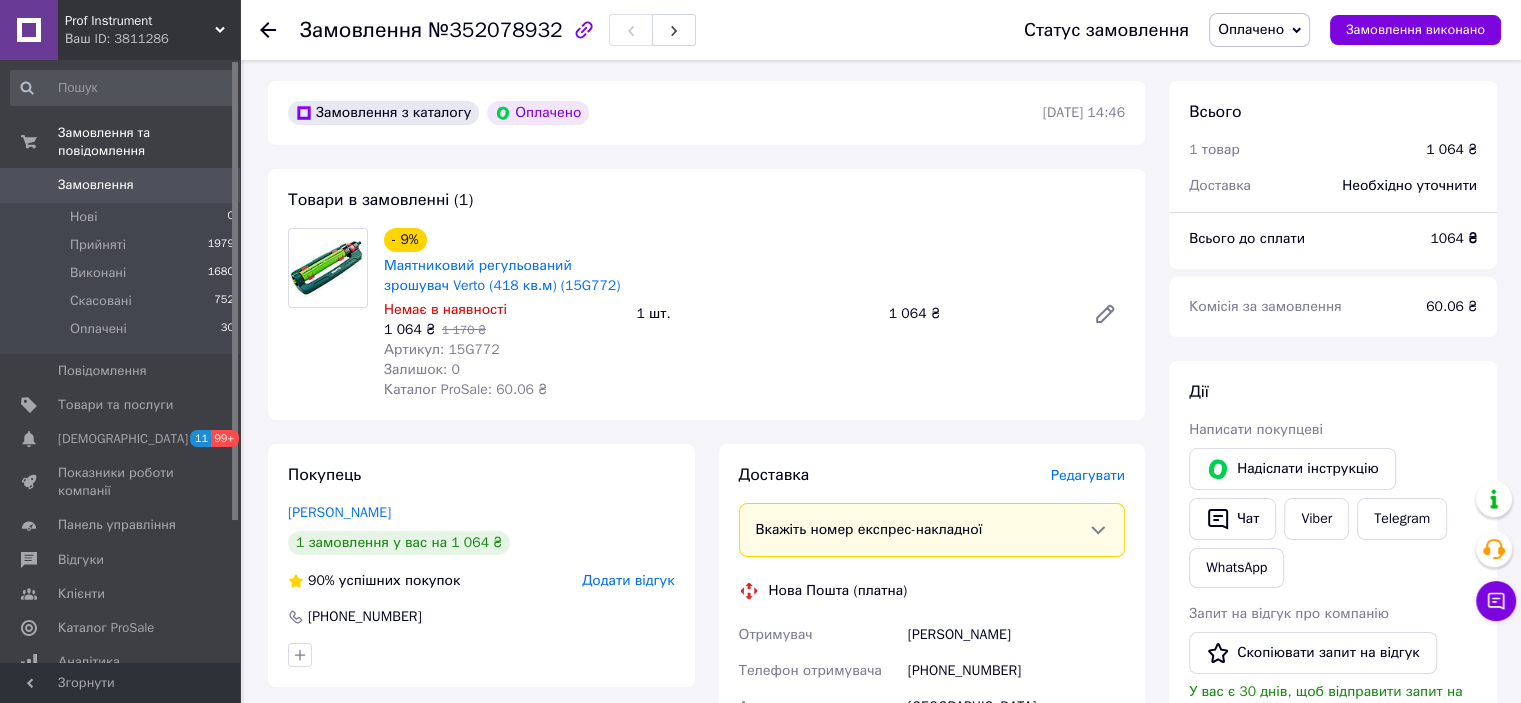scroll, scrollTop: 120, scrollLeft: 0, axis: vertical 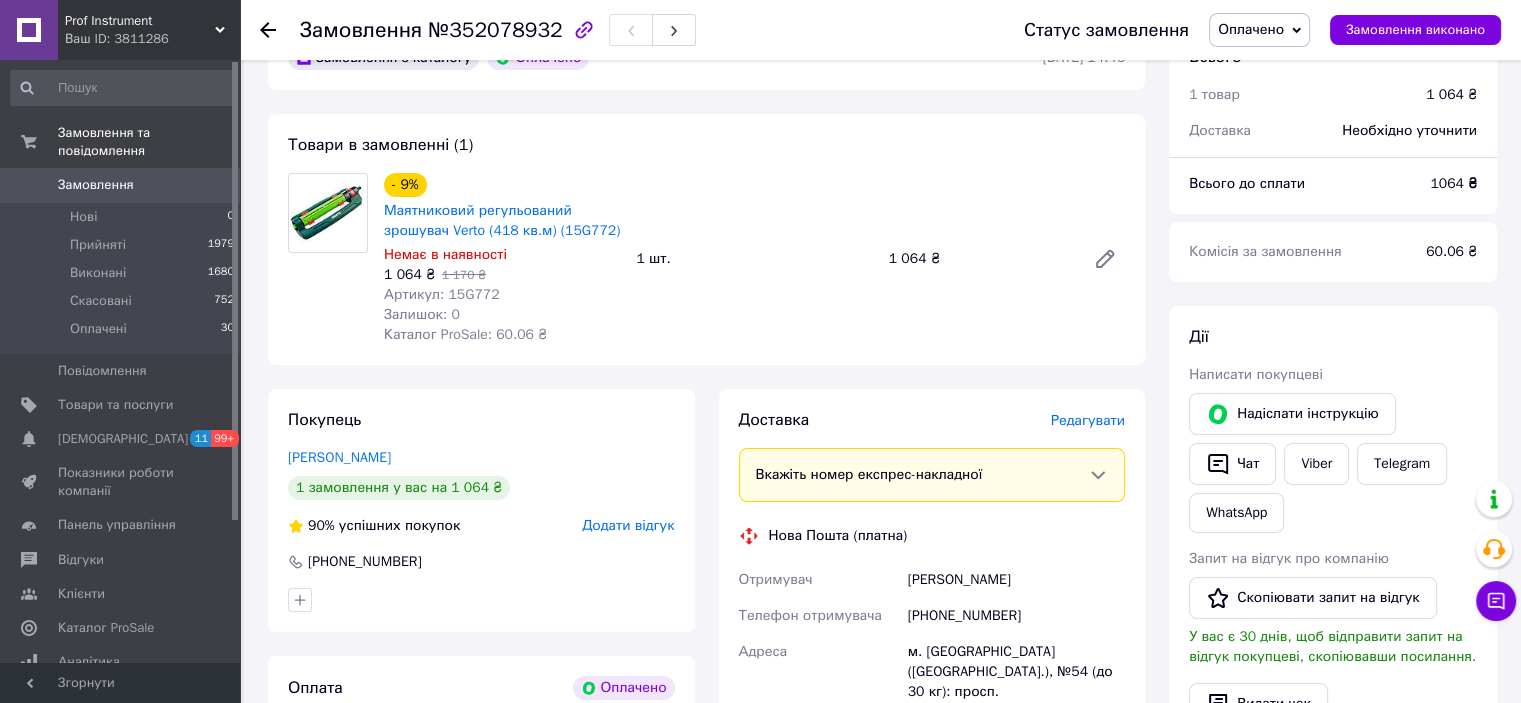click on "Артикул: 15G772" at bounding box center (442, 294) 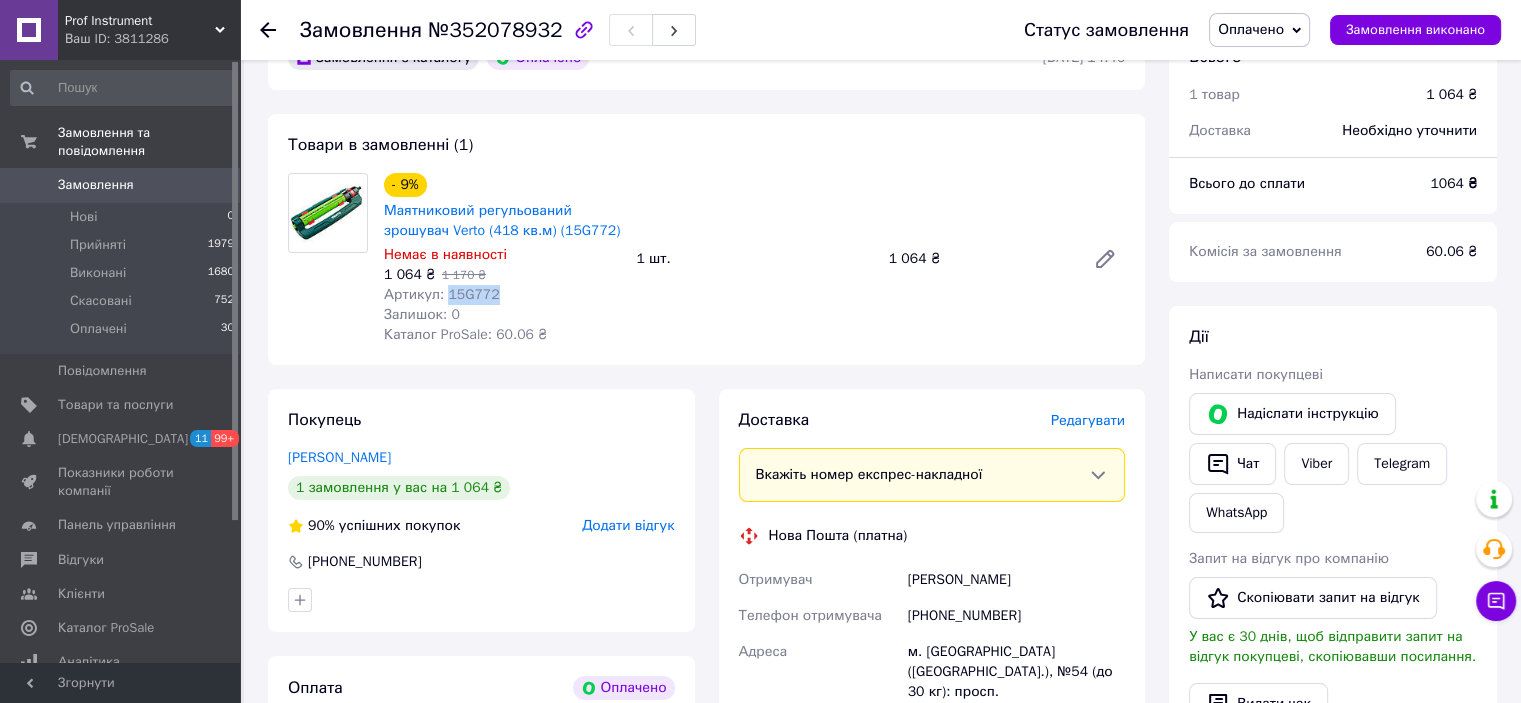 click on "Артикул: 15G772" at bounding box center (442, 294) 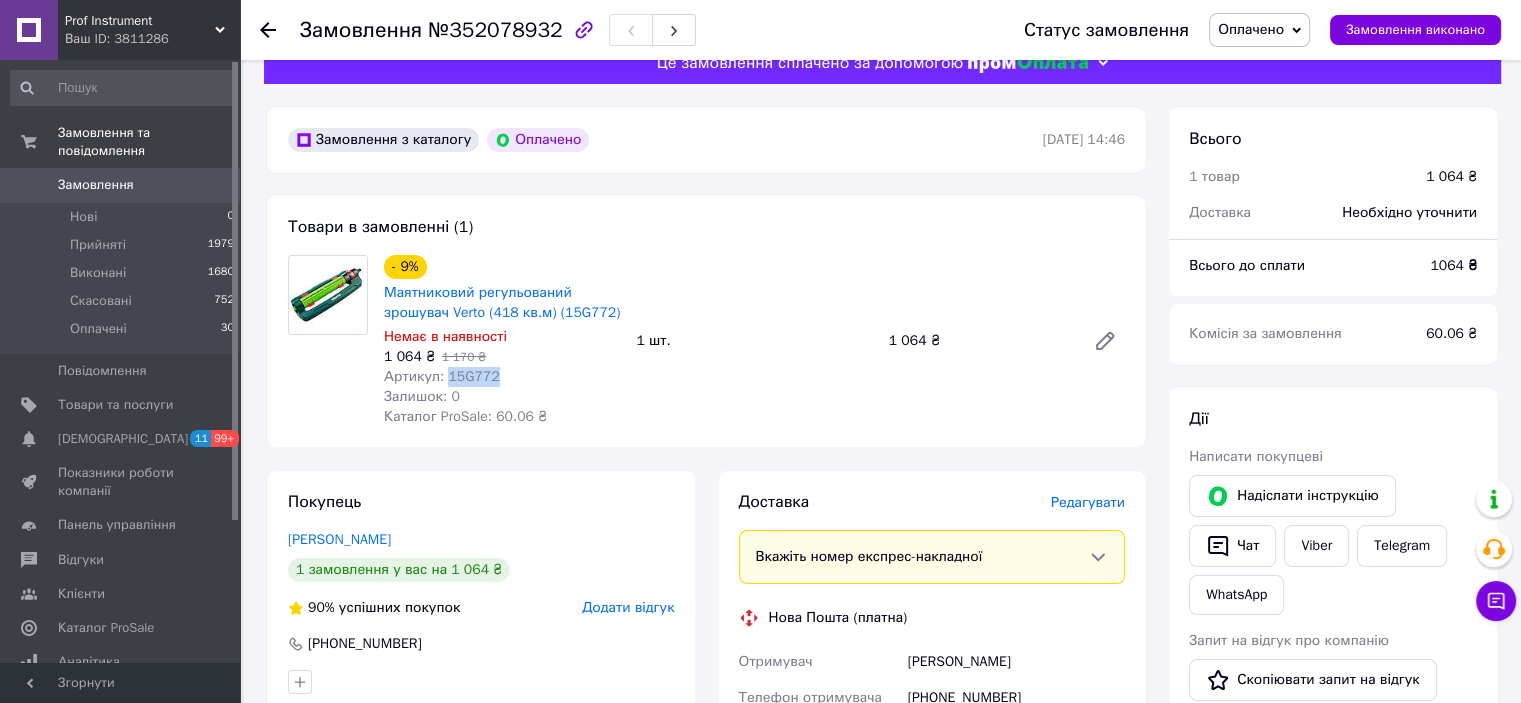 scroll, scrollTop: 0, scrollLeft: 0, axis: both 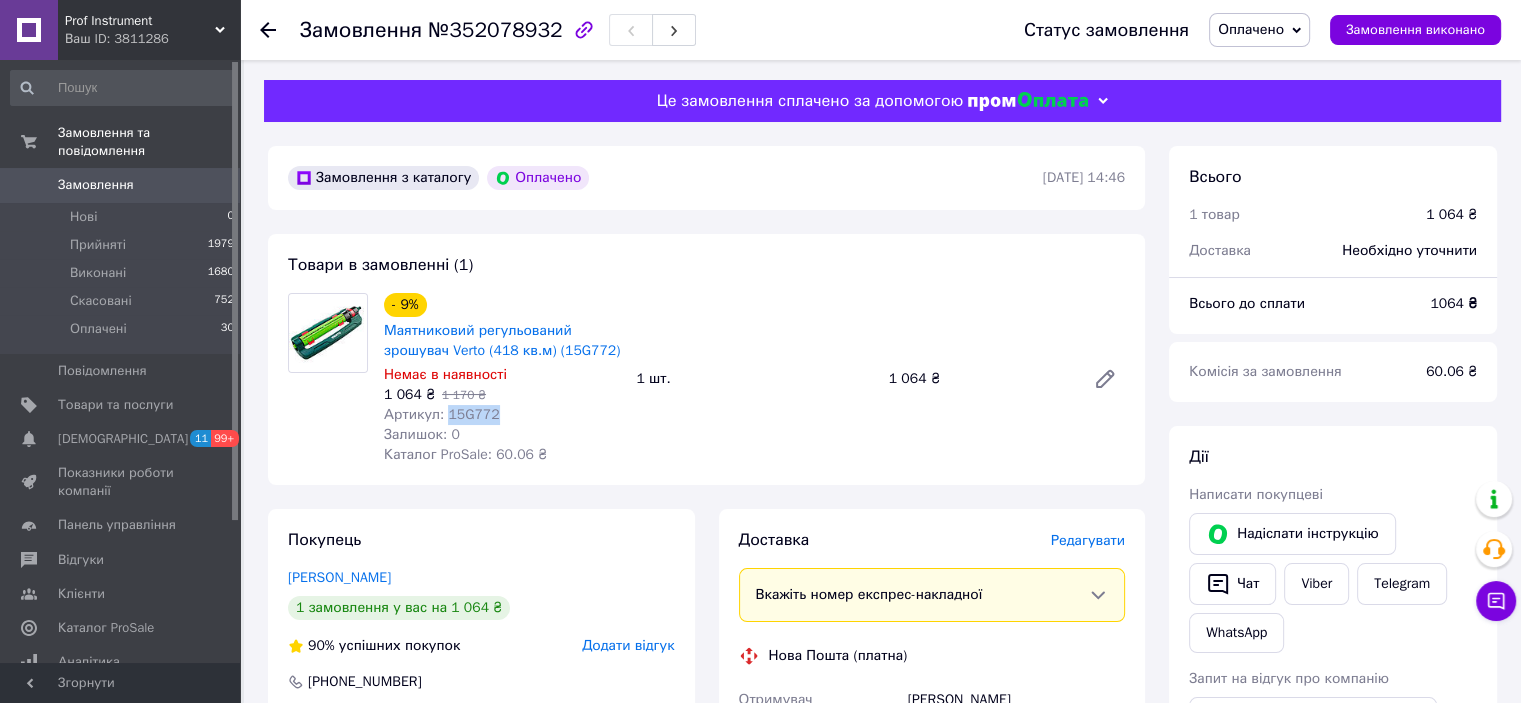 click on "Артикул: 15G772" at bounding box center [442, 414] 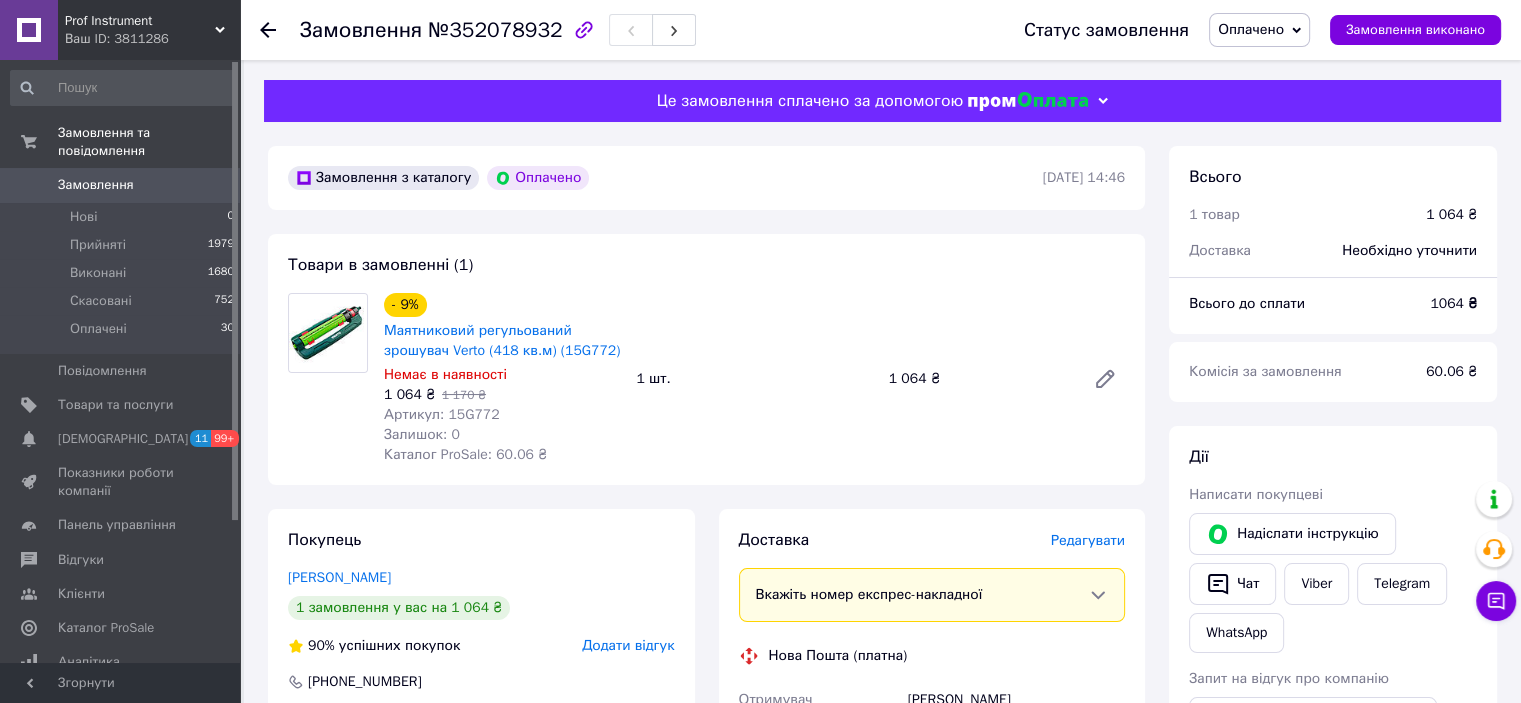 click on "Артикул: 15G772" at bounding box center [442, 414] 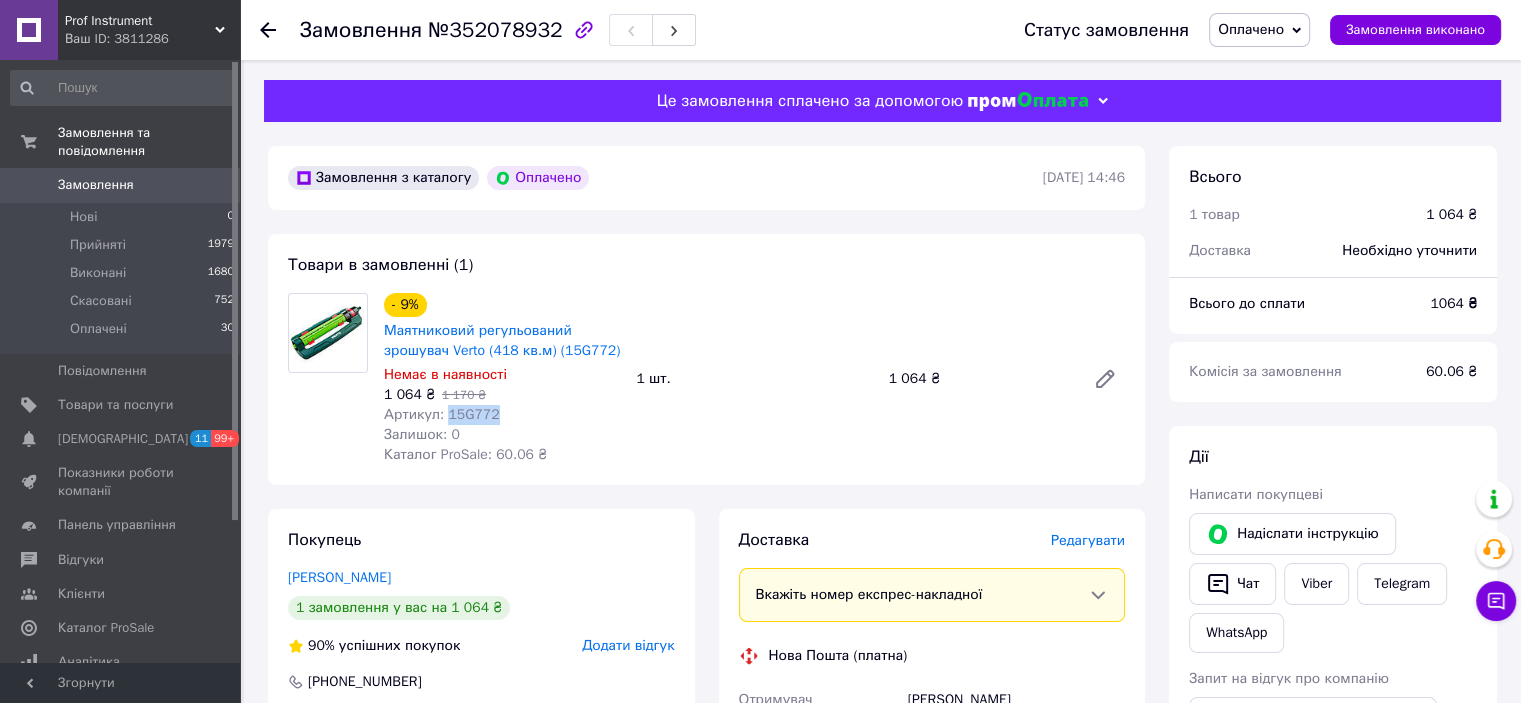 click on "Артикул: 15G772" at bounding box center (442, 414) 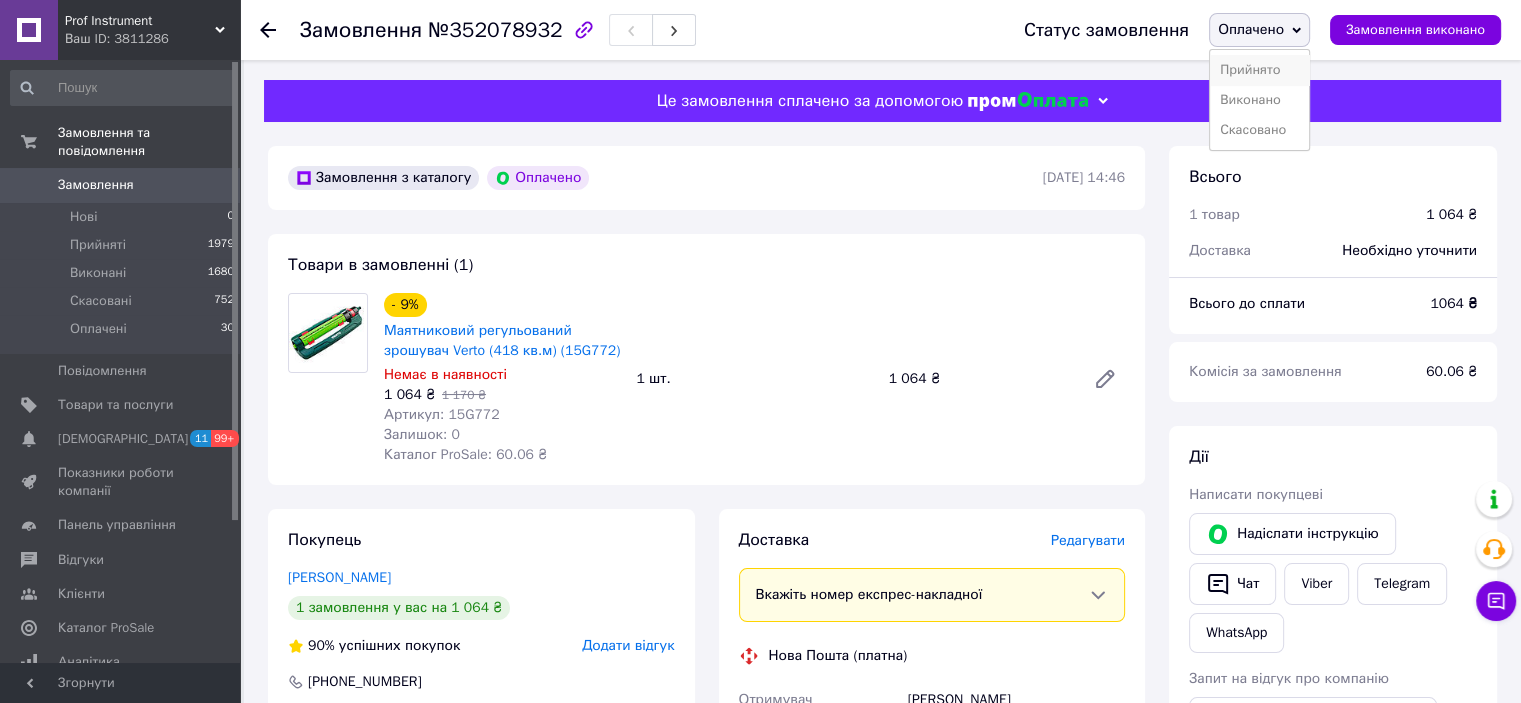 click on "Прийнято" at bounding box center (1259, 70) 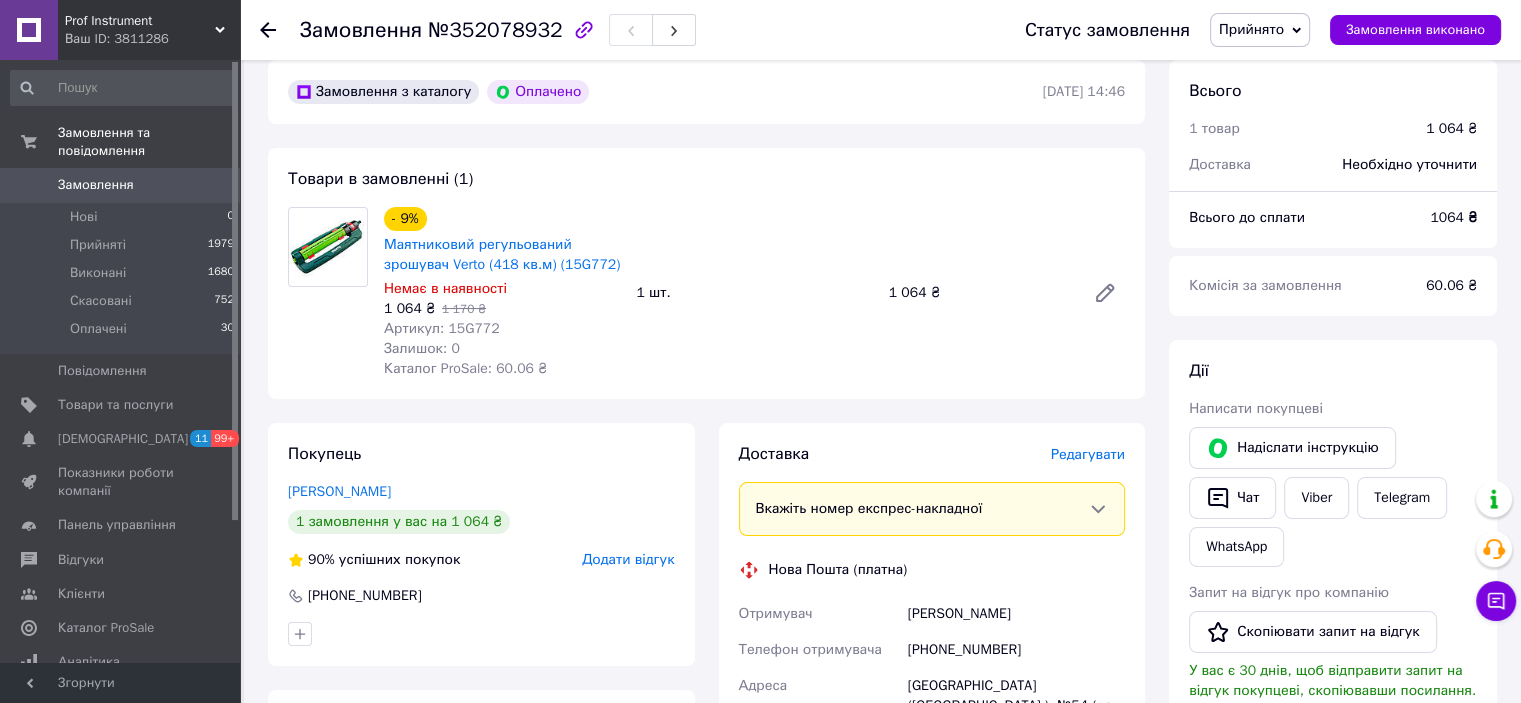 scroll, scrollTop: 0, scrollLeft: 0, axis: both 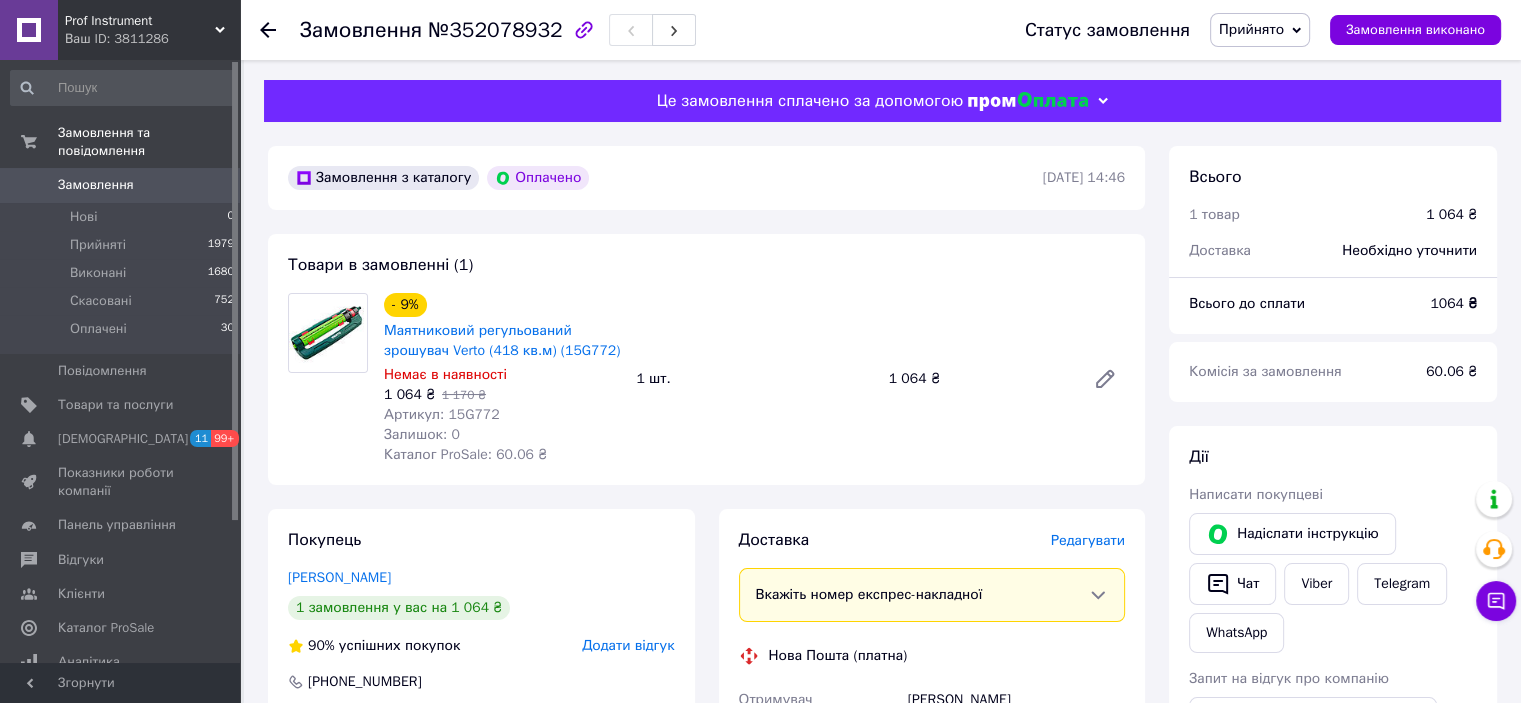 click on "Прийнято" at bounding box center (1251, 29) 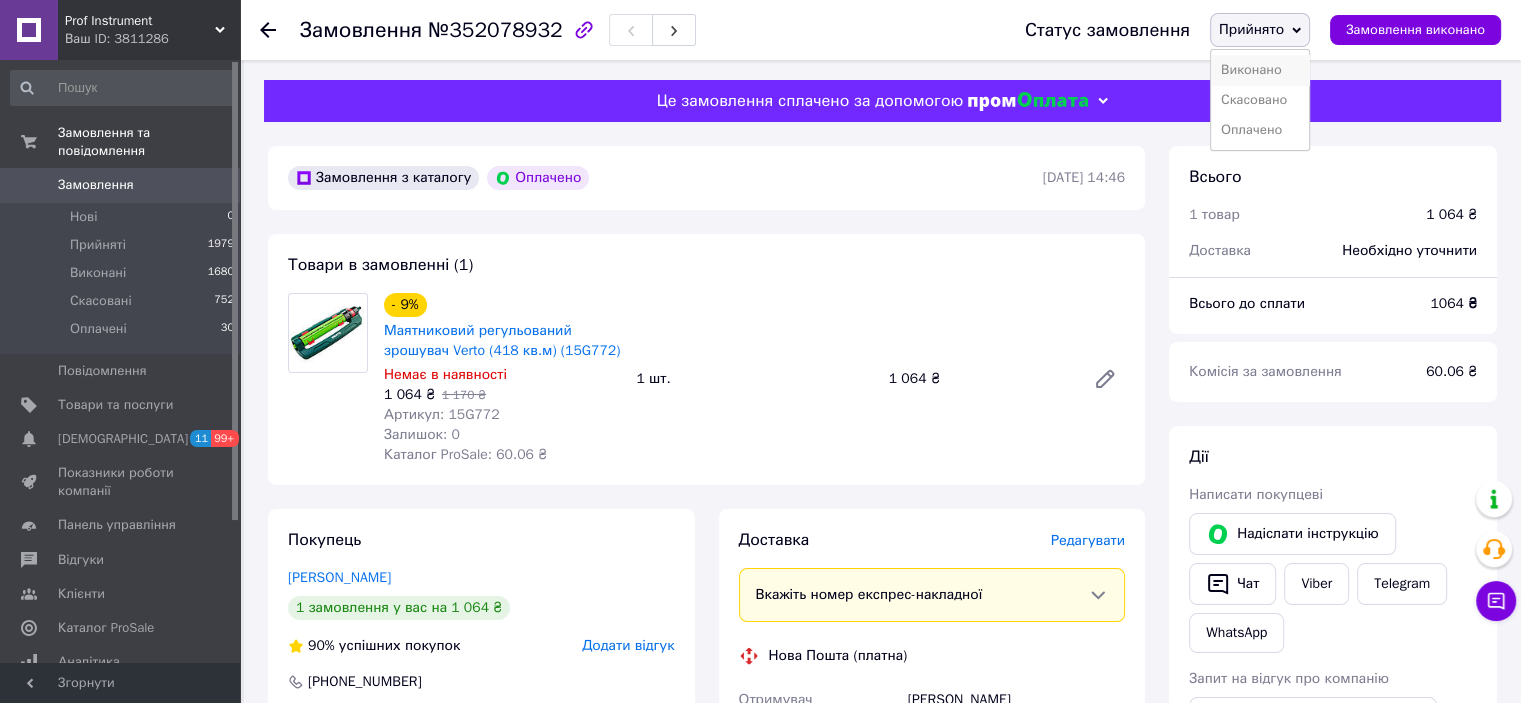 click on "Виконано" at bounding box center (1260, 70) 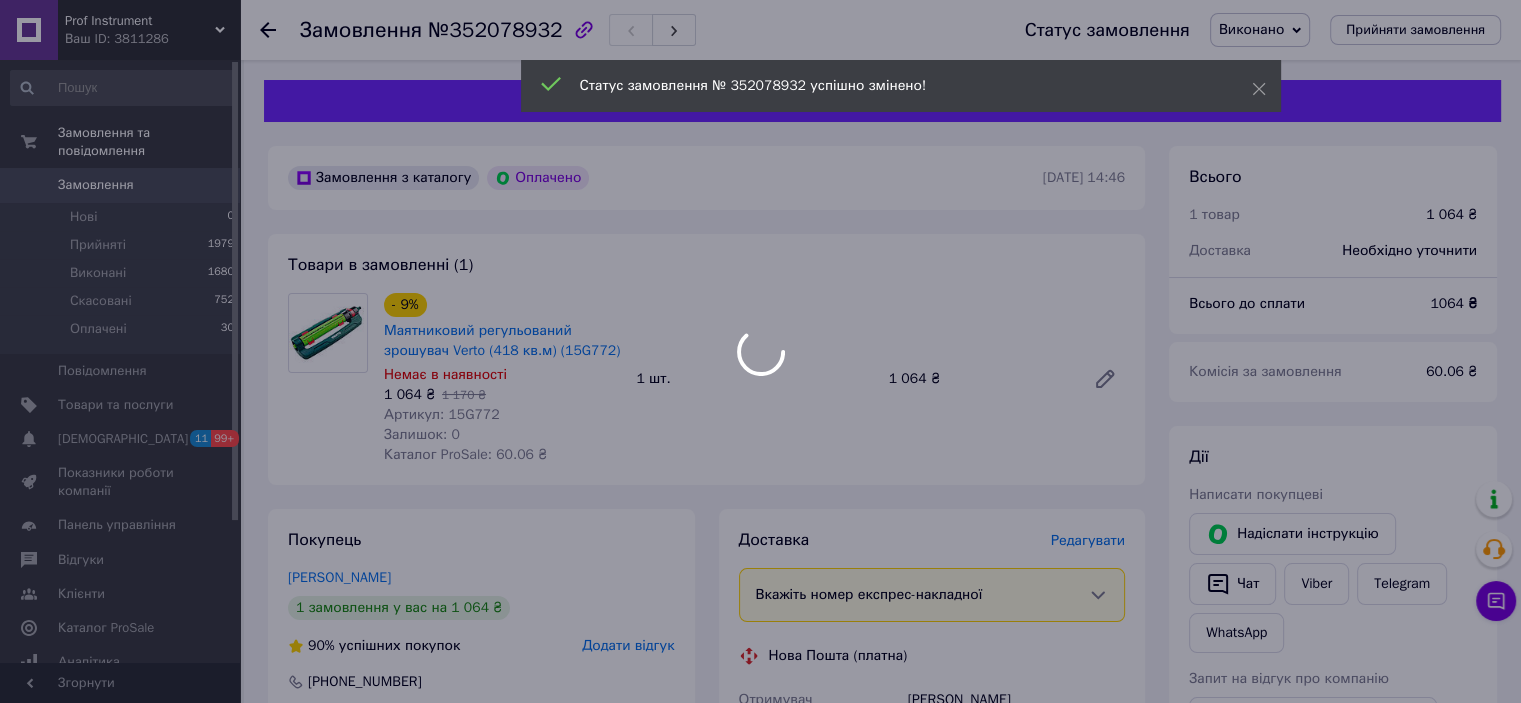 click on "Prof Instrument Ваш ID: 3811286 Сайт Prof Instrument Кабінет покупця Перевірити стан системи Сторінка на порталі Довідка Вийти Замовлення та повідомлення Замовлення 0 Нові 0 Прийняті 1979 Виконані 1680 Скасовані 752 Оплачені 30 Повідомлення 0 Товари та послуги Сповіщення 11 99+ Показники роботи компанії Панель управління Відгуки Клієнти Каталог ProSale Аналітика Управління сайтом Гаманець компанії Маркет Налаштування Тарифи та рахунки Prom топ Згорнути
Замовлення №352078932 Статус замовлення Виконано Прийнято Скасовано - 9%   90% <" at bounding box center (760, 769) 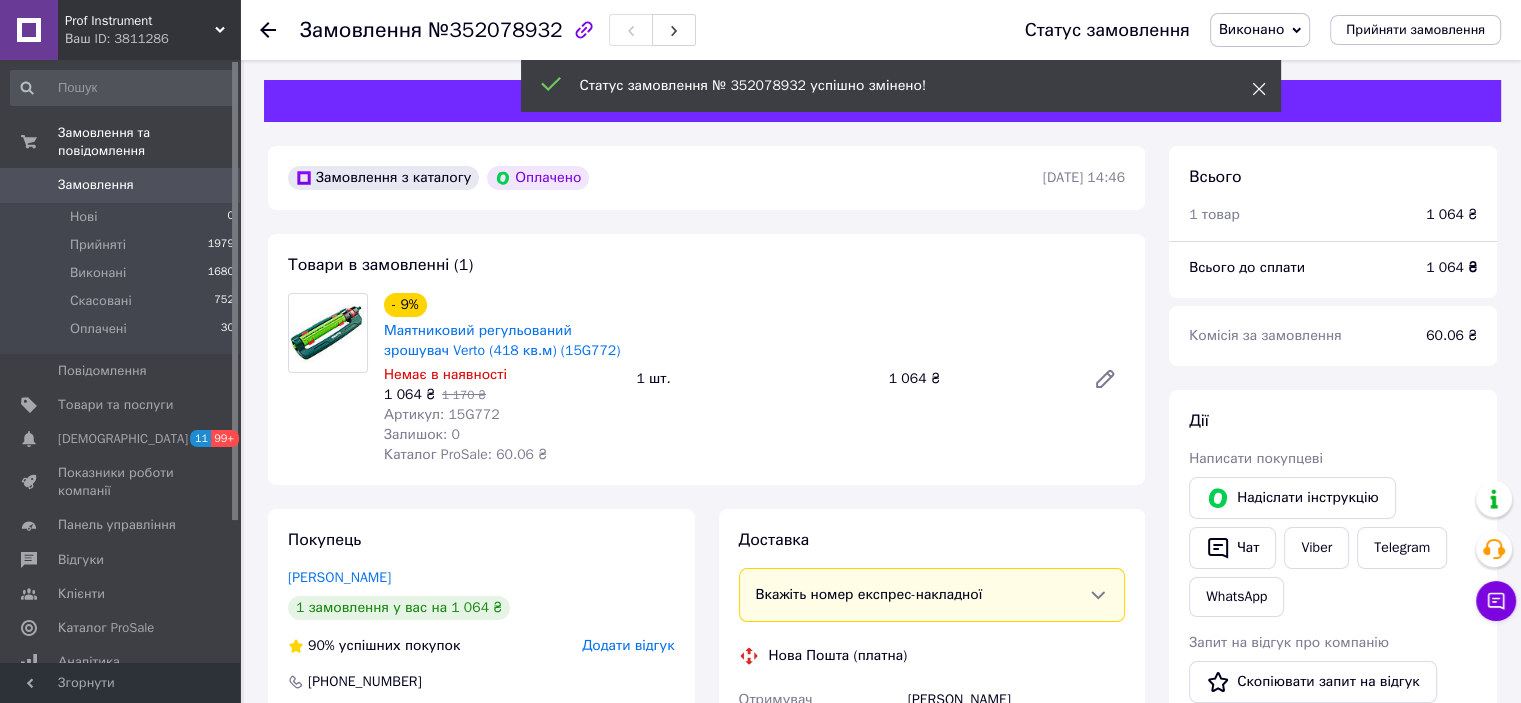 click 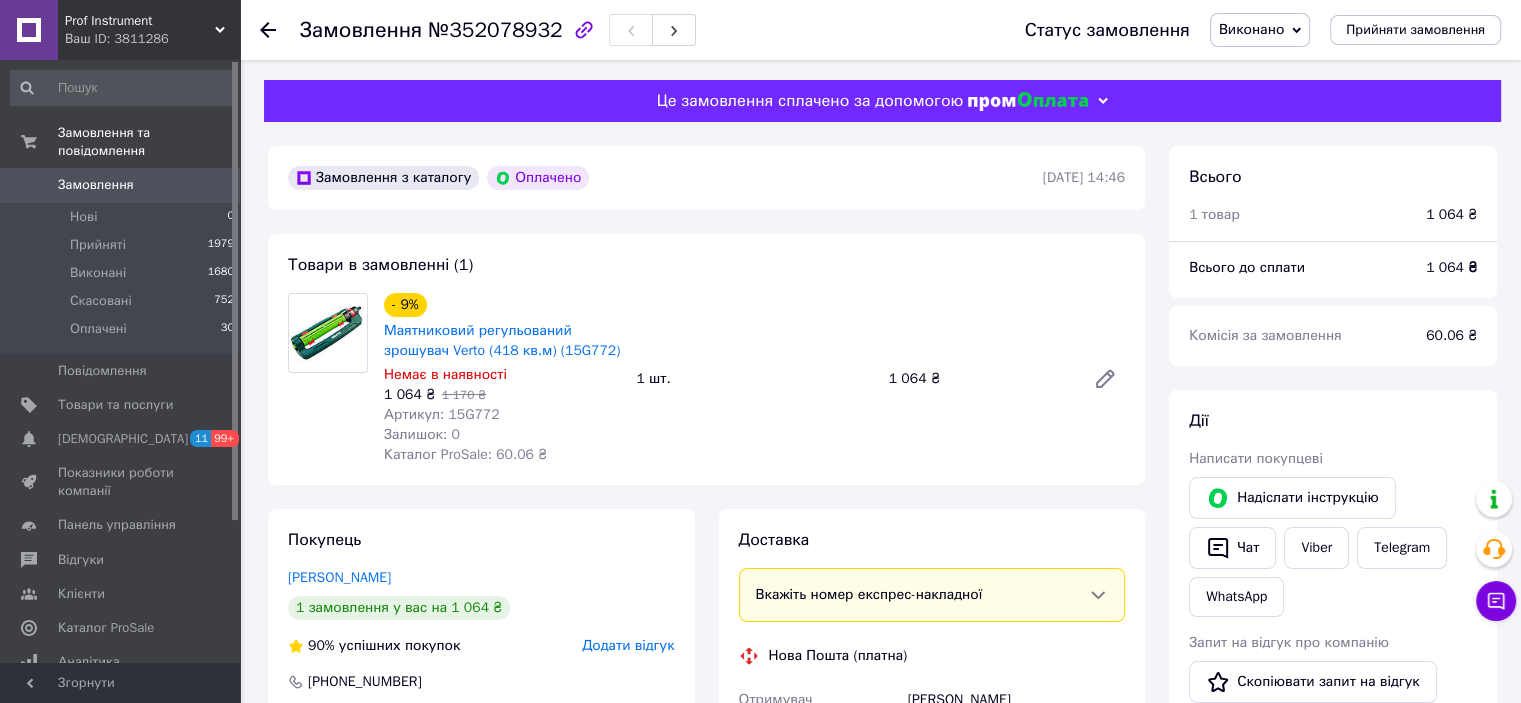 click on "Виконано" at bounding box center (1251, 29) 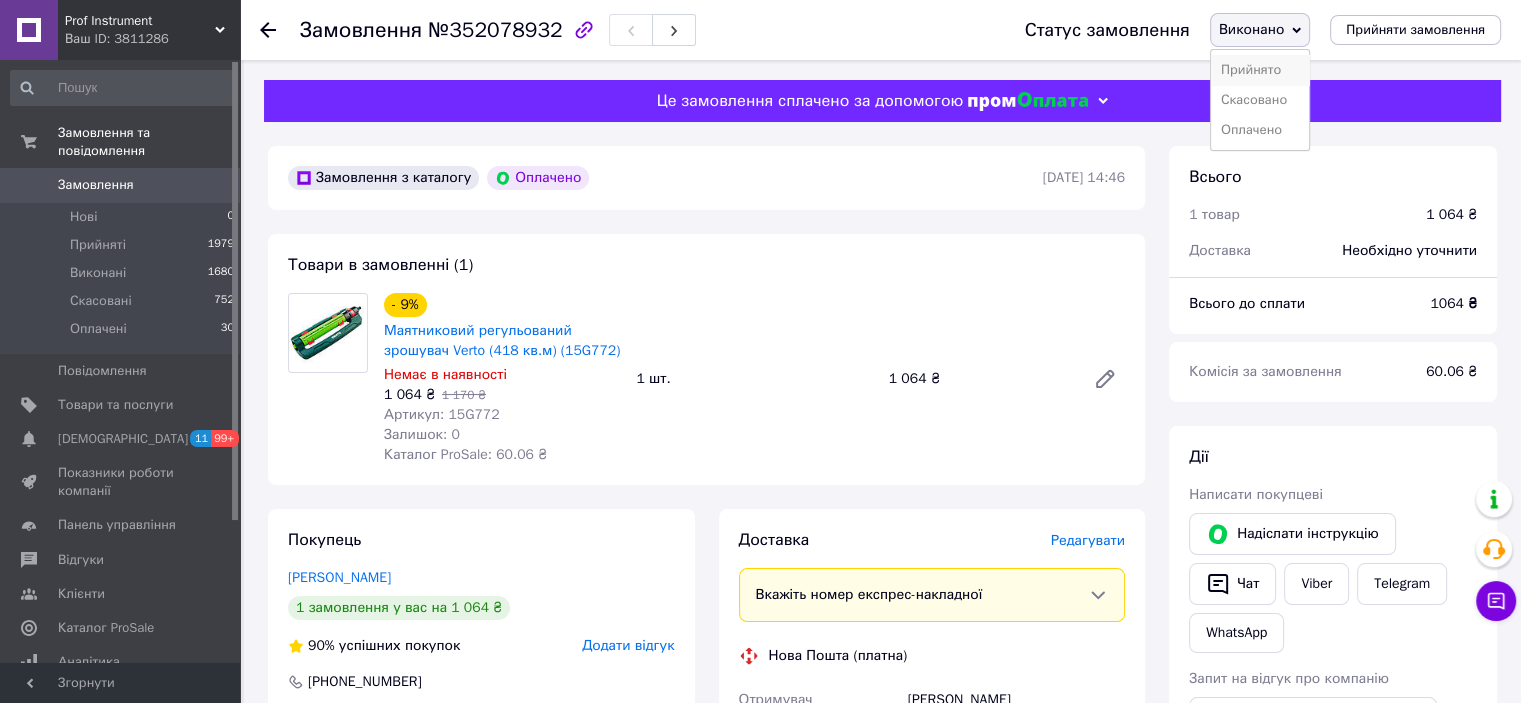 click on "Прийнято" at bounding box center [1260, 70] 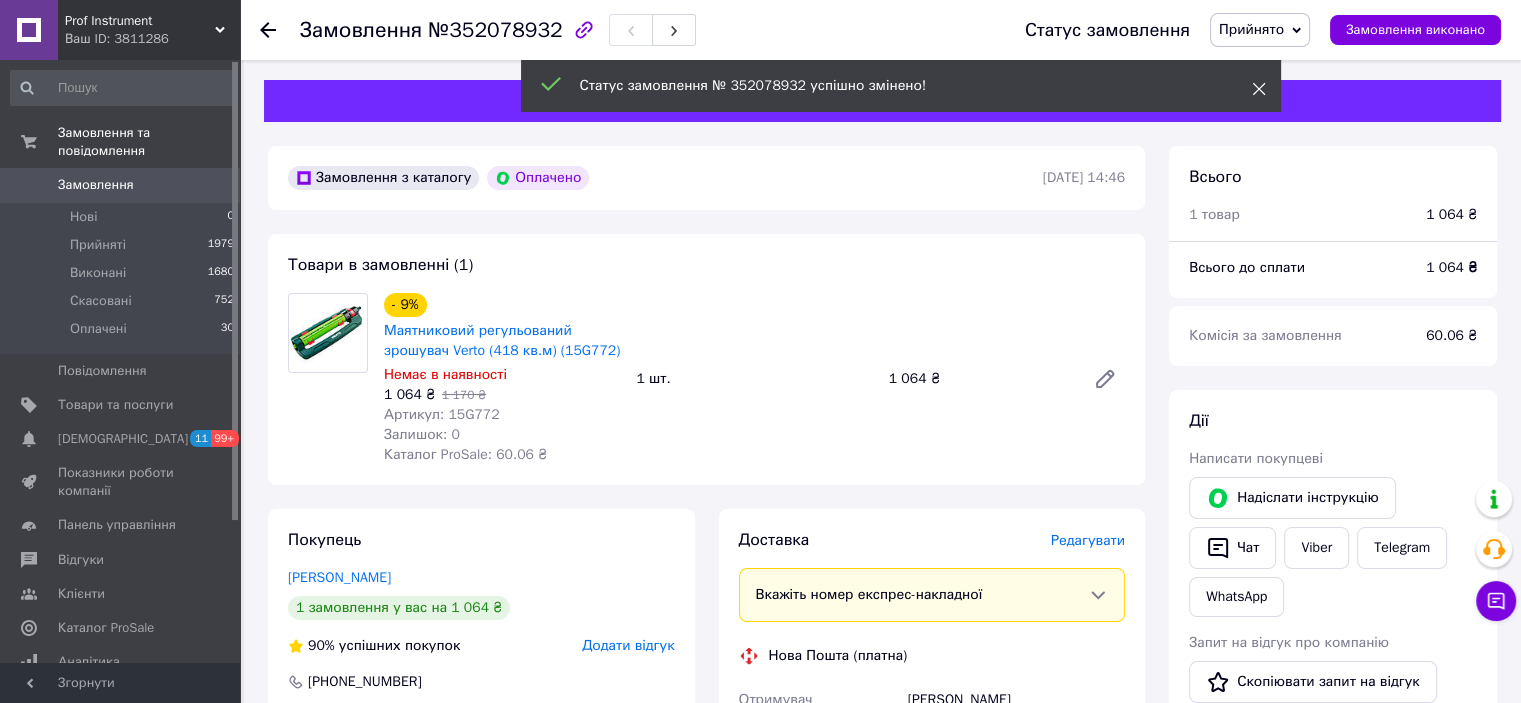 click 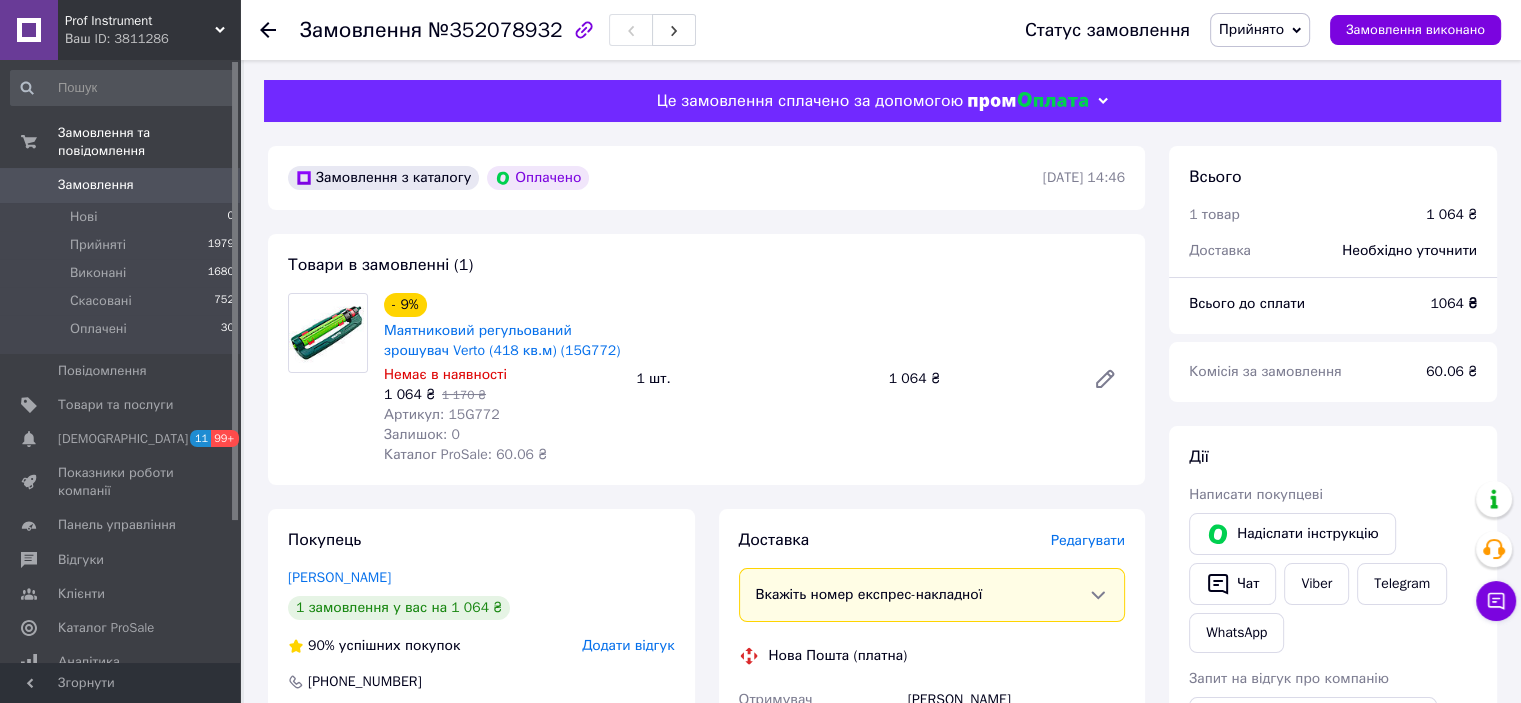 click on "Замовлення" at bounding box center [96, 185] 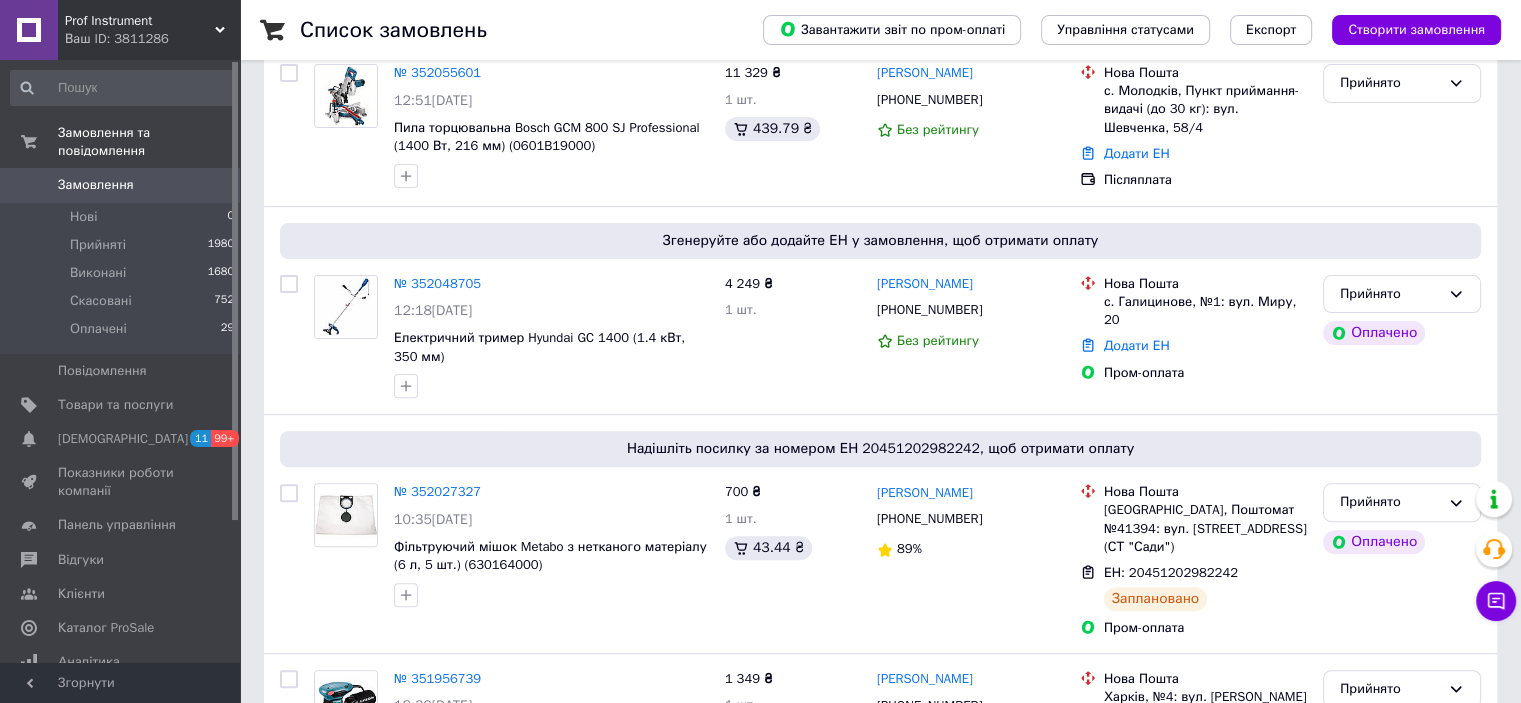 scroll, scrollTop: 600, scrollLeft: 0, axis: vertical 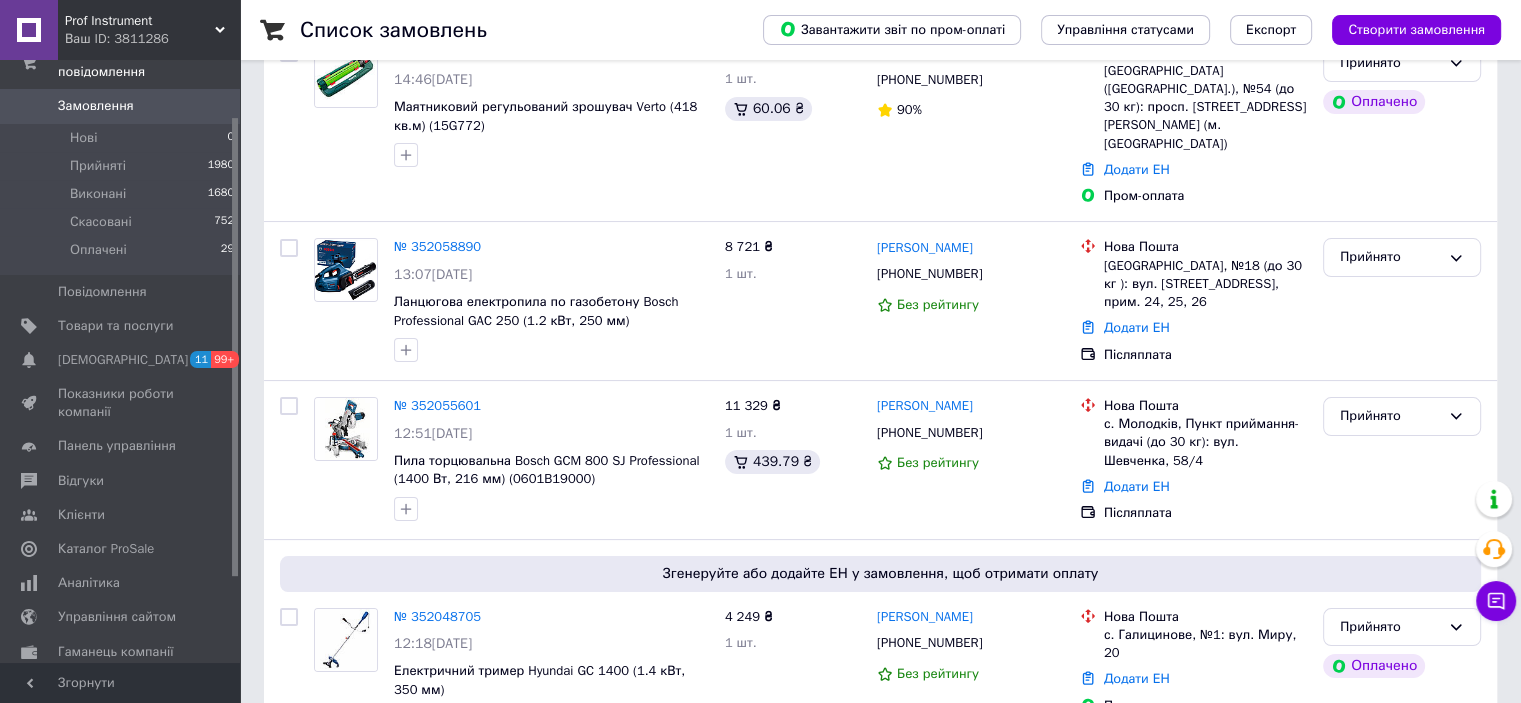 drag, startPoint x: 236, startPoint y: 278, endPoint x: 256, endPoint y: 340, distance: 65.14599 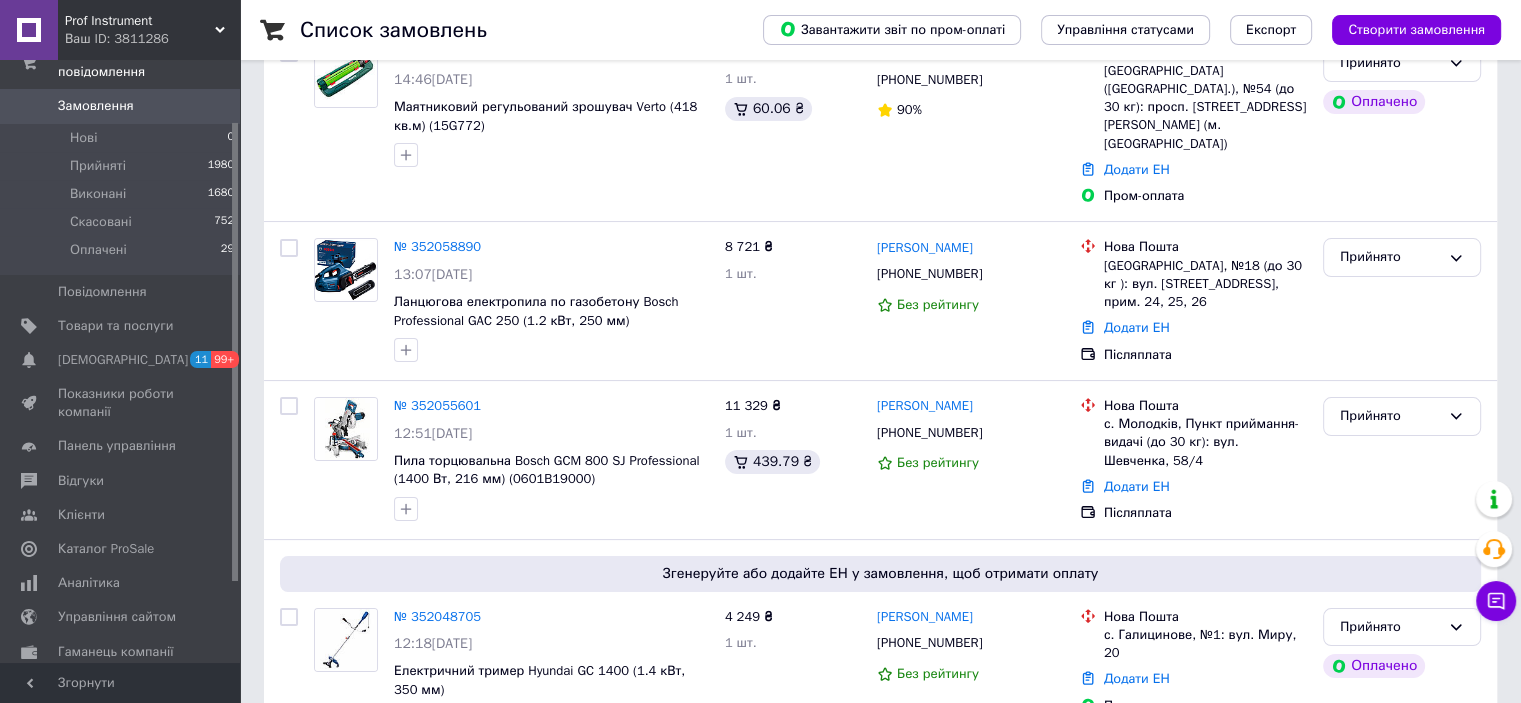 scroll, scrollTop: 80, scrollLeft: 0, axis: vertical 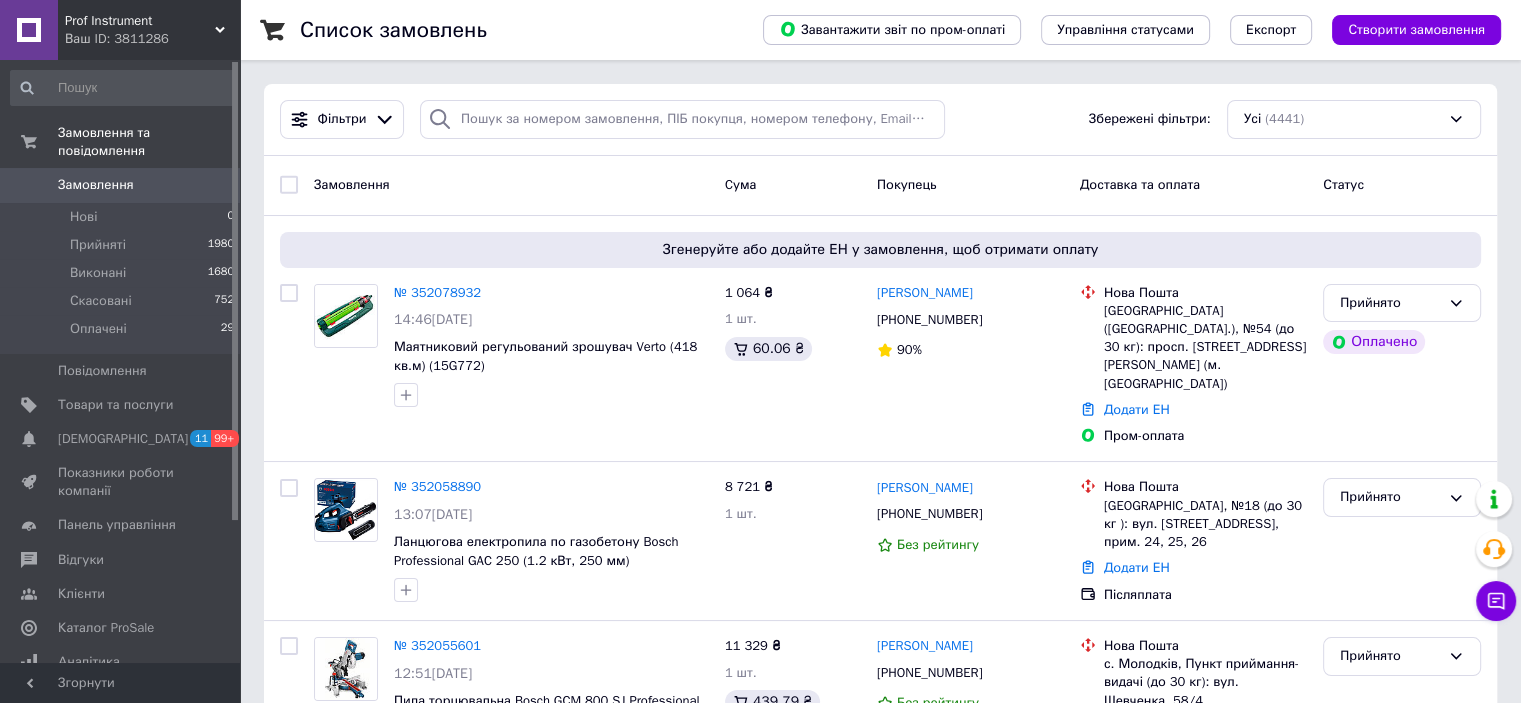 drag, startPoint x: 236, startPoint y: 363, endPoint x: 246, endPoint y: 267, distance: 96.519424 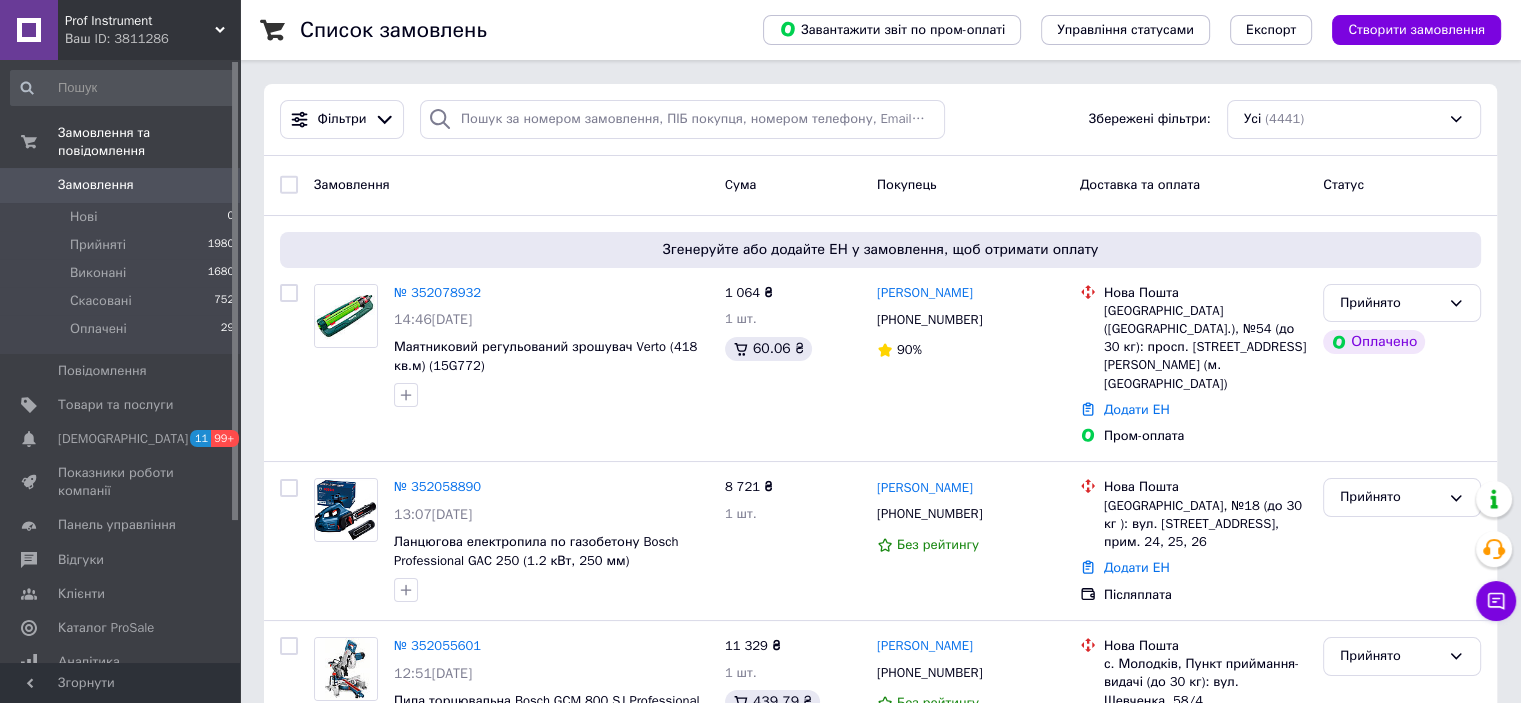 click on "Список замовлень   Завантажити звіт по пром-оплаті Управління статусами Експорт Створити замовлення Фільтри Збережені фільтри: Усі (4441) Замовлення Cума Покупець Доставка та оплата Статус Згенеруйте або додайте ЕН у замовлення, щоб отримати оплату № 352078932 14:46, 10.07.2025 Маятниковий регульований зрошувач Verto (418 кв.м) (15G772) 1 064 ₴ 1 шт. 60.06 ₴ Владислав Руденко +380636082461 90% Нова Пошта Киев (Киевская обл.), №54 (до 30 кг): просп. Академика Палладина, 25а (м. Академгородок) Додати ЕН Пром-оплата Прийнято Оплачено № 352058890 13:07, 10.07.2025 8 721 ₴ 1 шт. Сергій Шабей +380668138998 Без рейтингу 89% 1" at bounding box center [880, 2040] 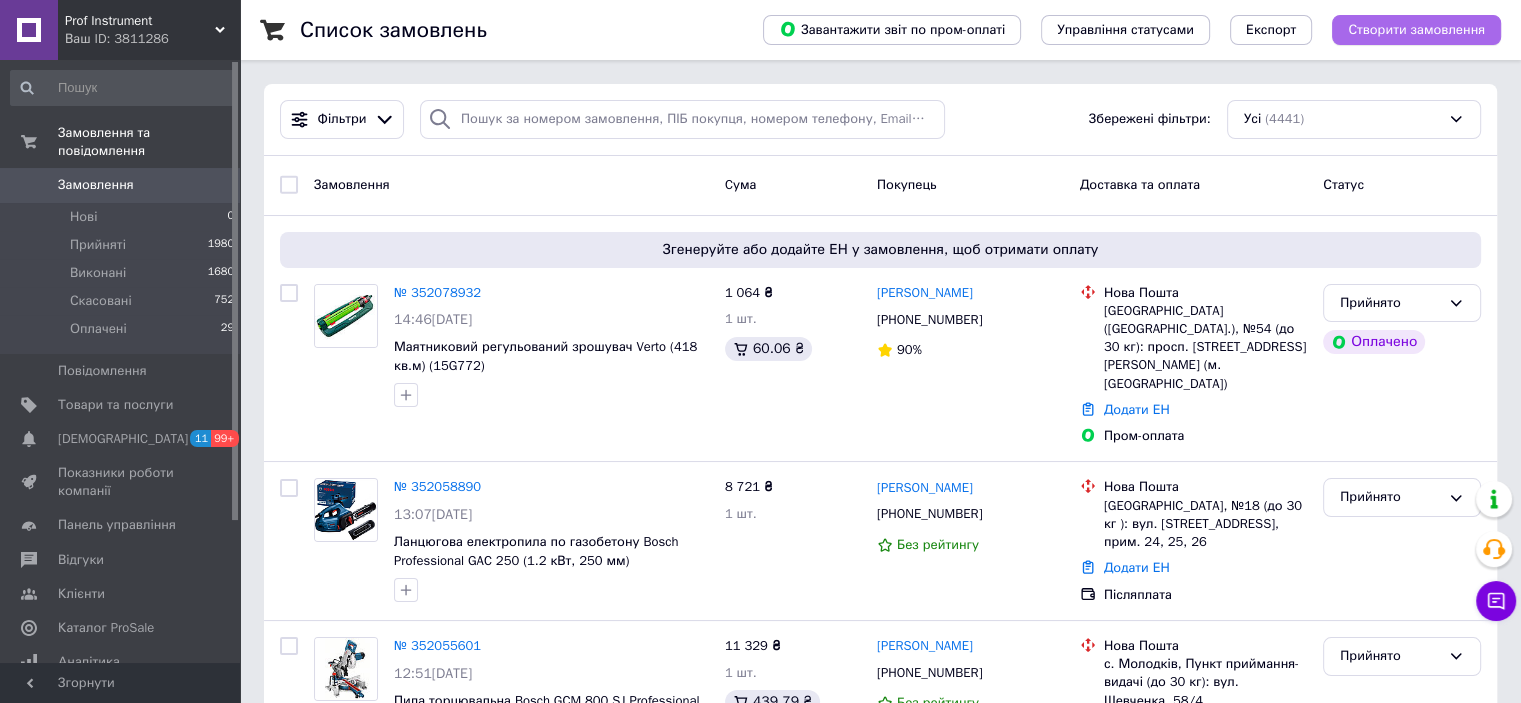 click on "Створити замовлення" at bounding box center (1416, 30) 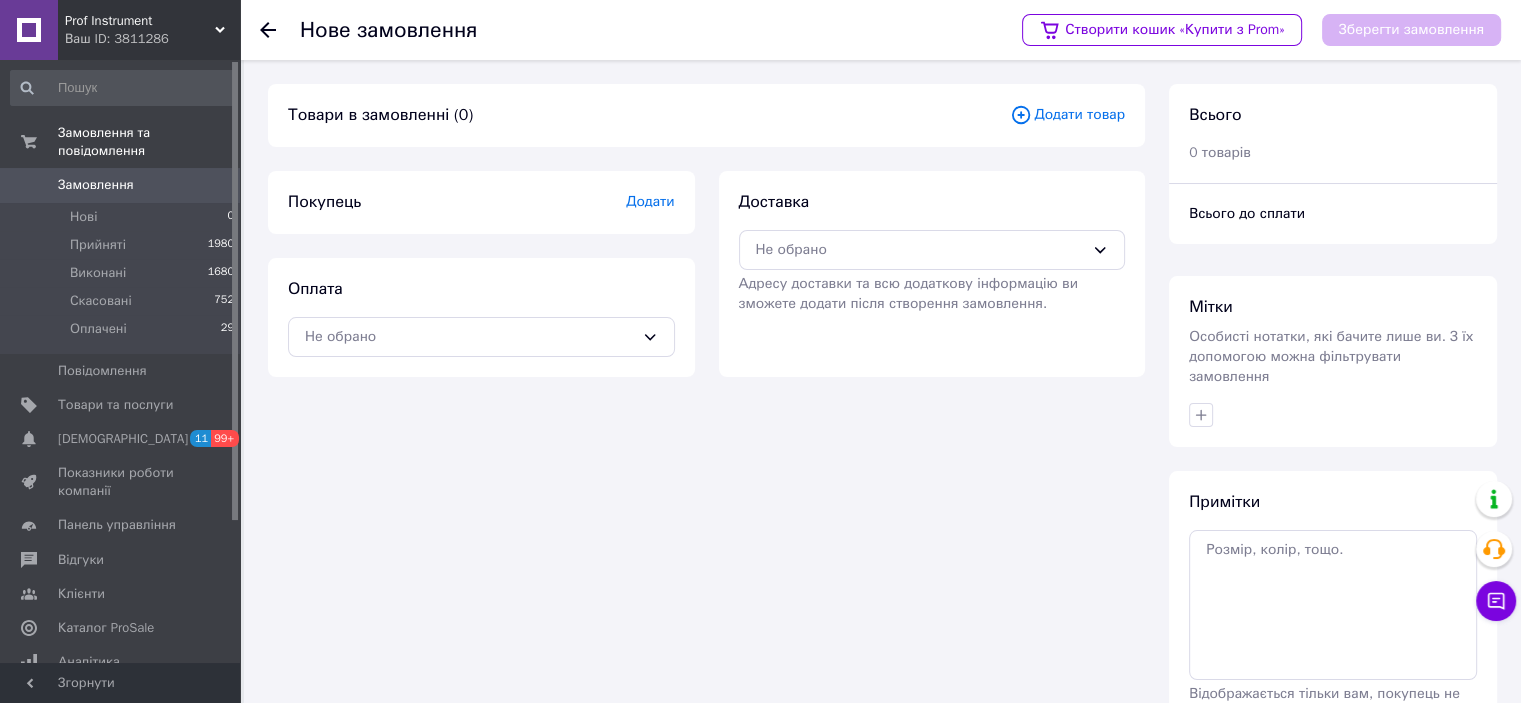 click on "Покупець Додати" at bounding box center [481, 202] 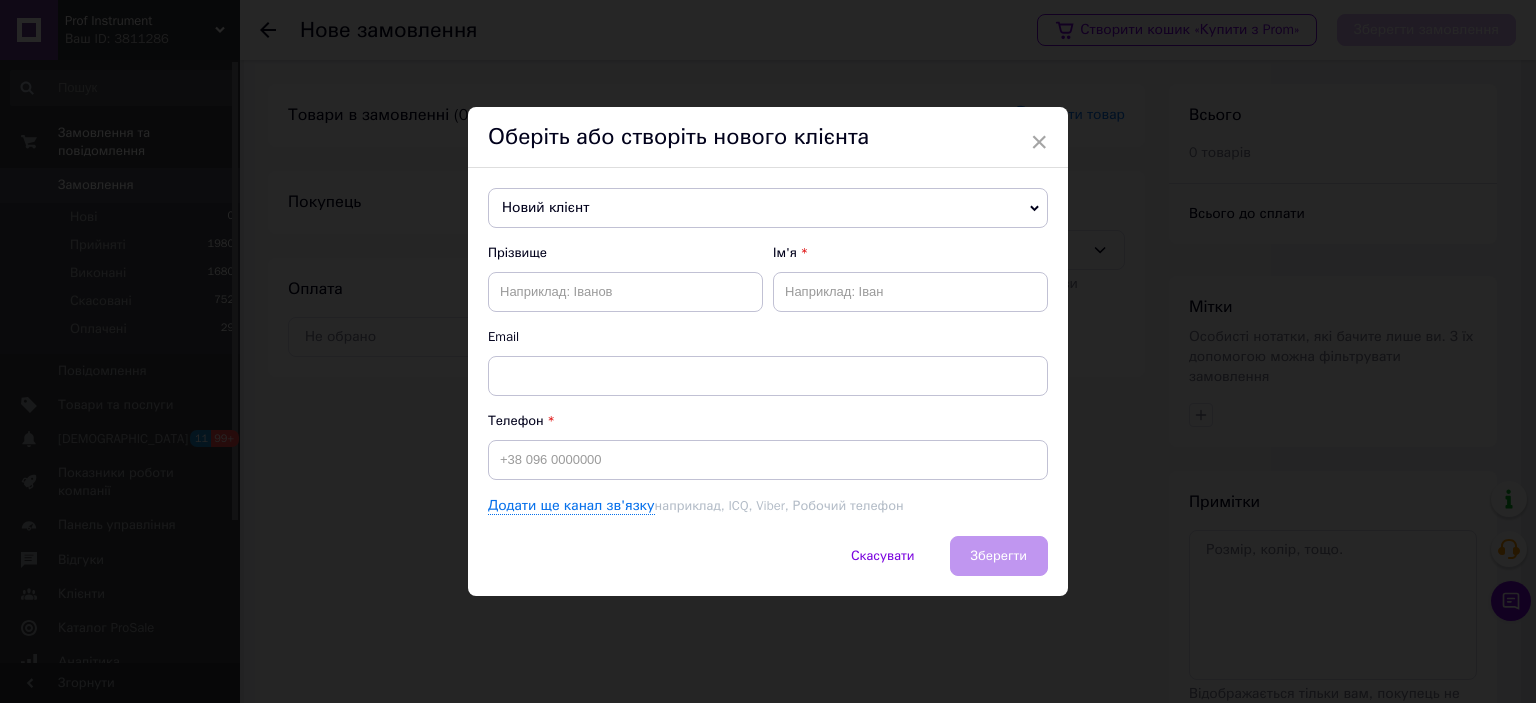 click on "Новий клієнт" at bounding box center (768, 208) 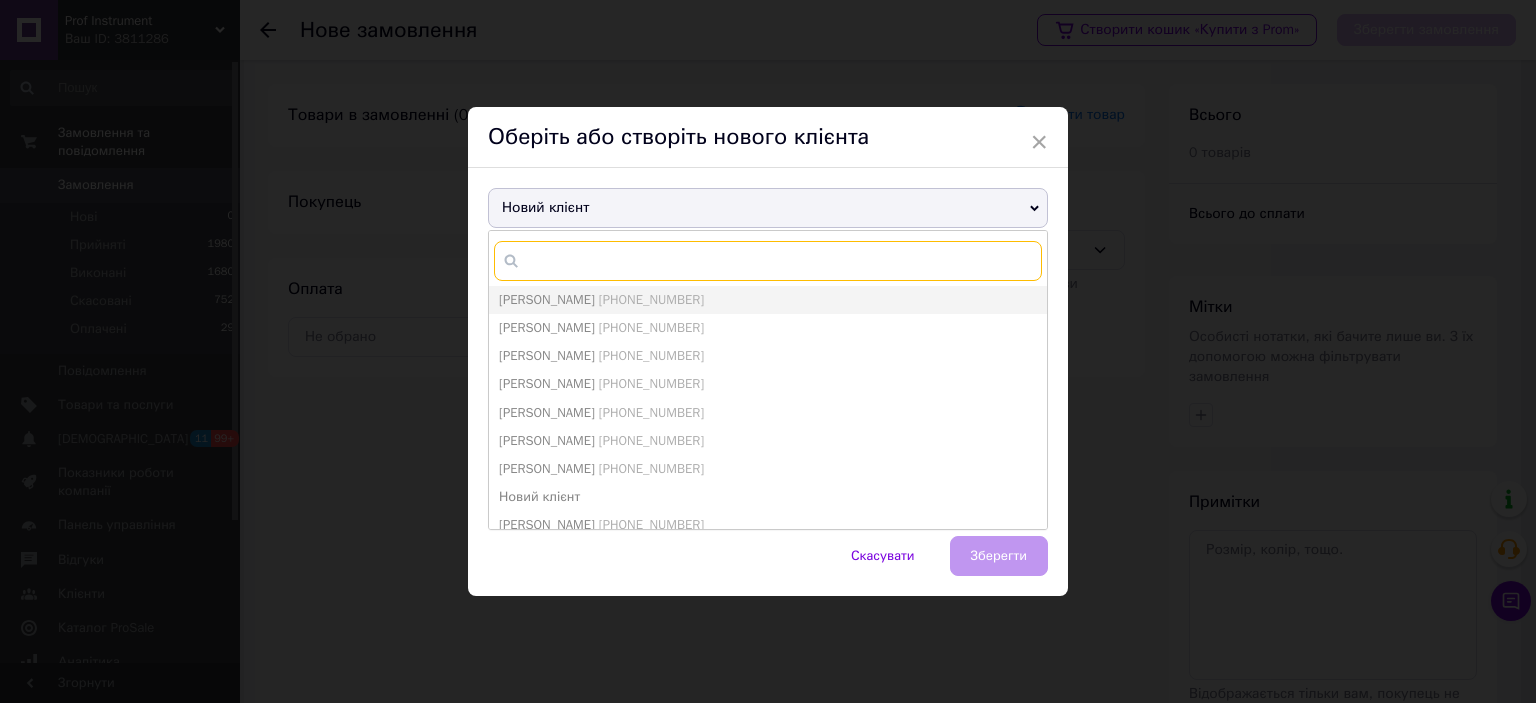 paste on "380686294105" 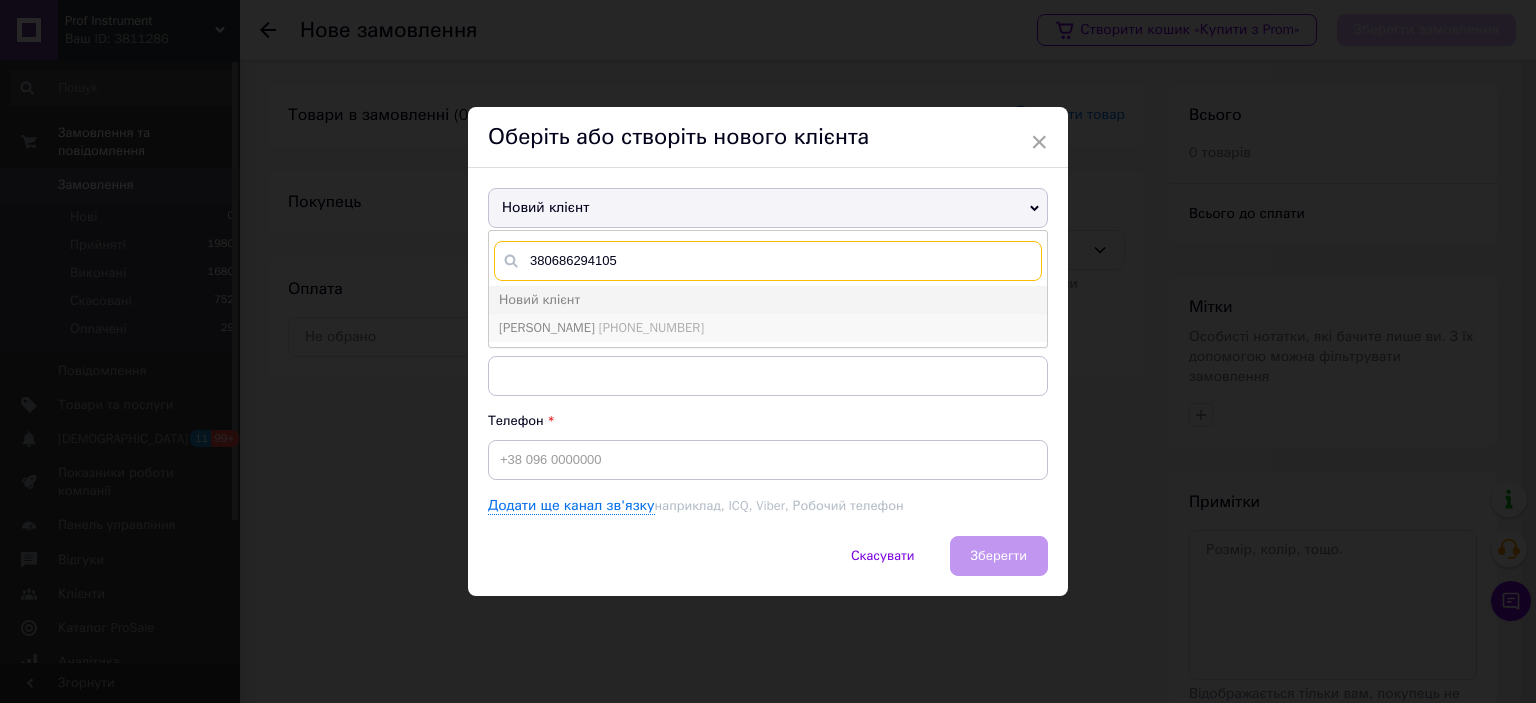 type on "380686294105" 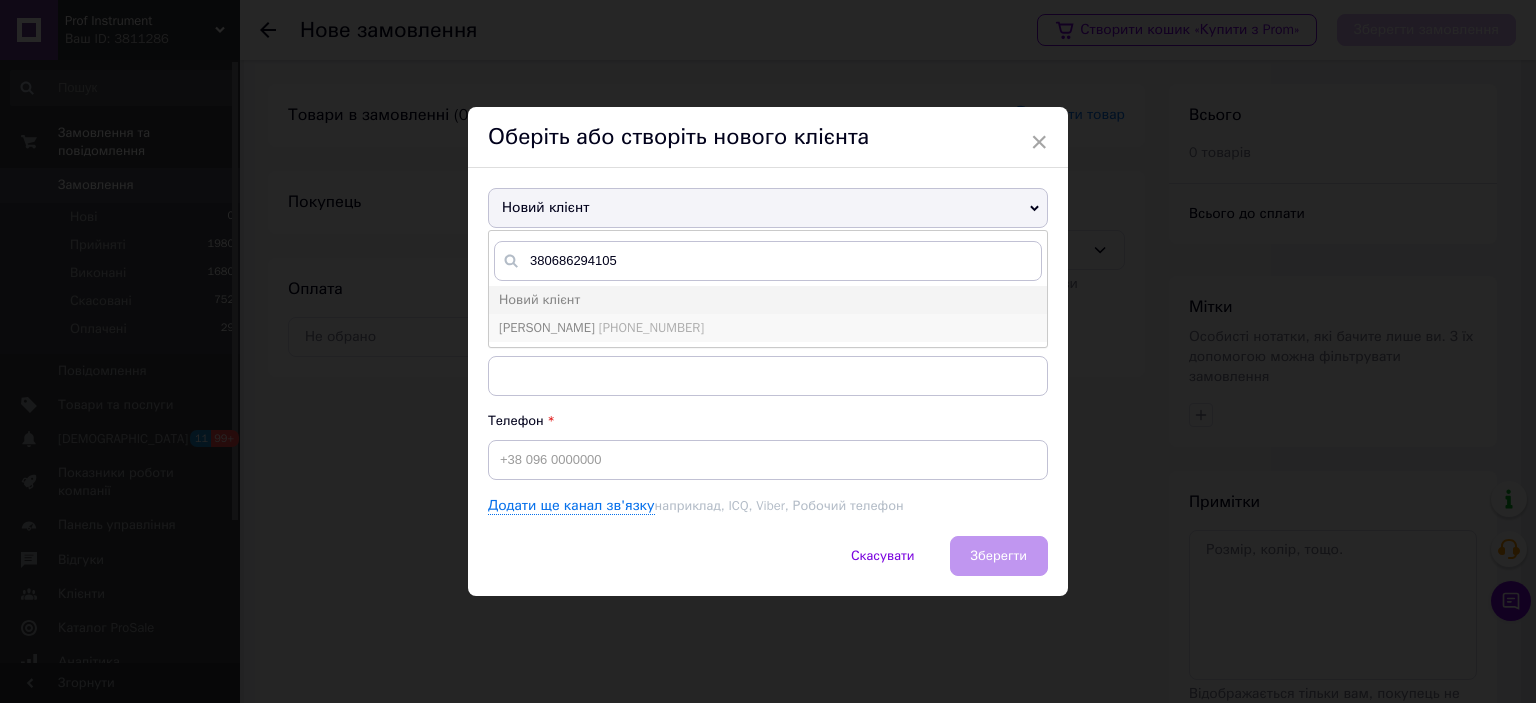 click on "Приймак Оксана" at bounding box center [547, 327] 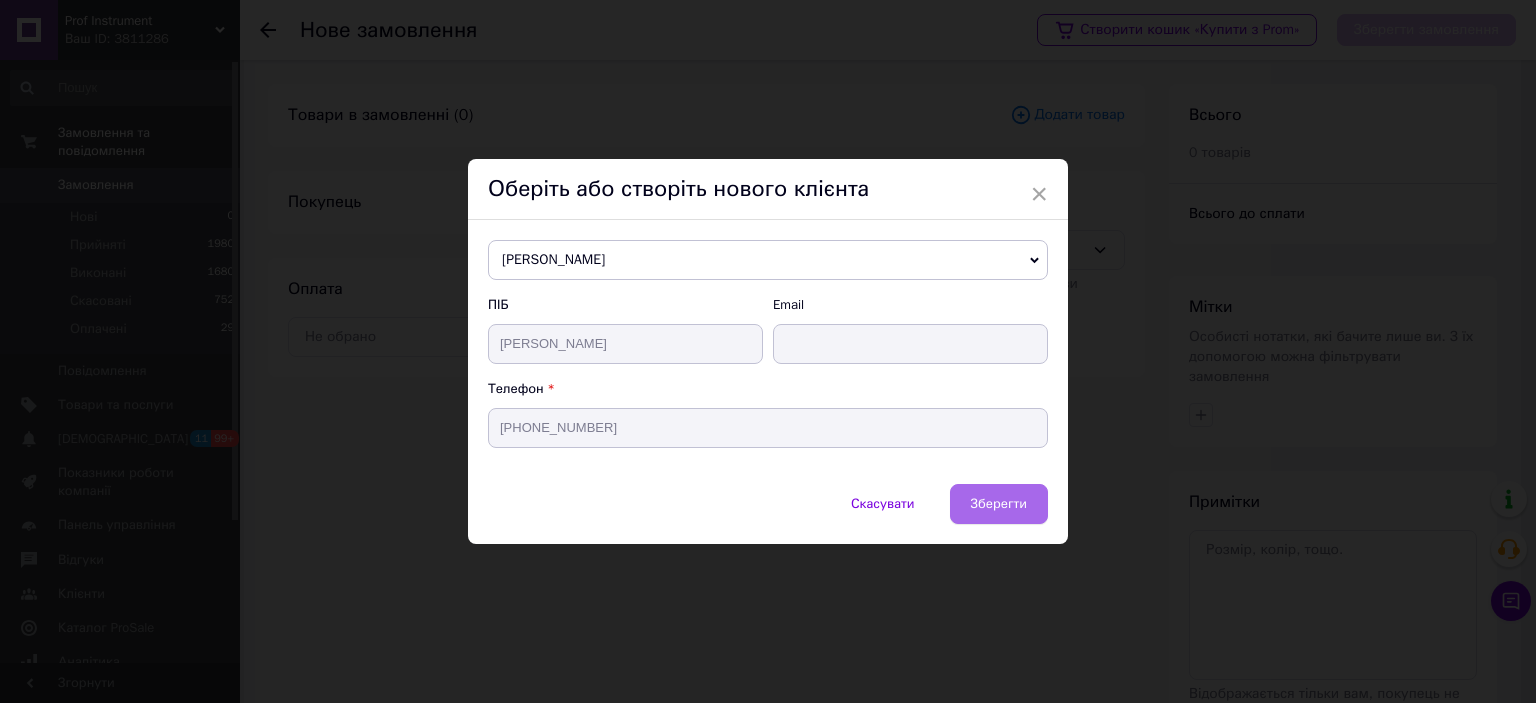 click on "Зберегти" at bounding box center (999, 504) 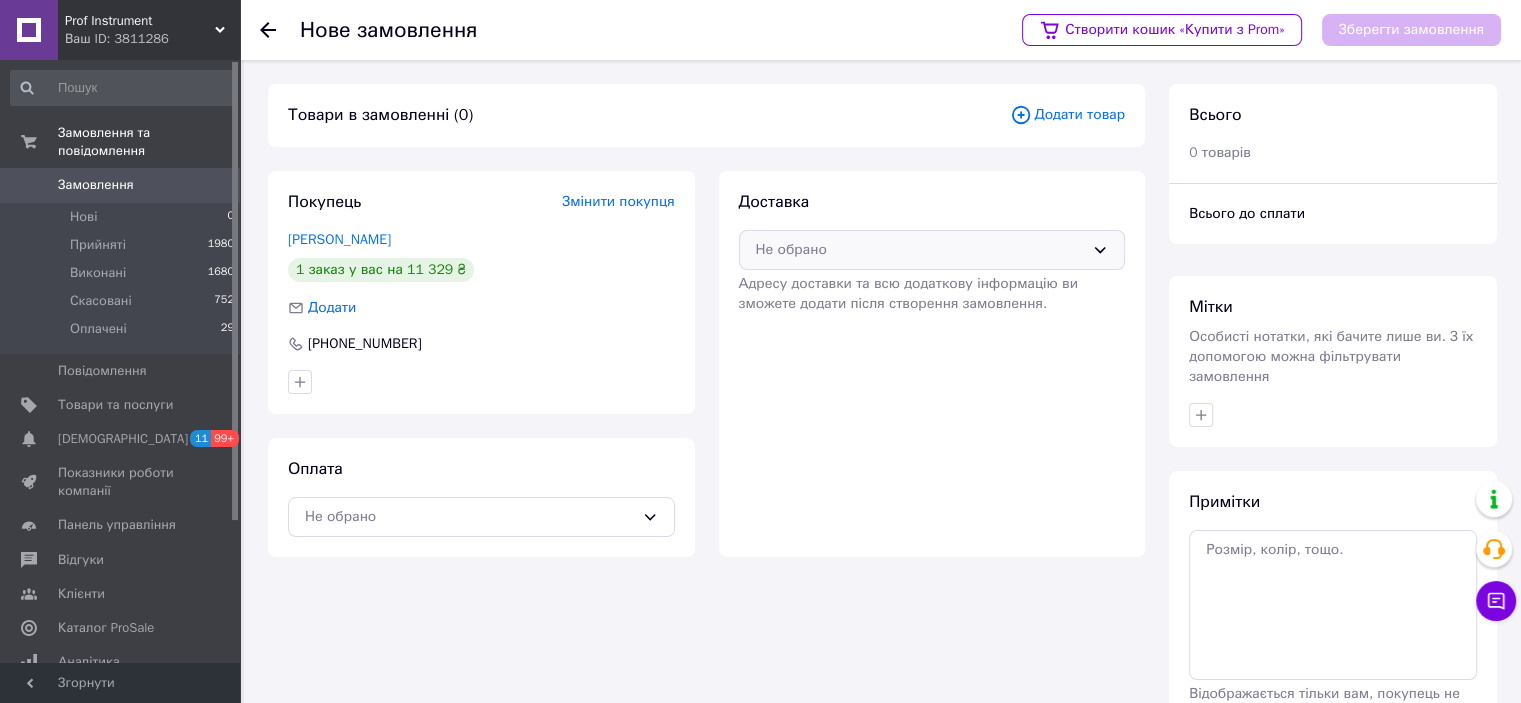 click on "Не обрано" at bounding box center (920, 250) 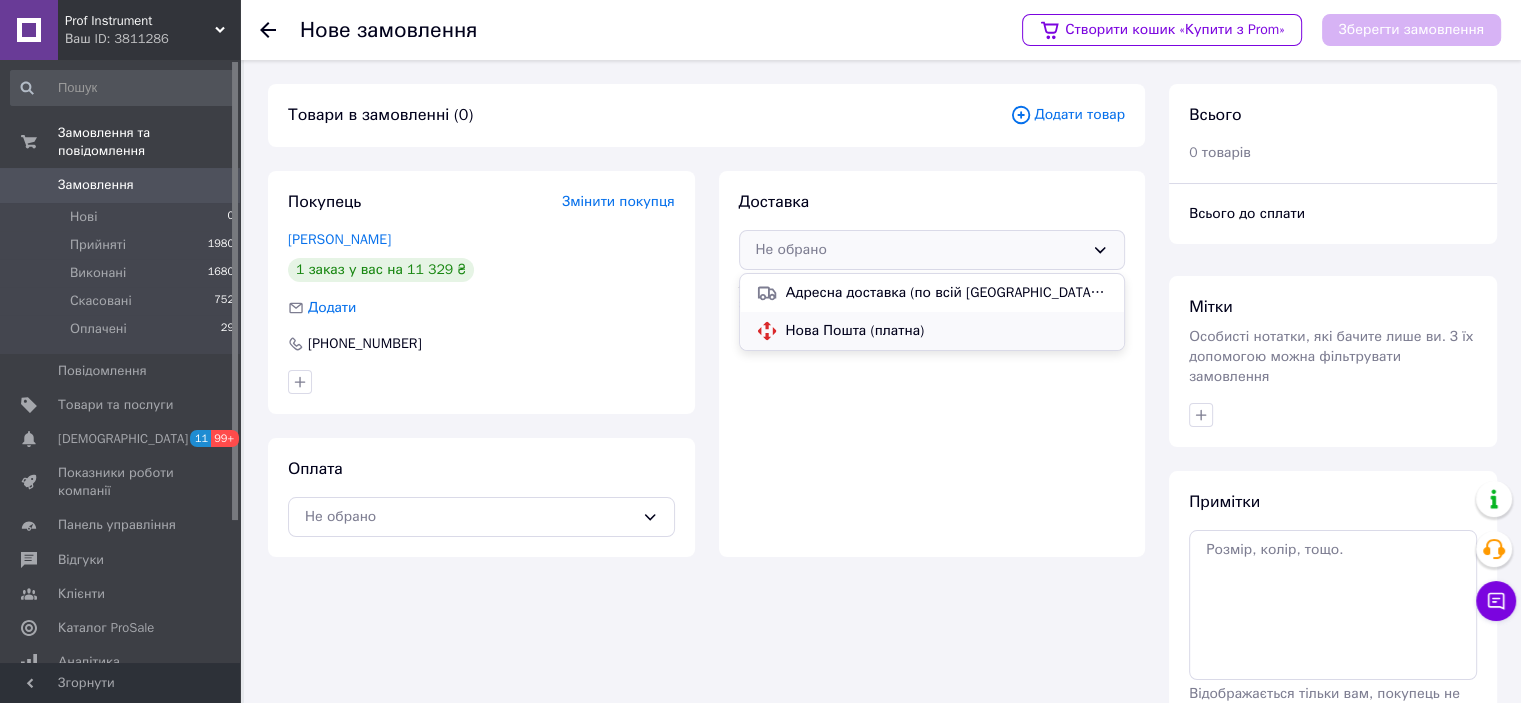 click on "Нова Пошта (платна)" at bounding box center (947, 331) 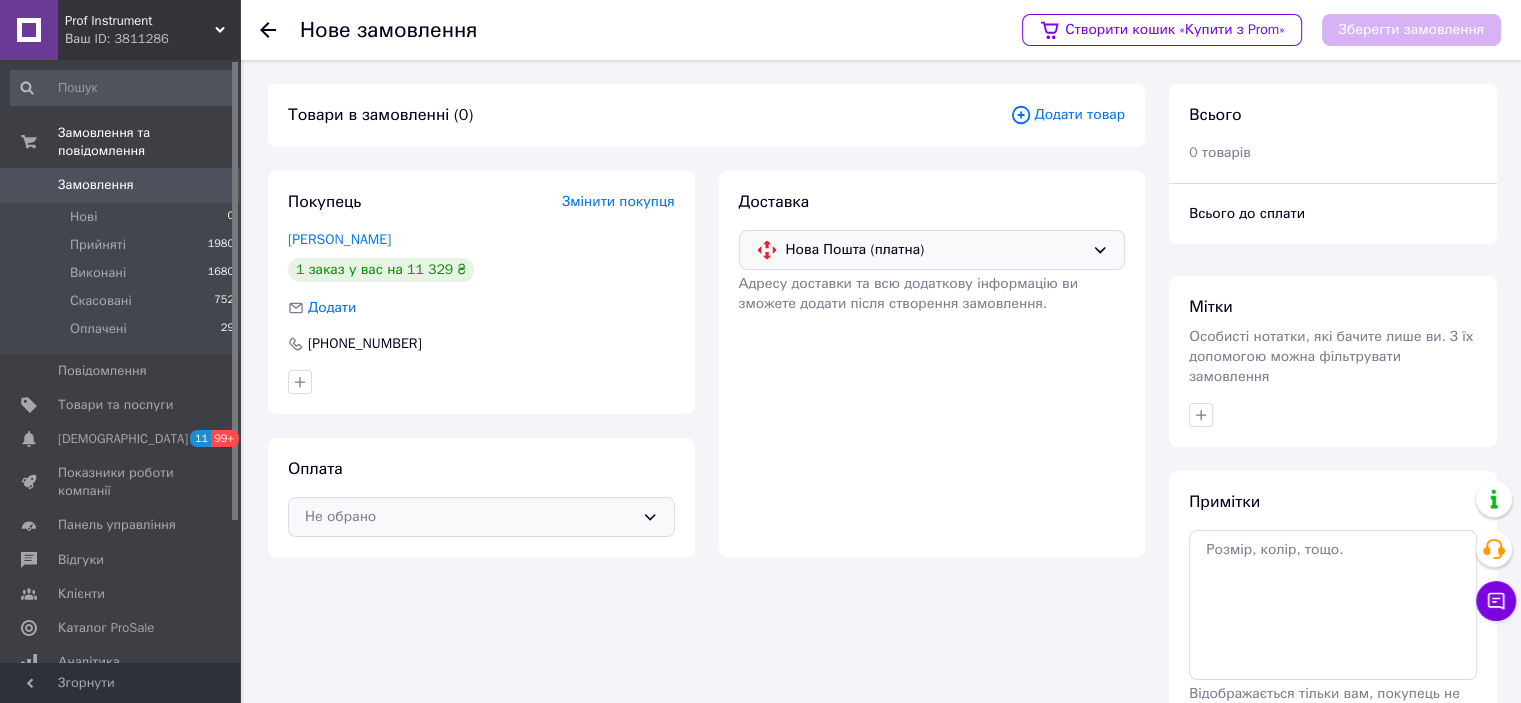 click on "Не обрано" at bounding box center (469, 517) 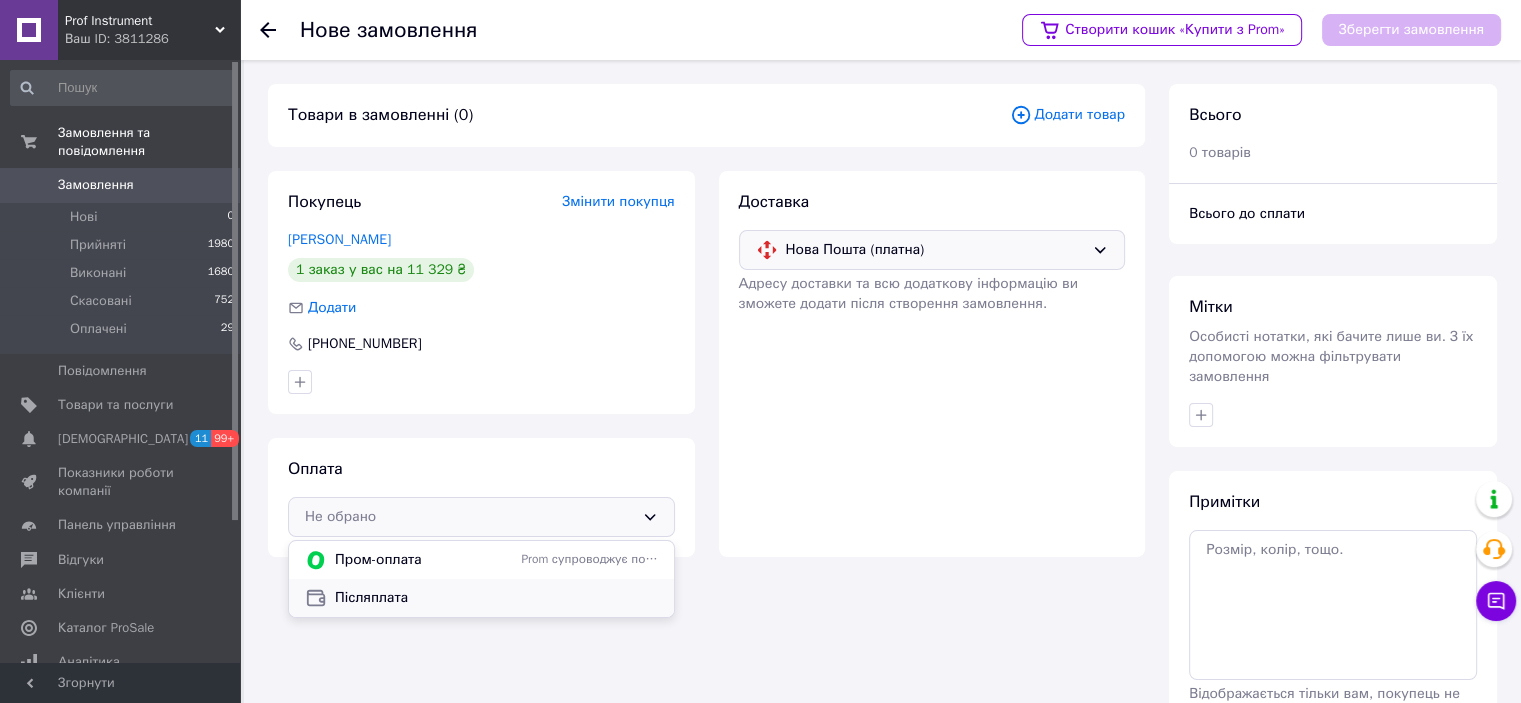 click on "Післяплата" at bounding box center (496, 598) 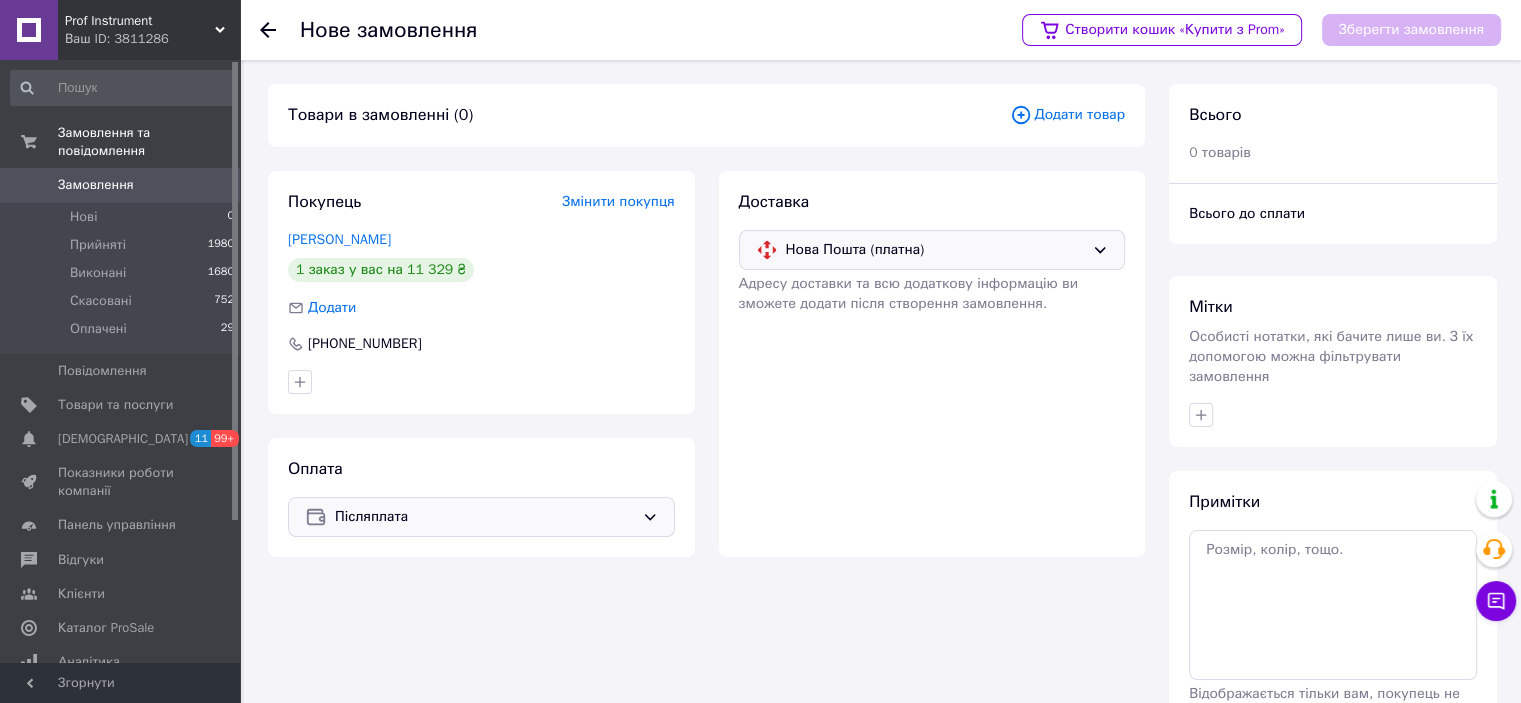 click on "Додати товар" at bounding box center [1067, 115] 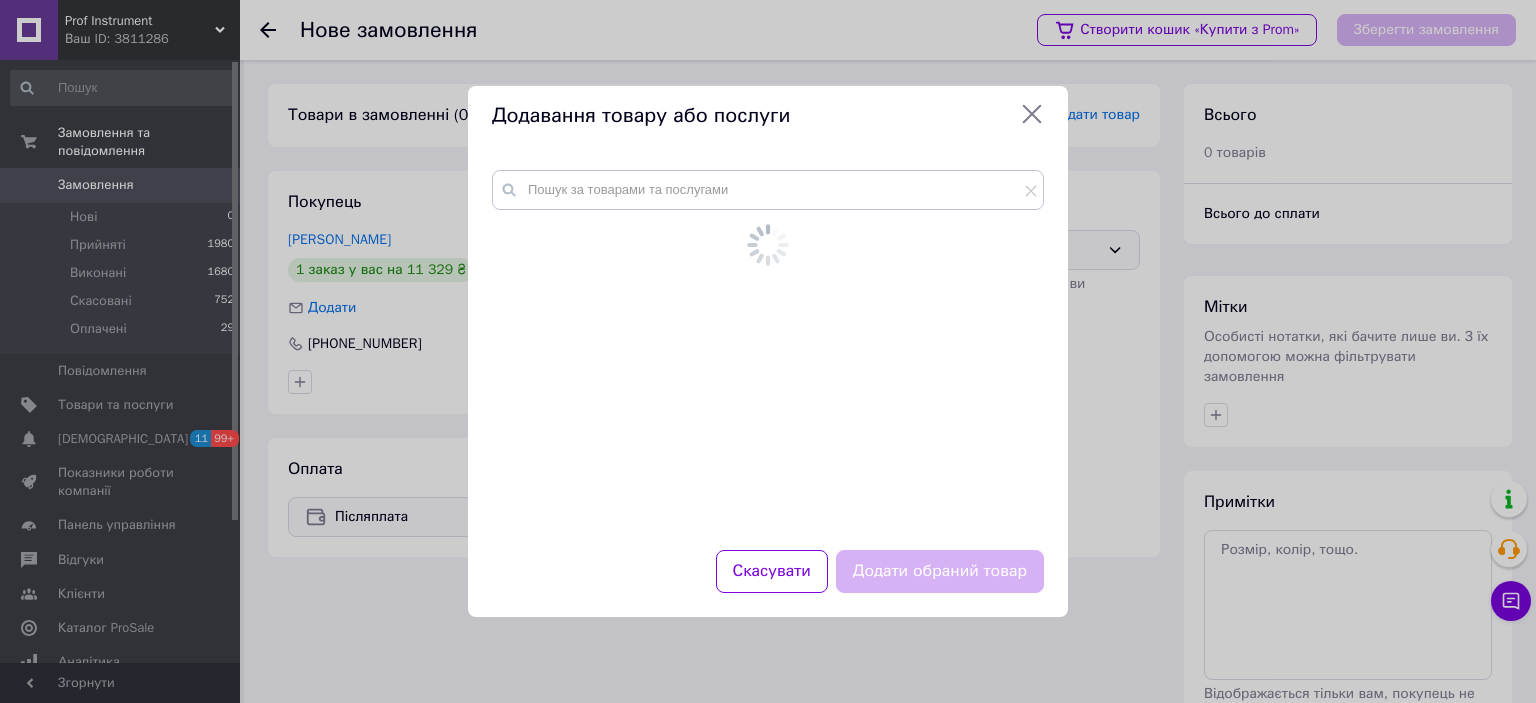click 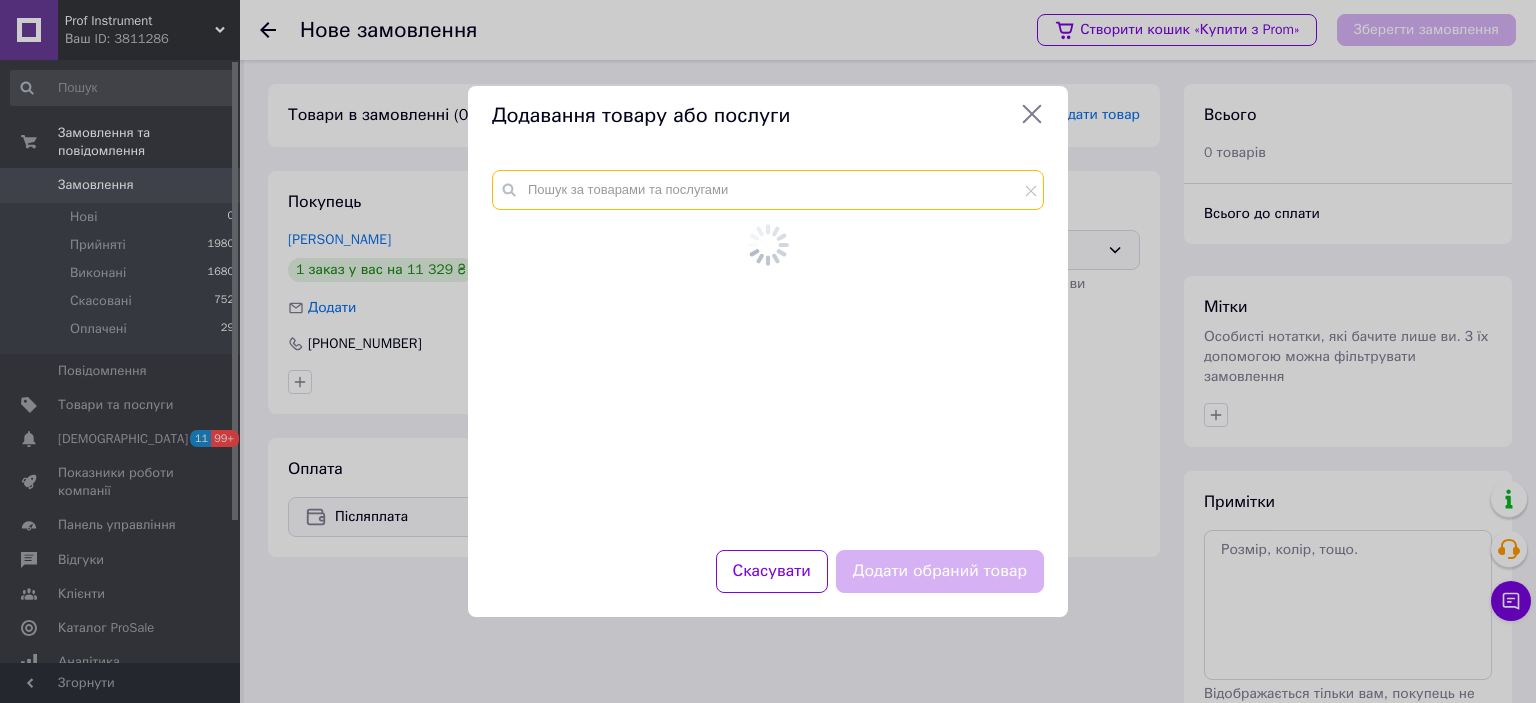 paste on "0601396102" 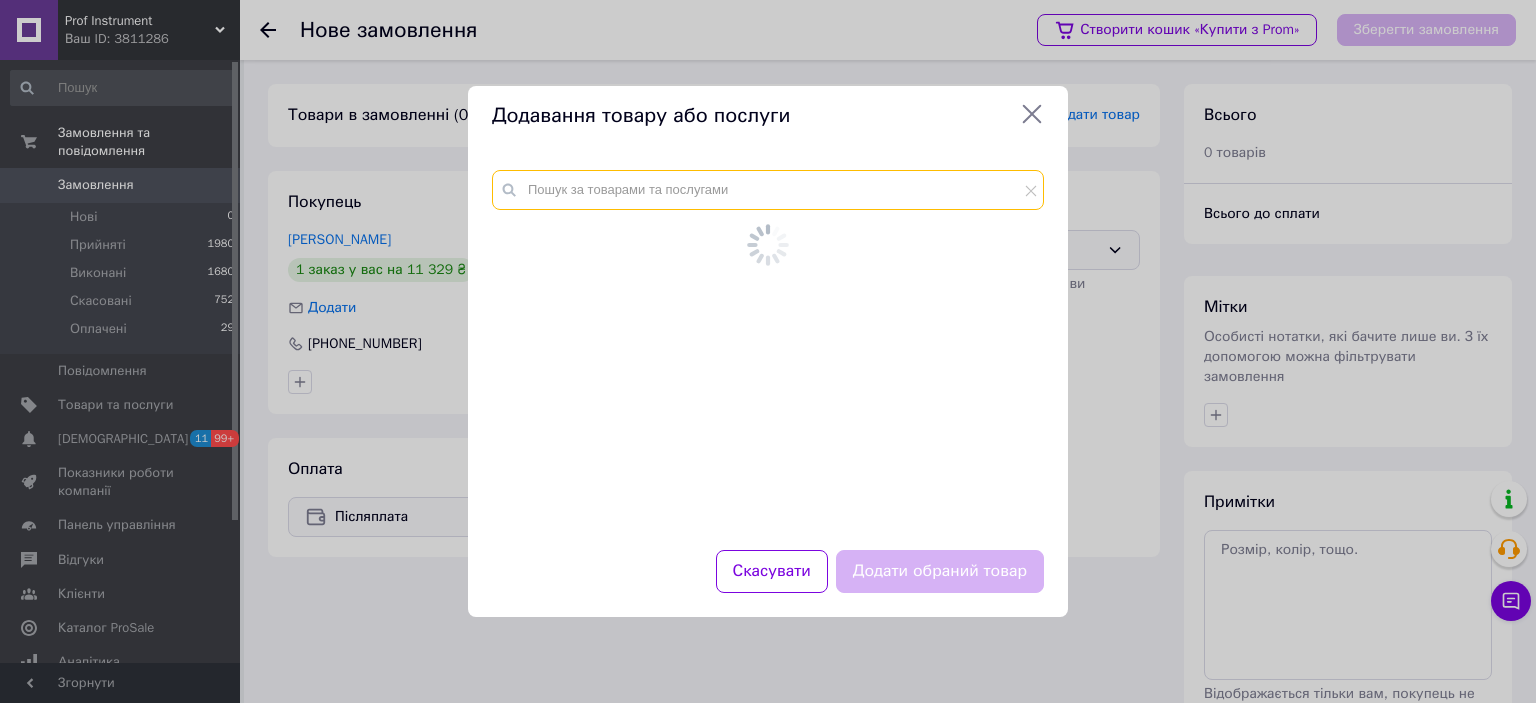 click at bounding box center (768, 190) 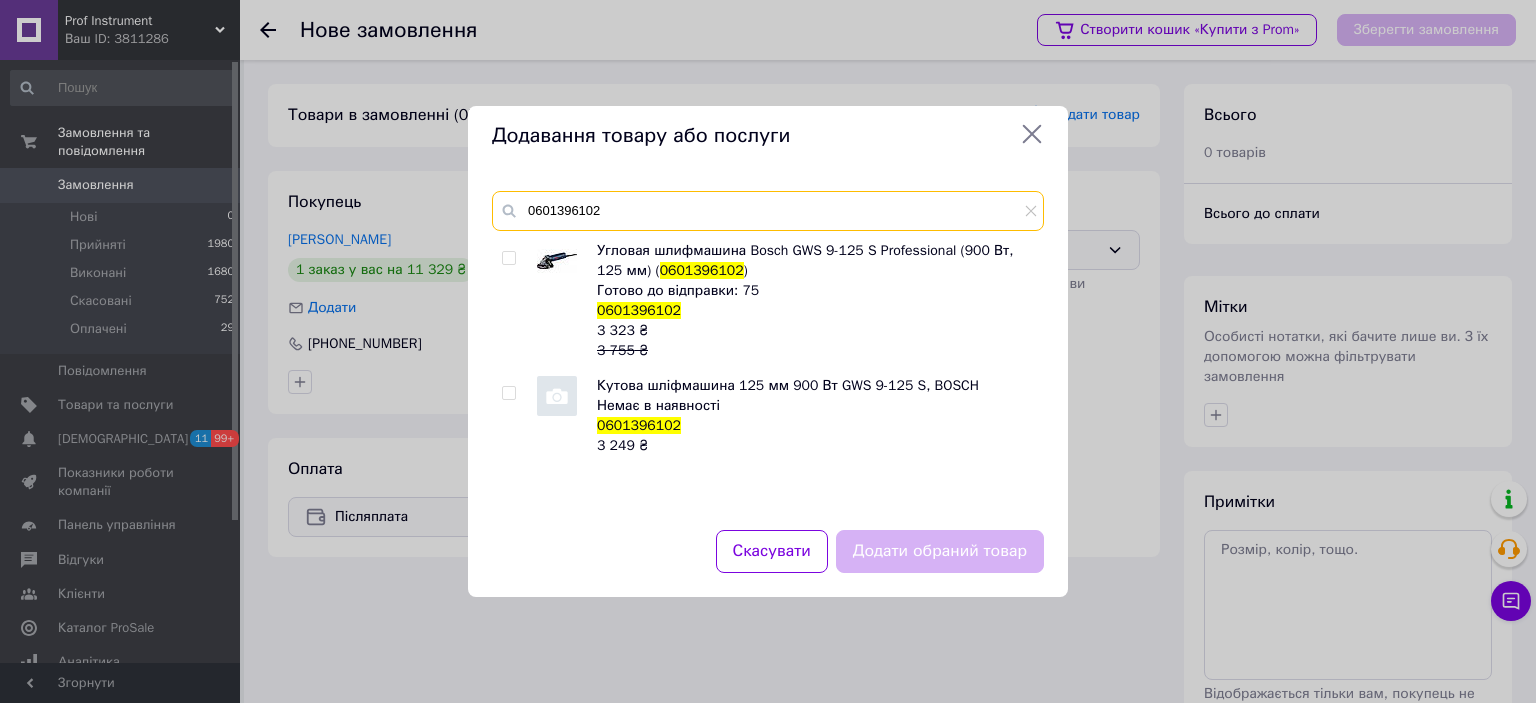 type on "0601396102" 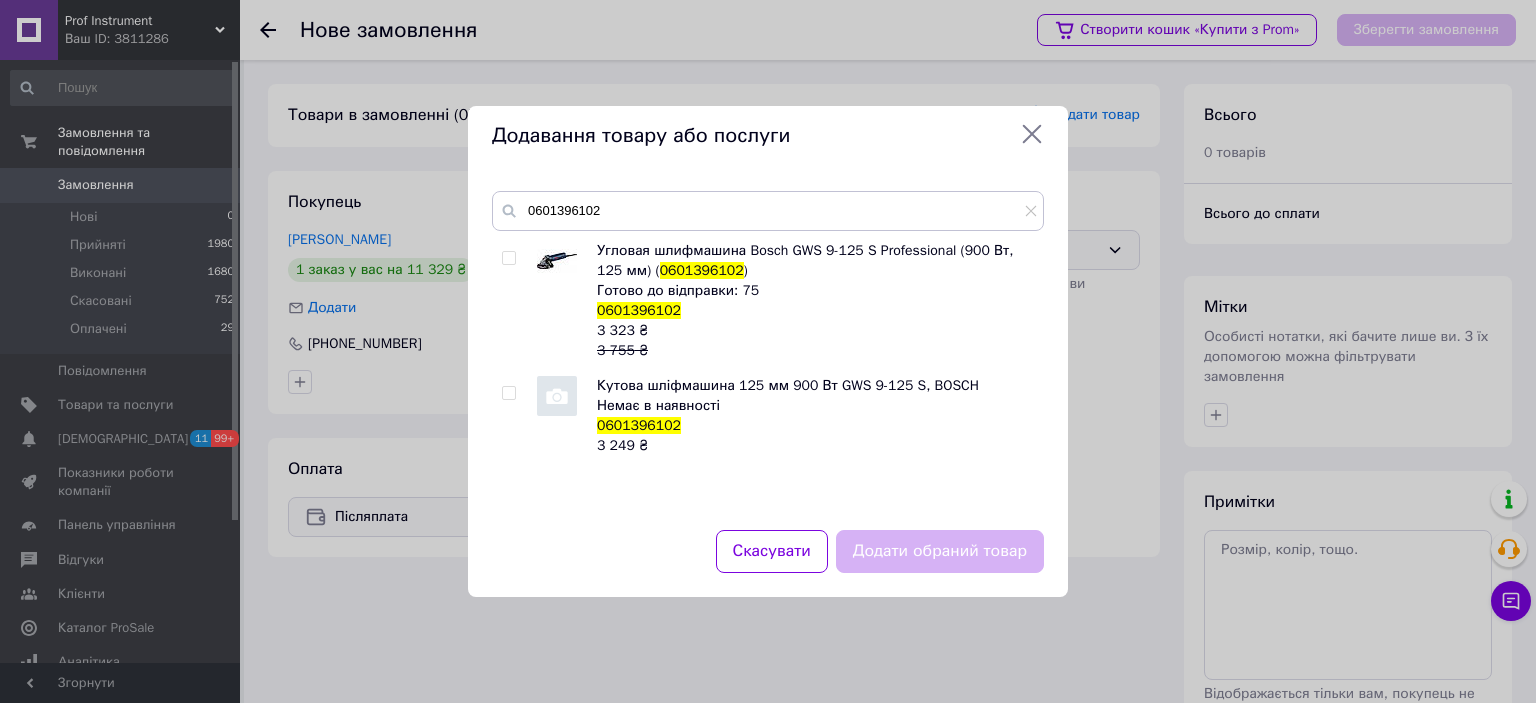 click on "Угловая шлифмашина Bosch GWS 9-125 S Professional  (900 Вт, 125 мм) ( 0601396102 ) Готово до відправки: 75 0601396102 3 323   ₴ 3 755   ₴ Кутова шліфмашина 125 мм  900 Вт GWS 9-125 S, BOSCH Немає в наявності 0601396102 3 249   ₴" at bounding box center (767, 373) 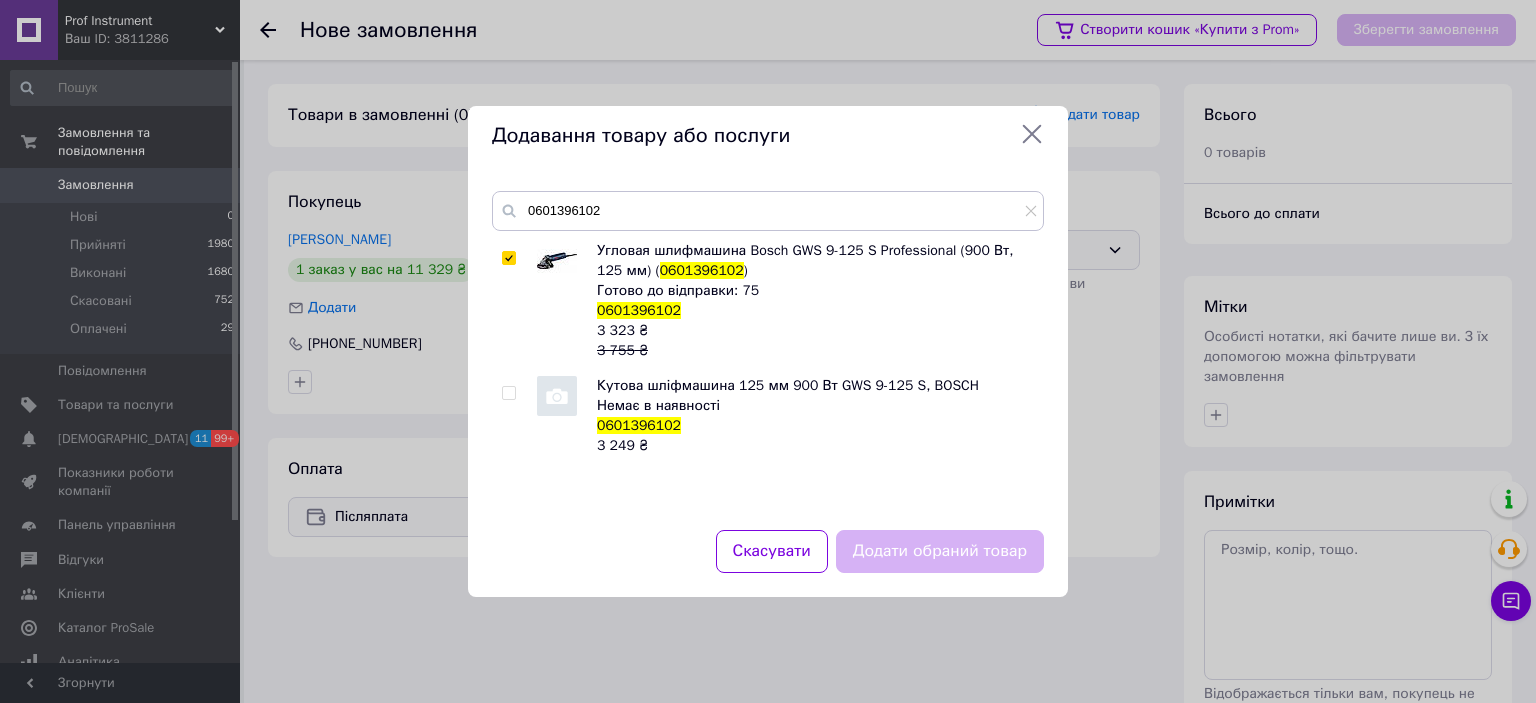 checkbox on "true" 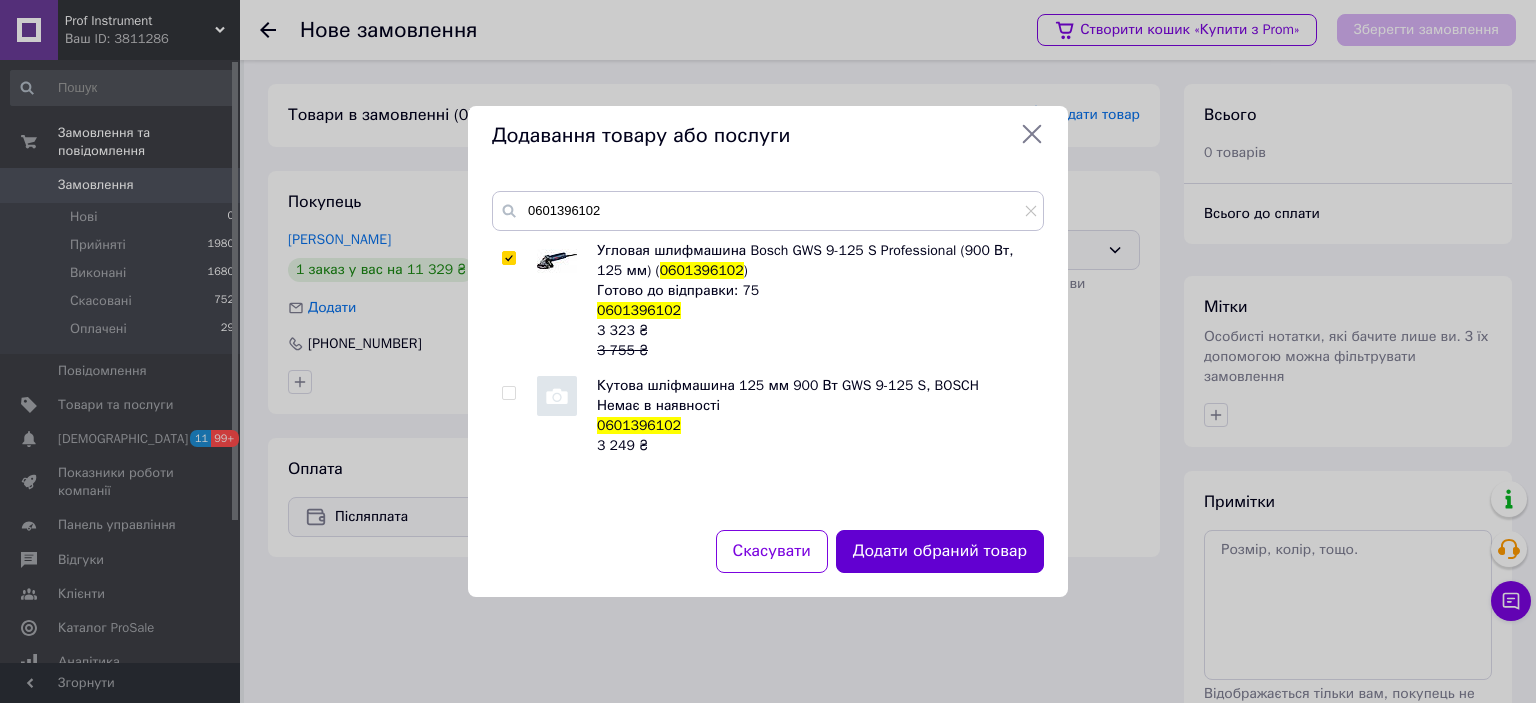 click on "Додати обраний товар" at bounding box center [940, 551] 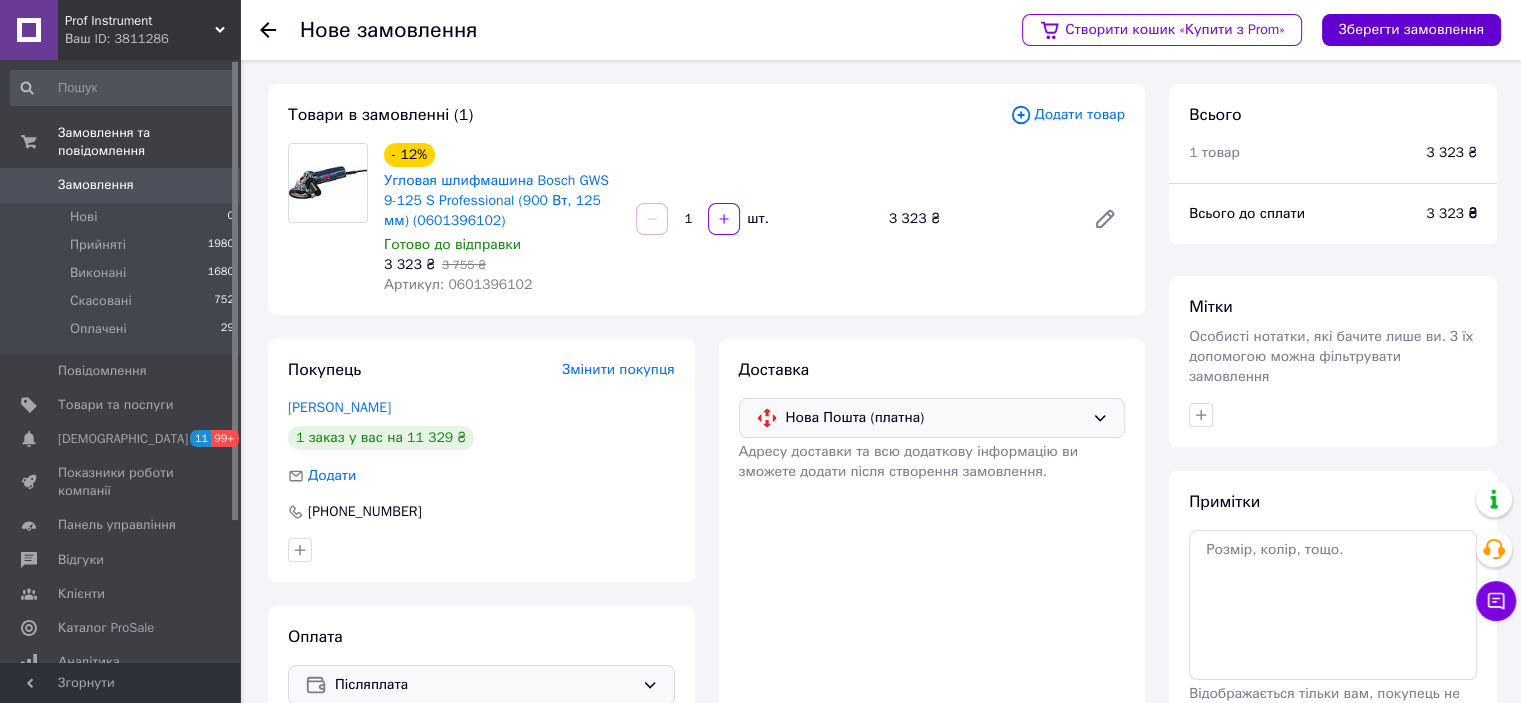 click on "Зберегти замовлення" at bounding box center [1411, 30] 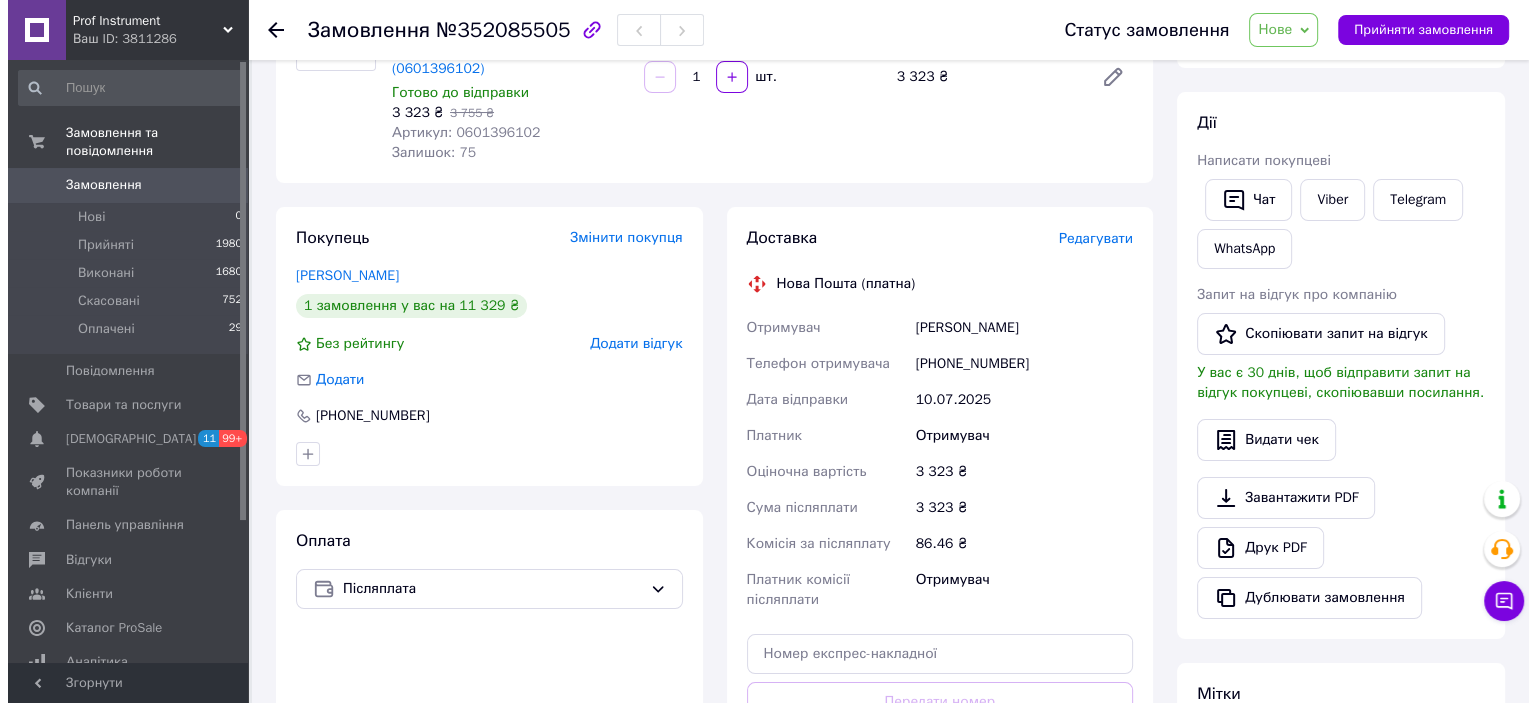scroll, scrollTop: 240, scrollLeft: 0, axis: vertical 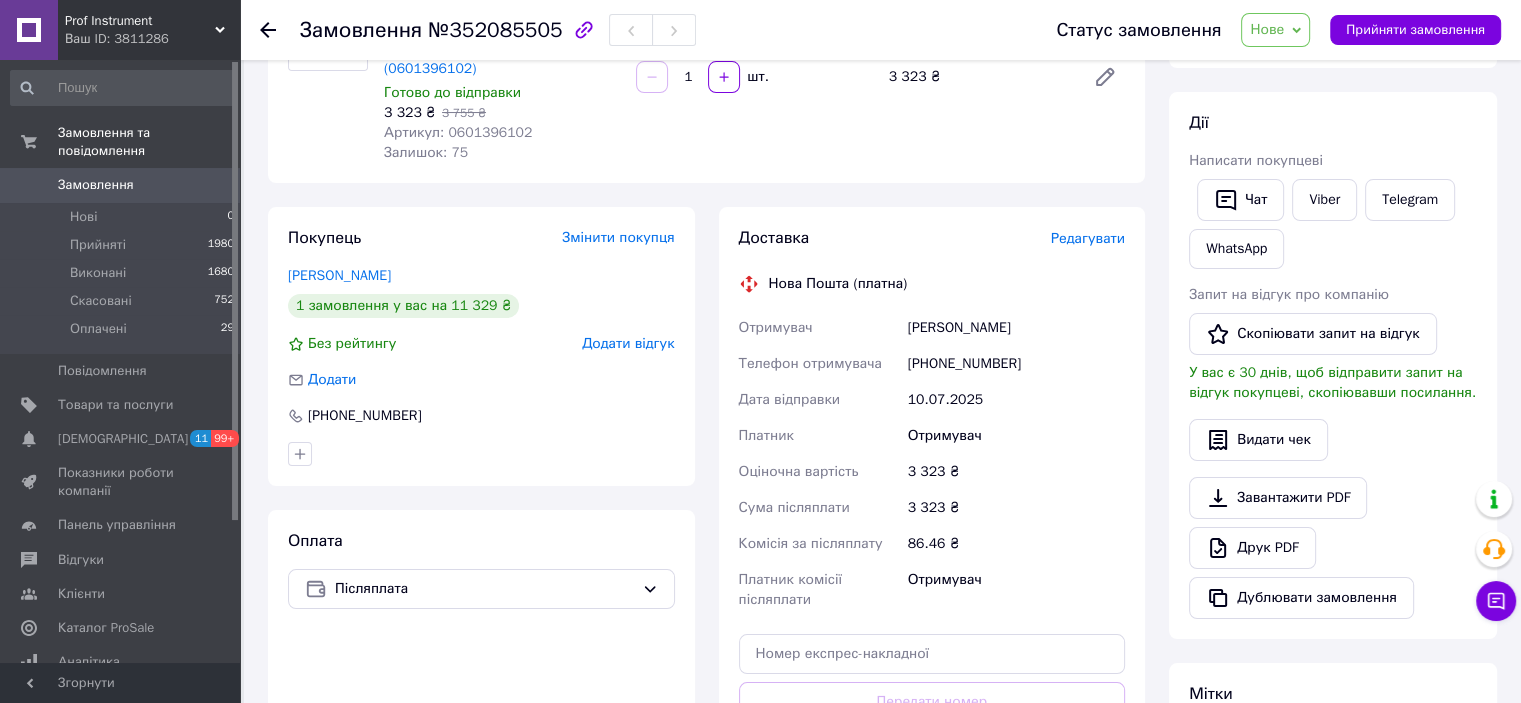 click on "Редагувати" at bounding box center [1088, 238] 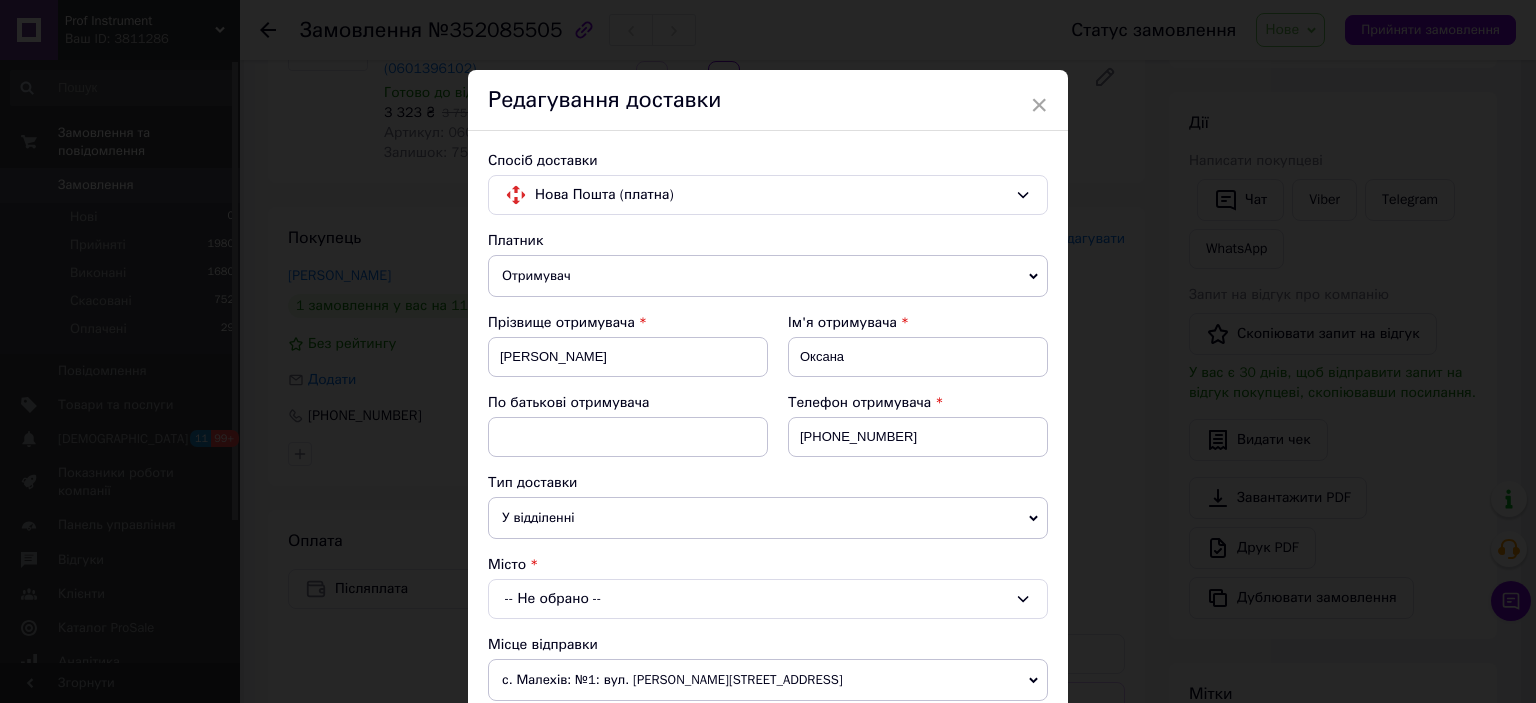 scroll, scrollTop: 120, scrollLeft: 0, axis: vertical 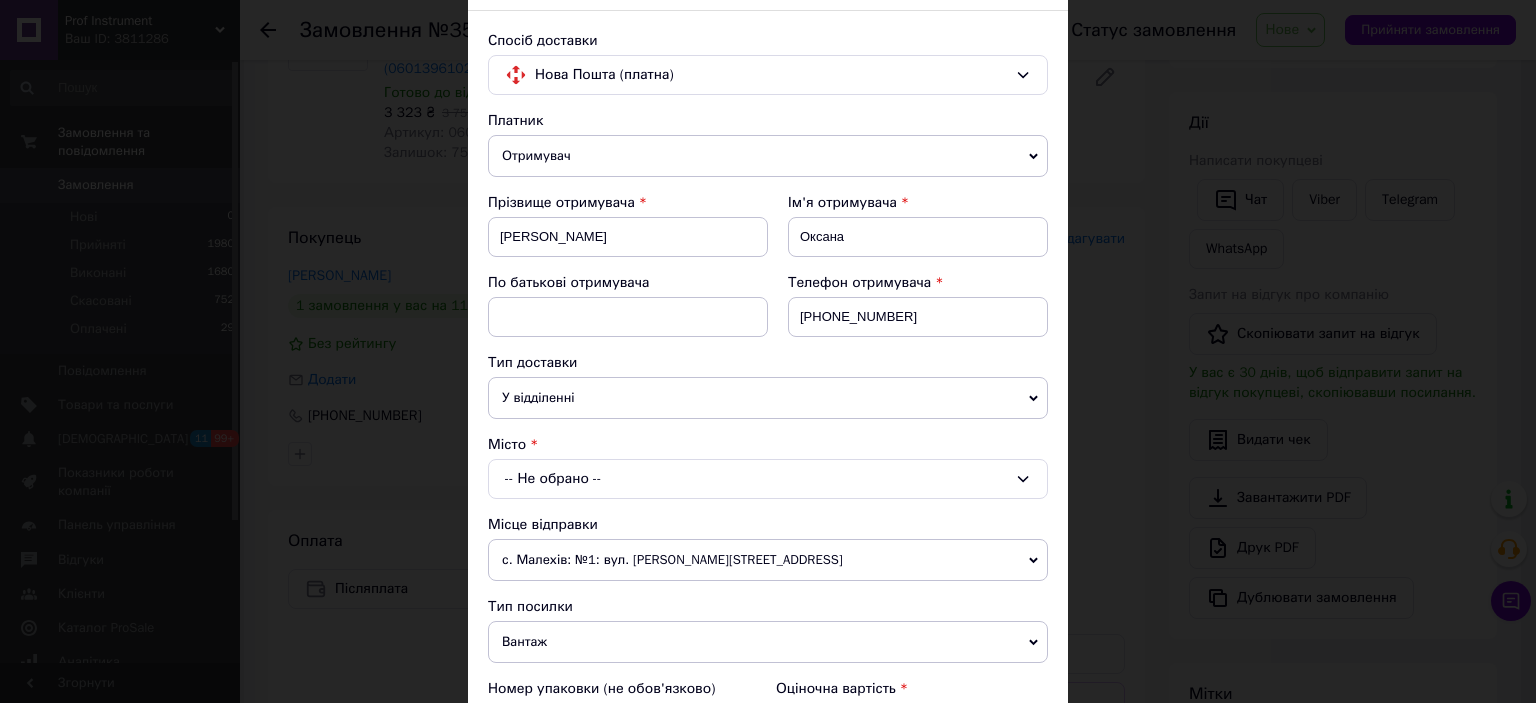 click on "-- Не обрано --" at bounding box center [768, 479] 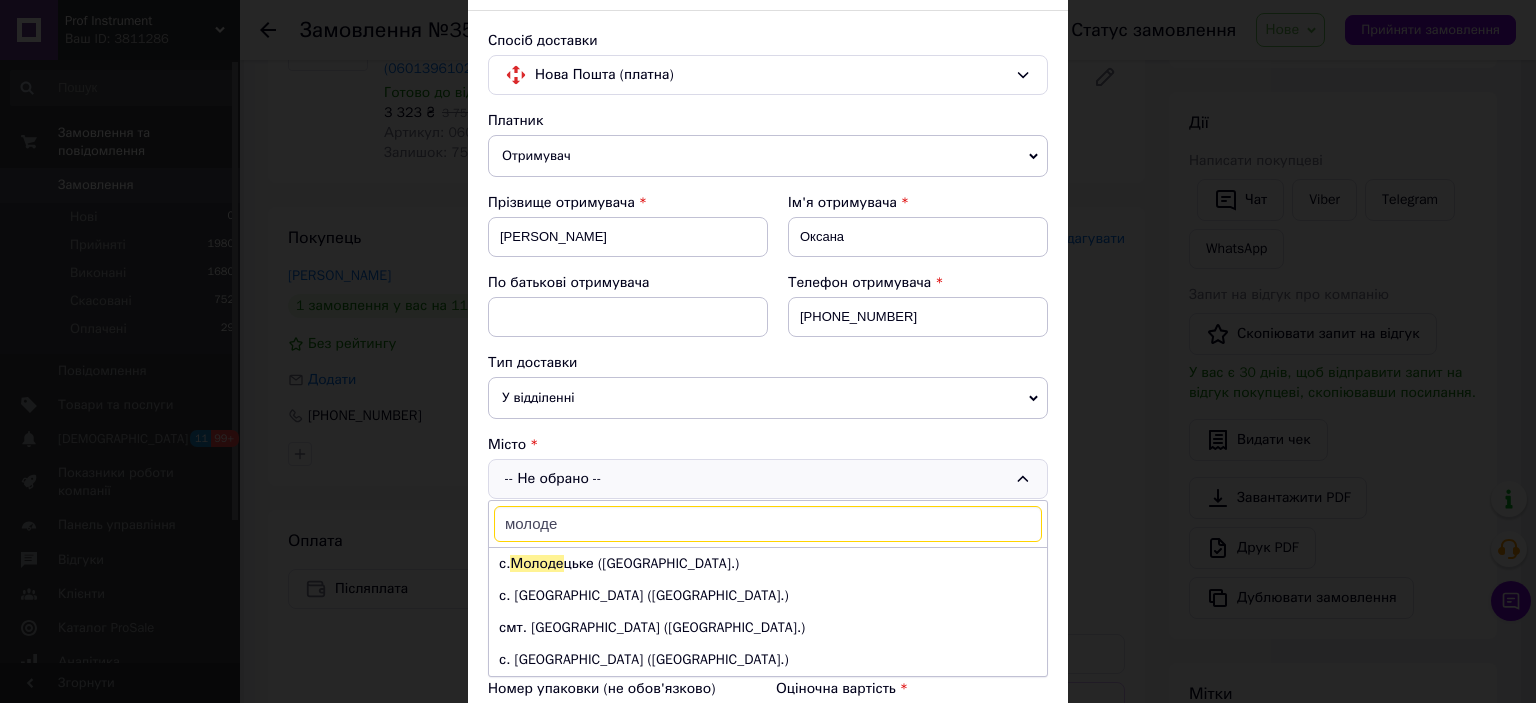 drag, startPoint x: 564, startPoint y: 516, endPoint x: 551, endPoint y: 520, distance: 13.601471 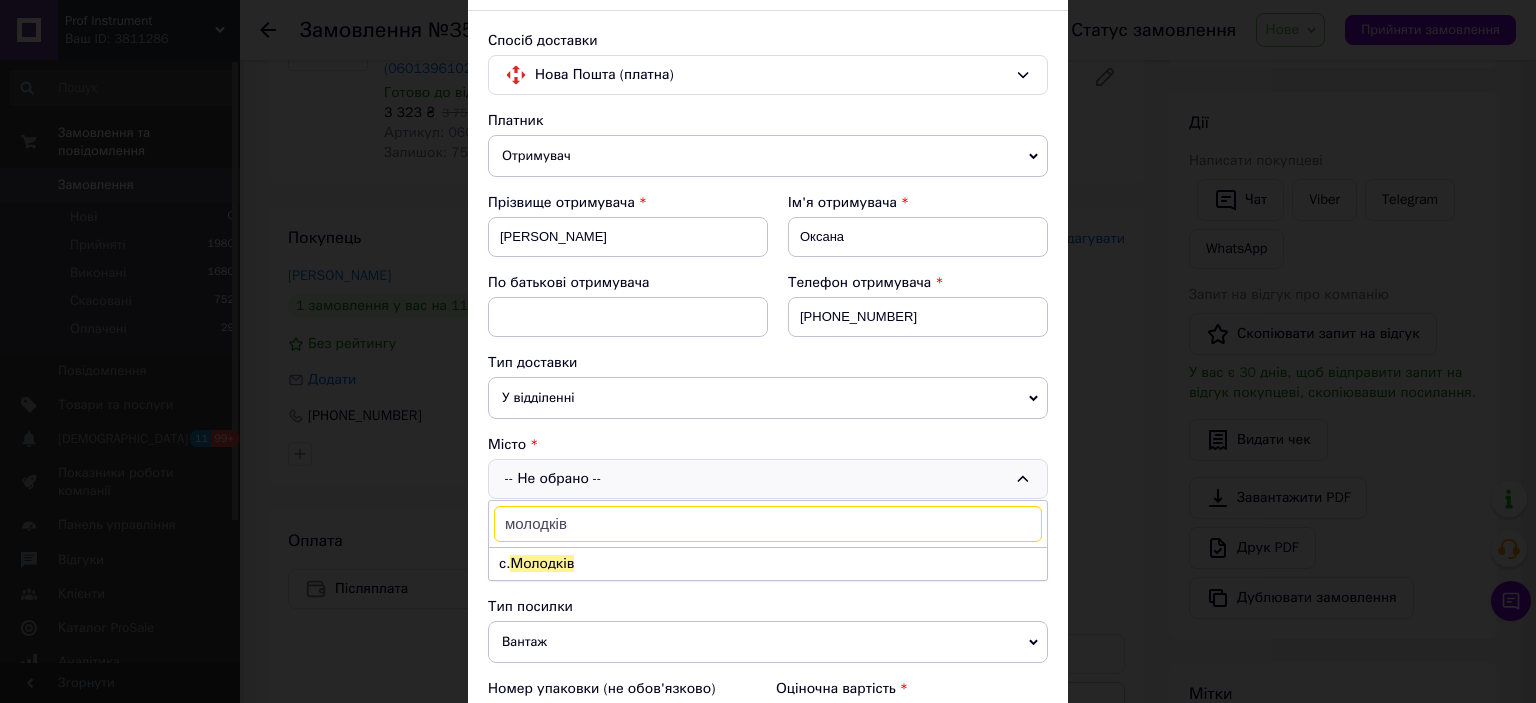 type on "молодків" 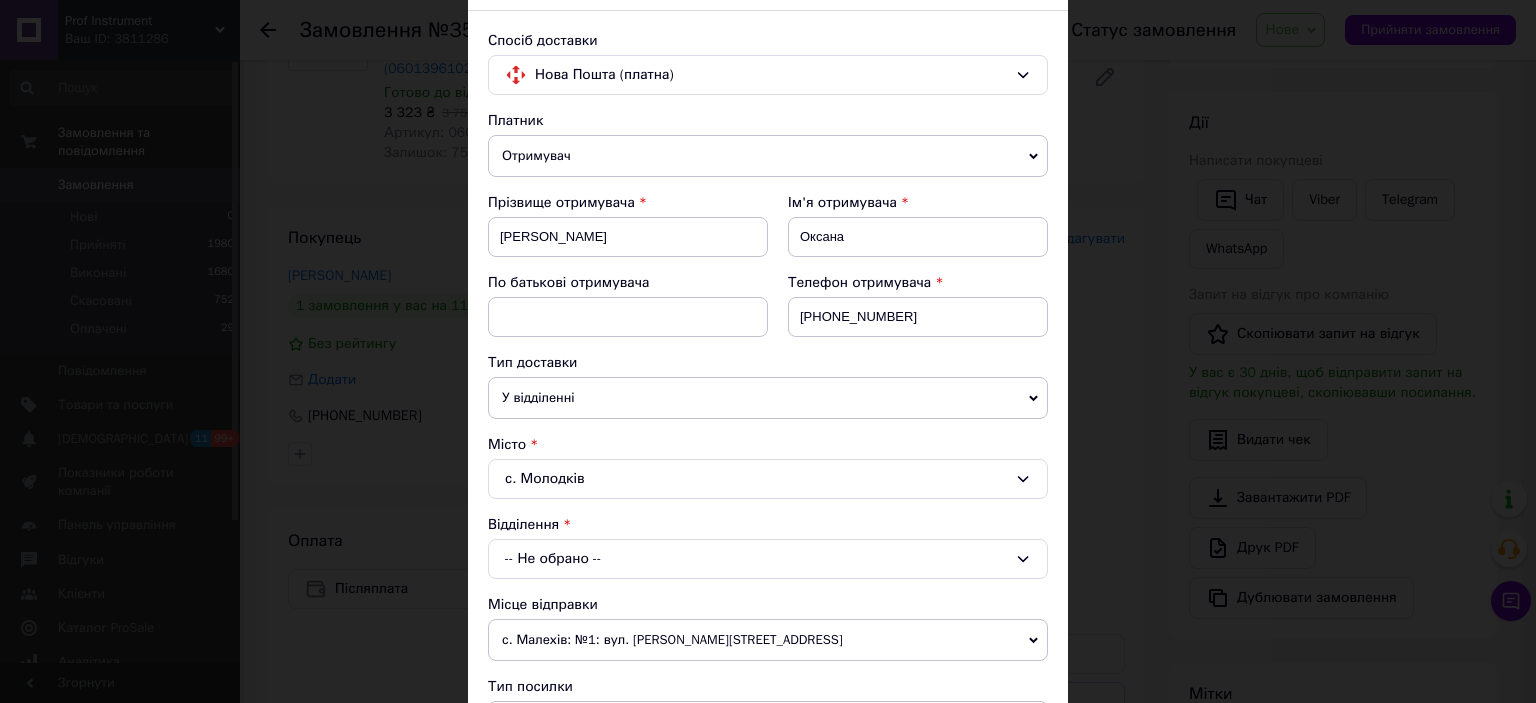 click on "-- Не обрано --" at bounding box center (768, 559) 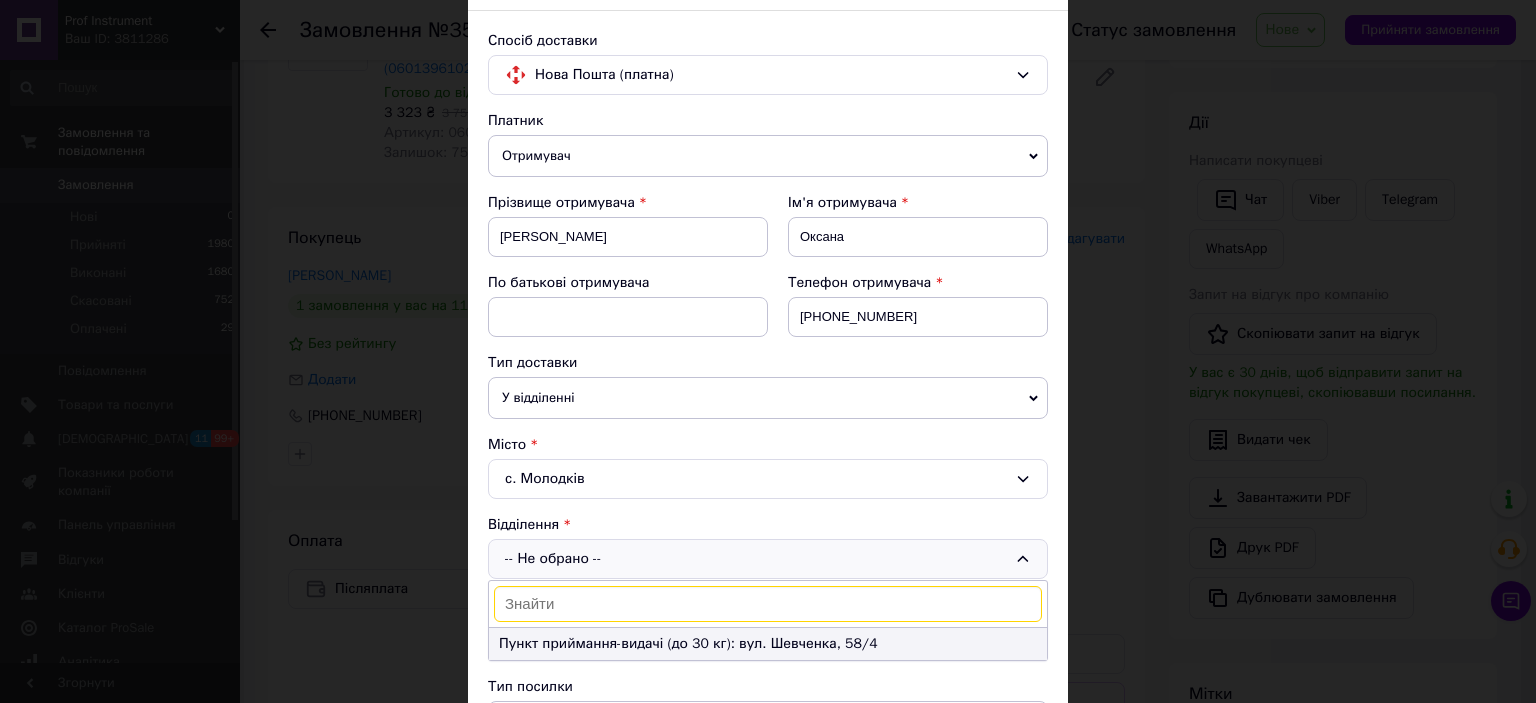 click on "Пункт приймання-видачі (до 30 кг): вул. Шевченка, 58/4" at bounding box center (768, 644) 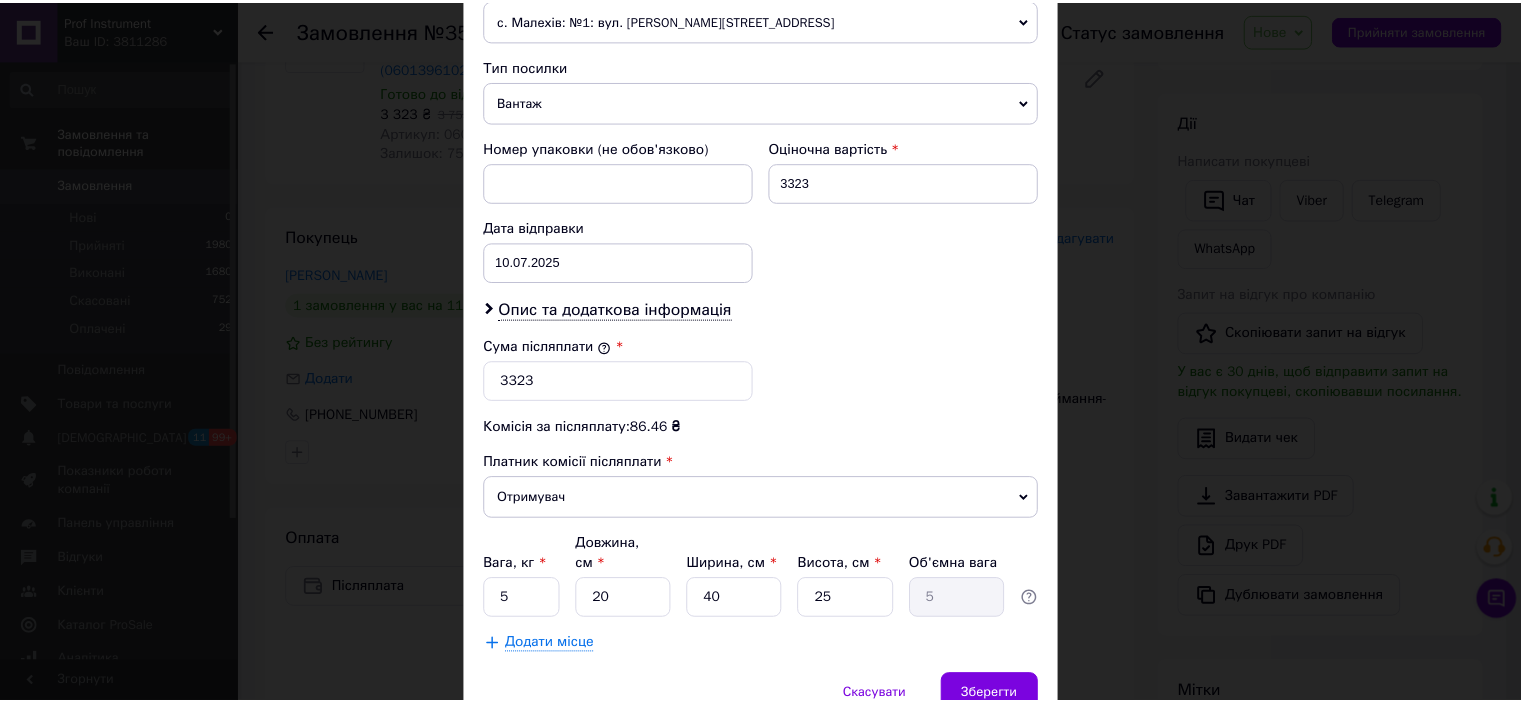scroll, scrollTop: 816, scrollLeft: 0, axis: vertical 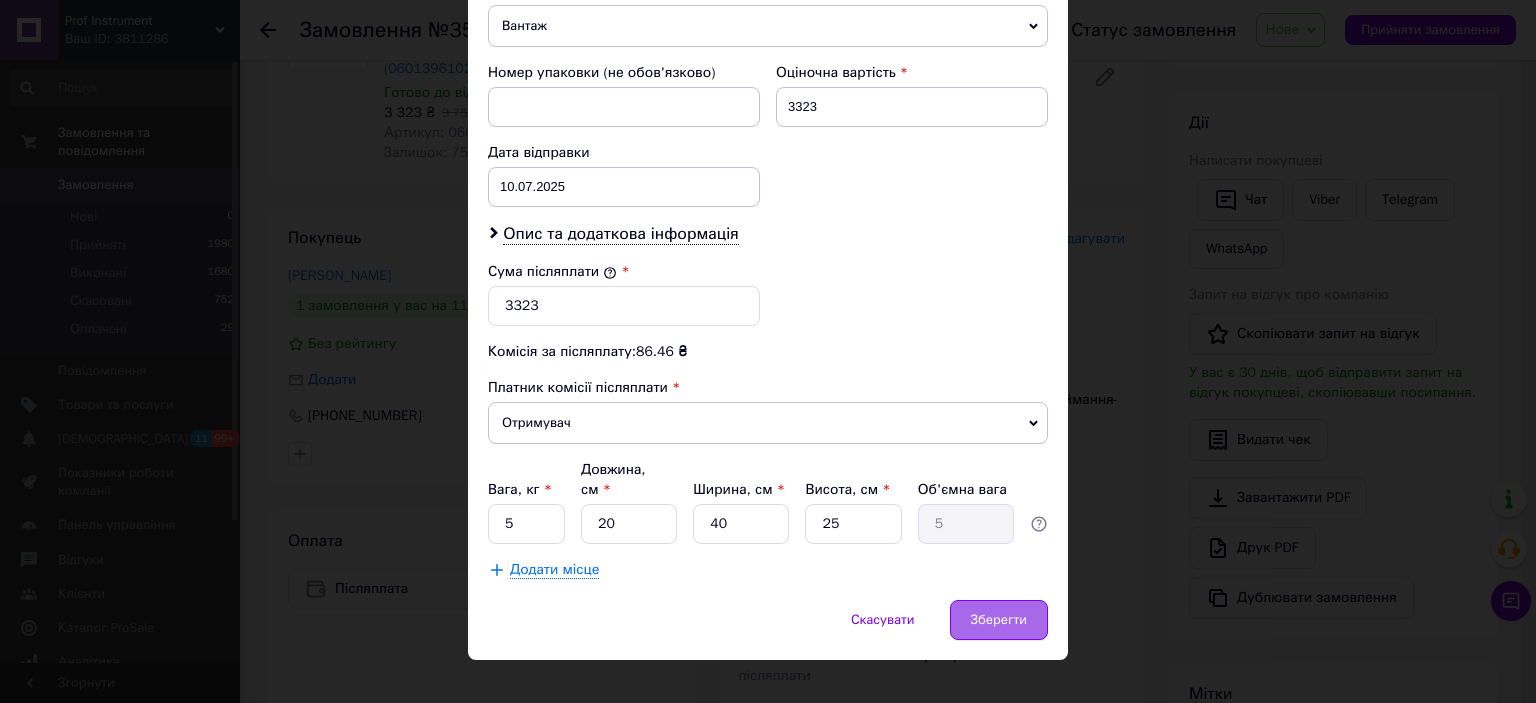 click on "Зберегти" at bounding box center [999, 620] 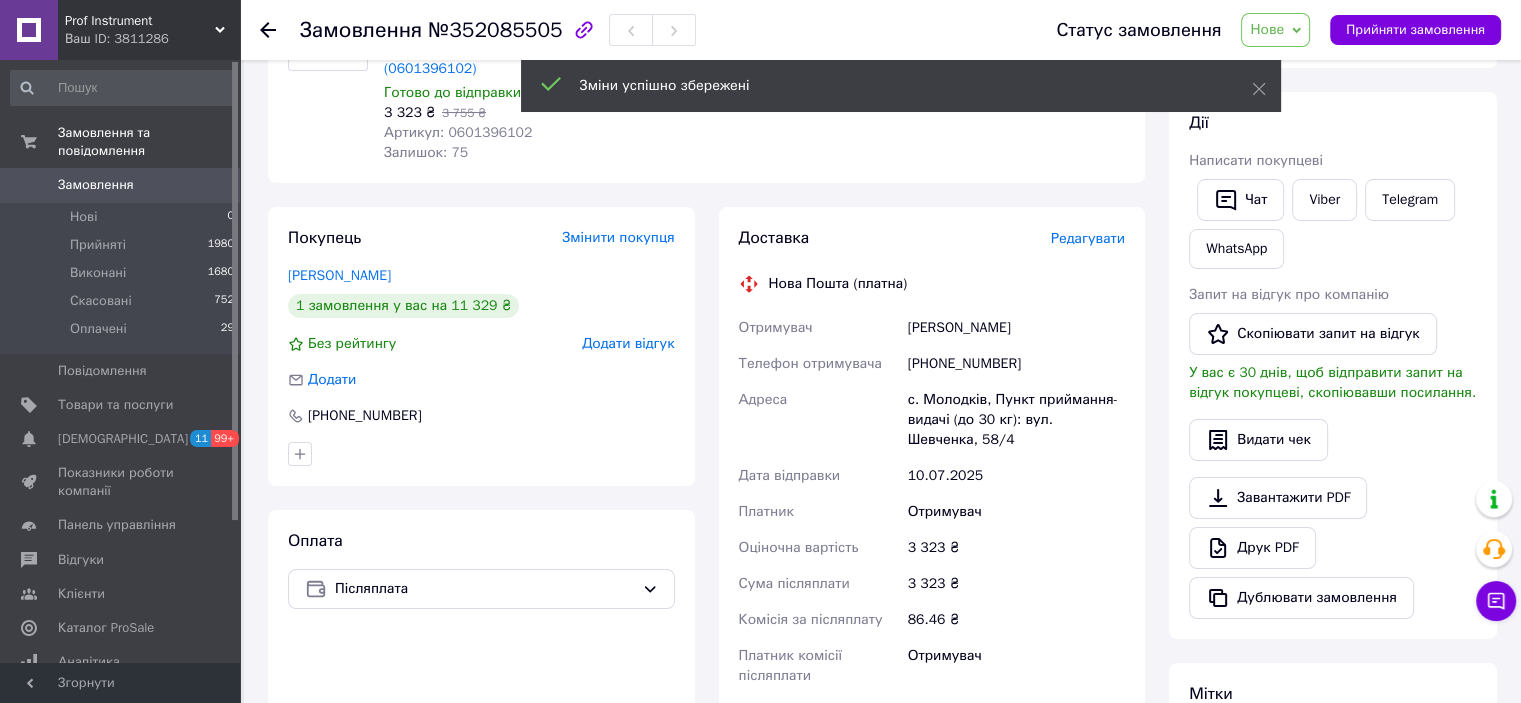 click on "Замовлення" at bounding box center (96, 185) 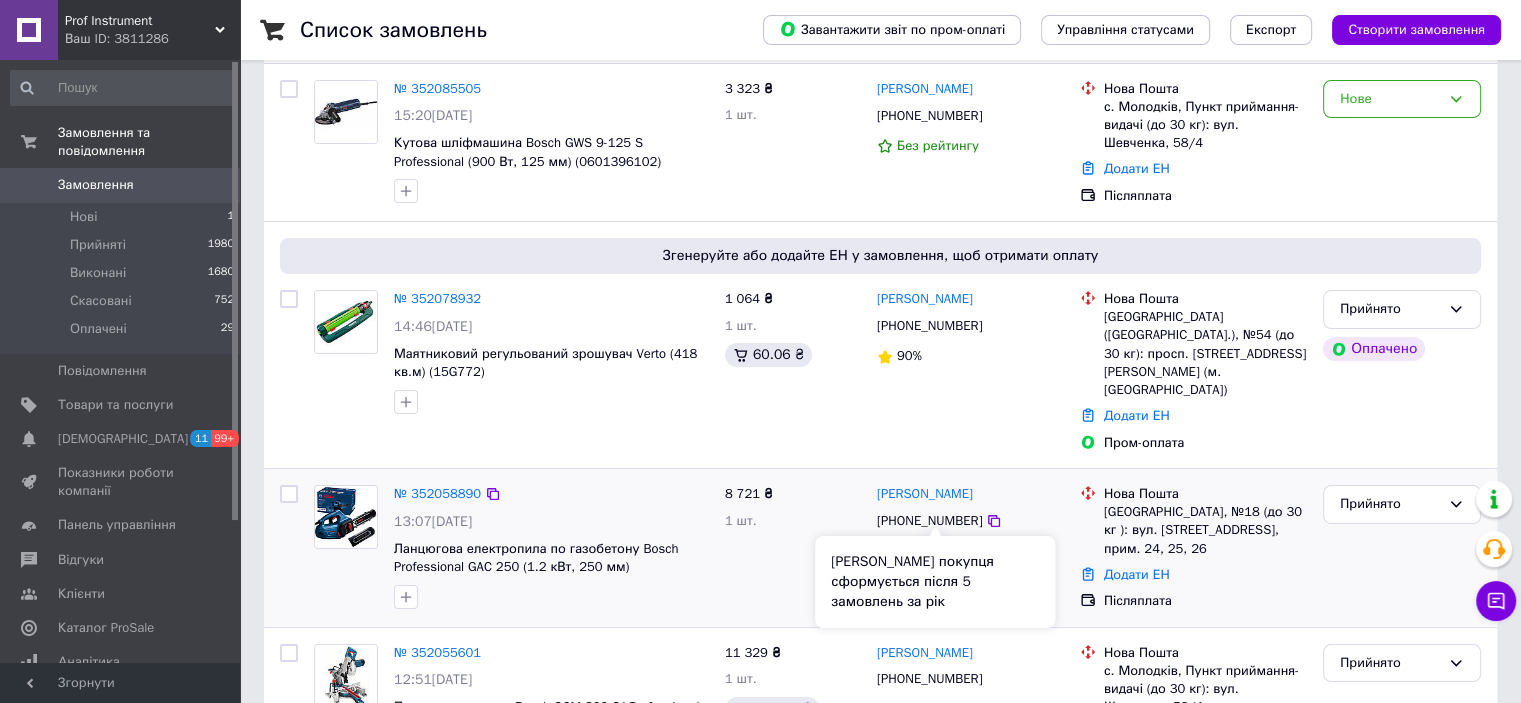 scroll, scrollTop: 240, scrollLeft: 0, axis: vertical 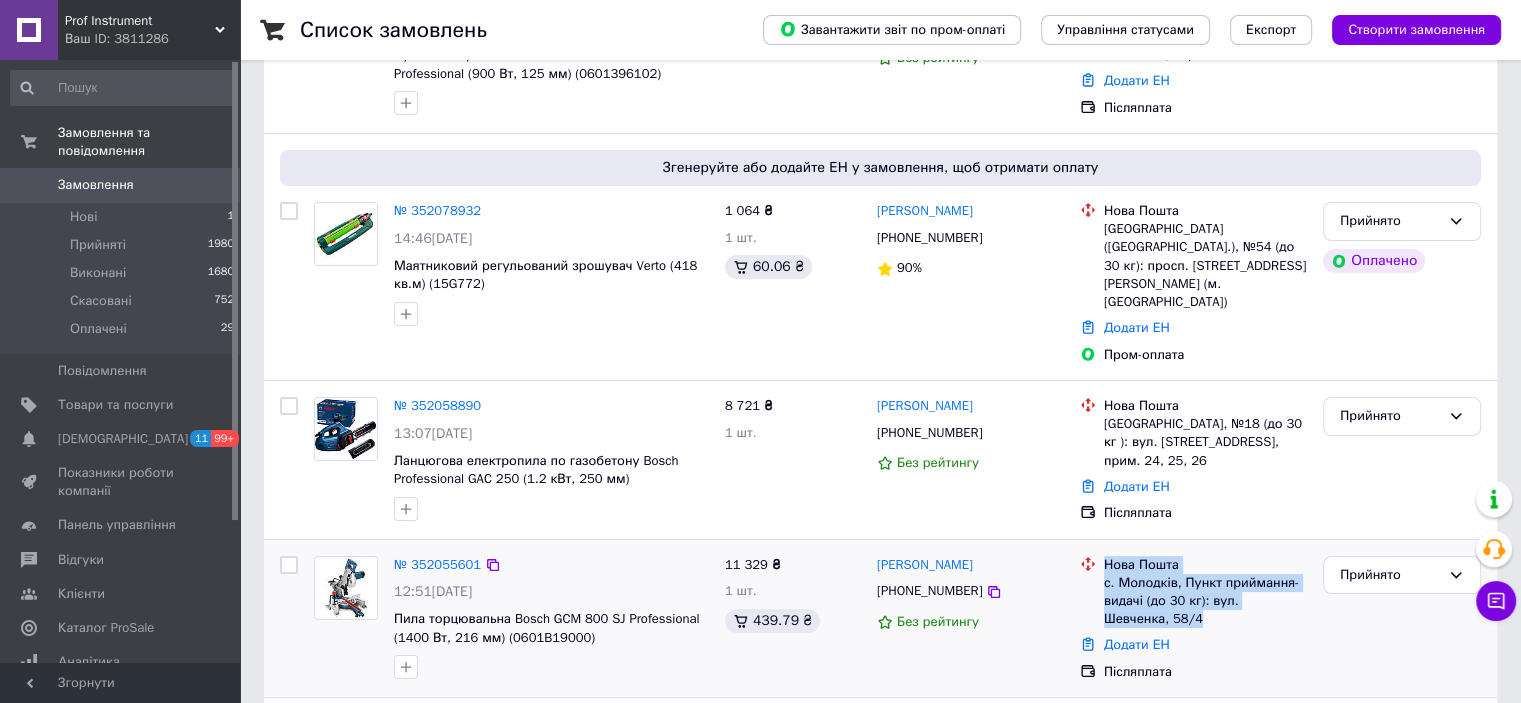 drag, startPoint x: 1075, startPoint y: 523, endPoint x: 1223, endPoint y: 580, distance: 158.59697 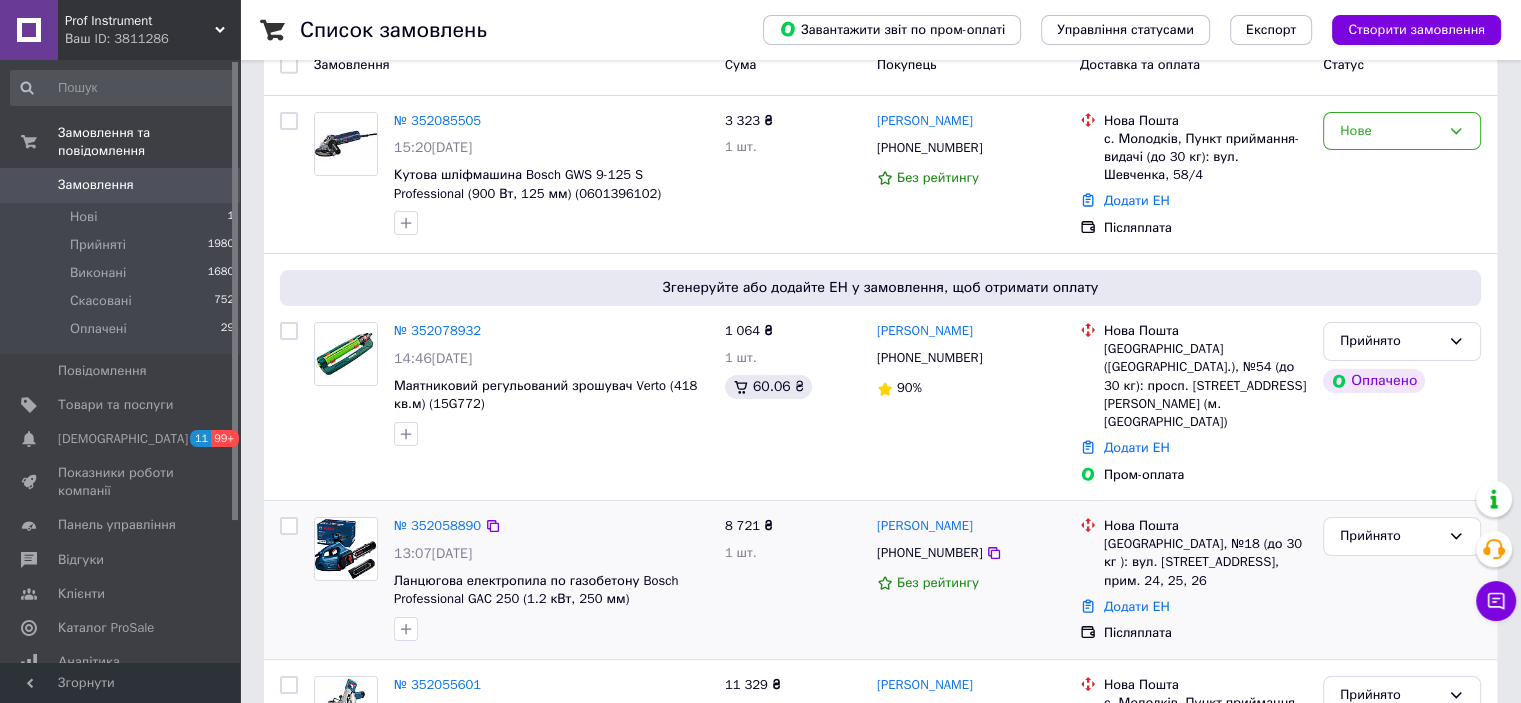 scroll, scrollTop: 0, scrollLeft: 0, axis: both 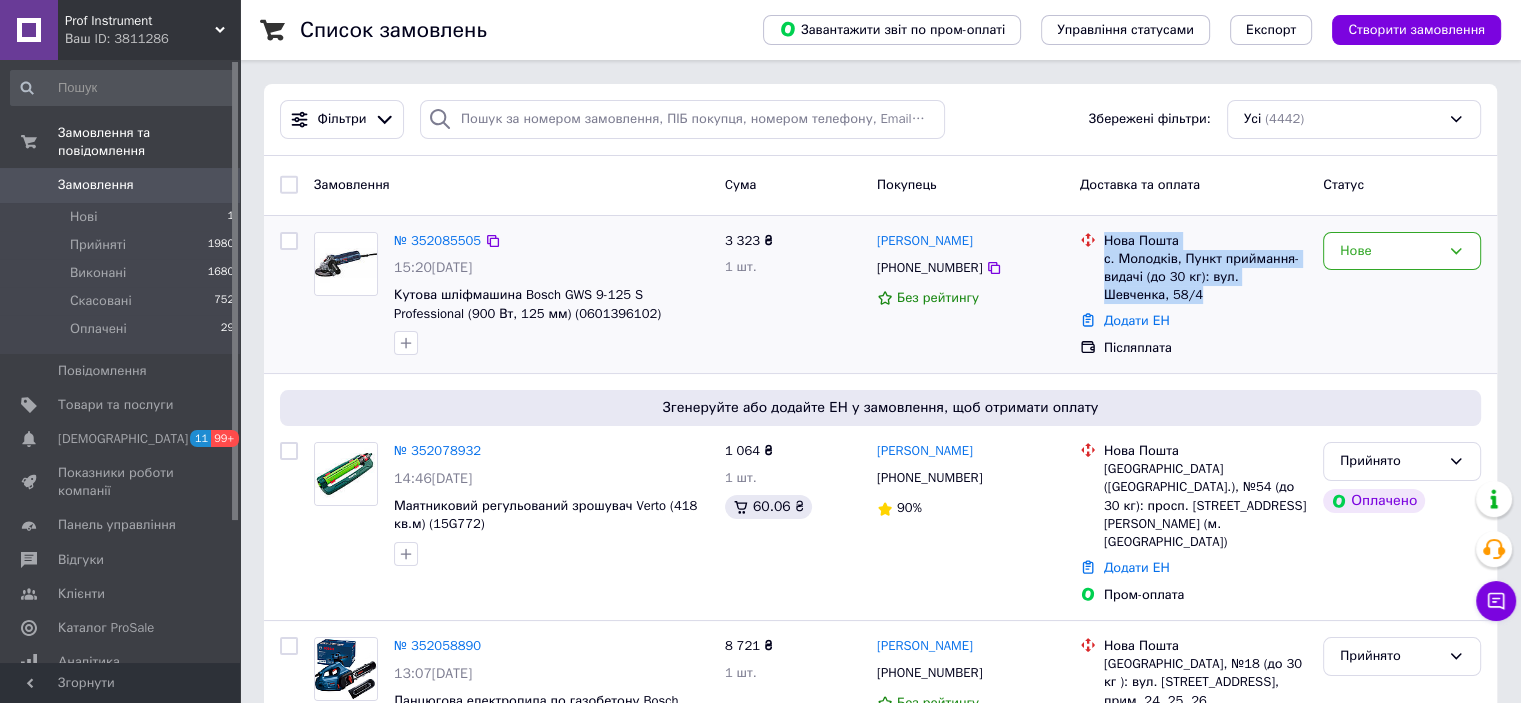 drag, startPoint x: 1098, startPoint y: 239, endPoint x: 1152, endPoint y: 293, distance: 76.36753 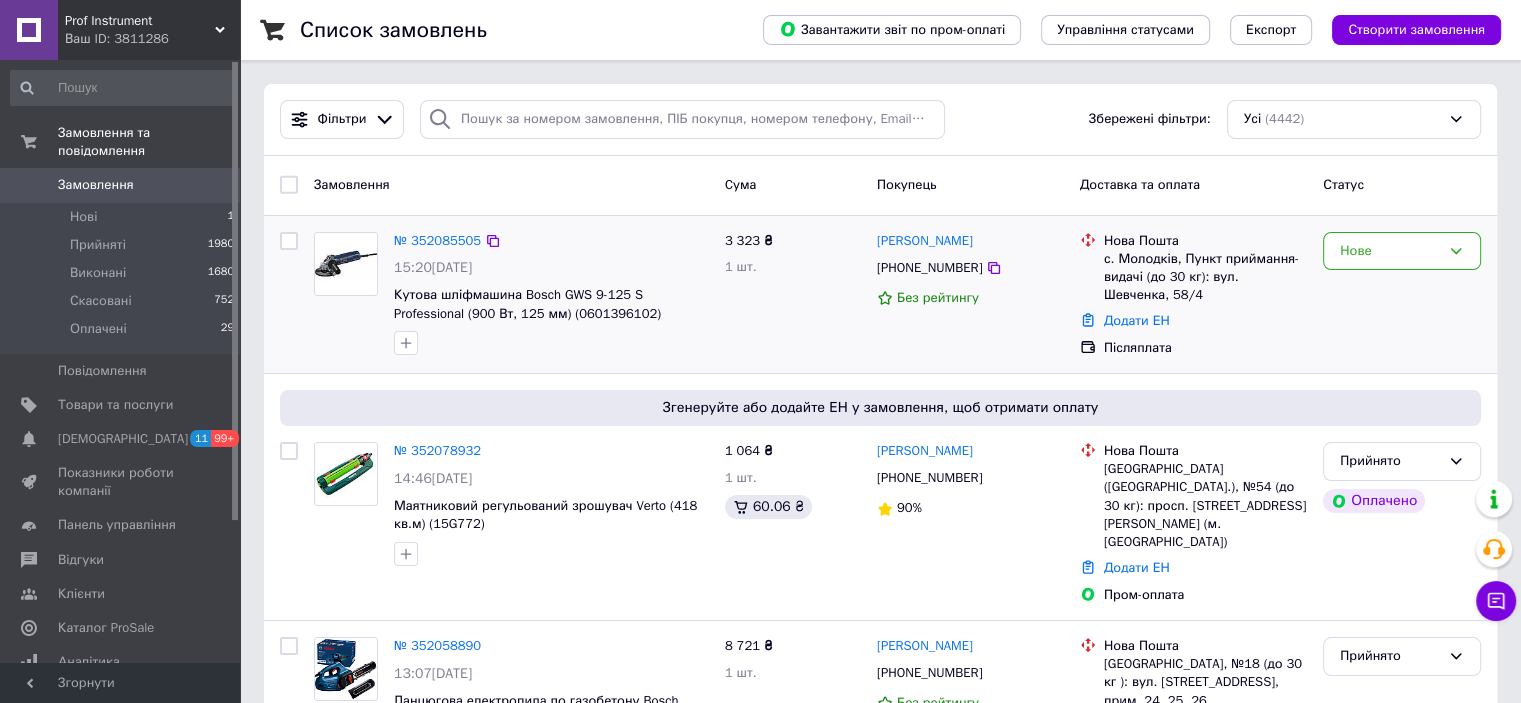 click at bounding box center [1088, 268] 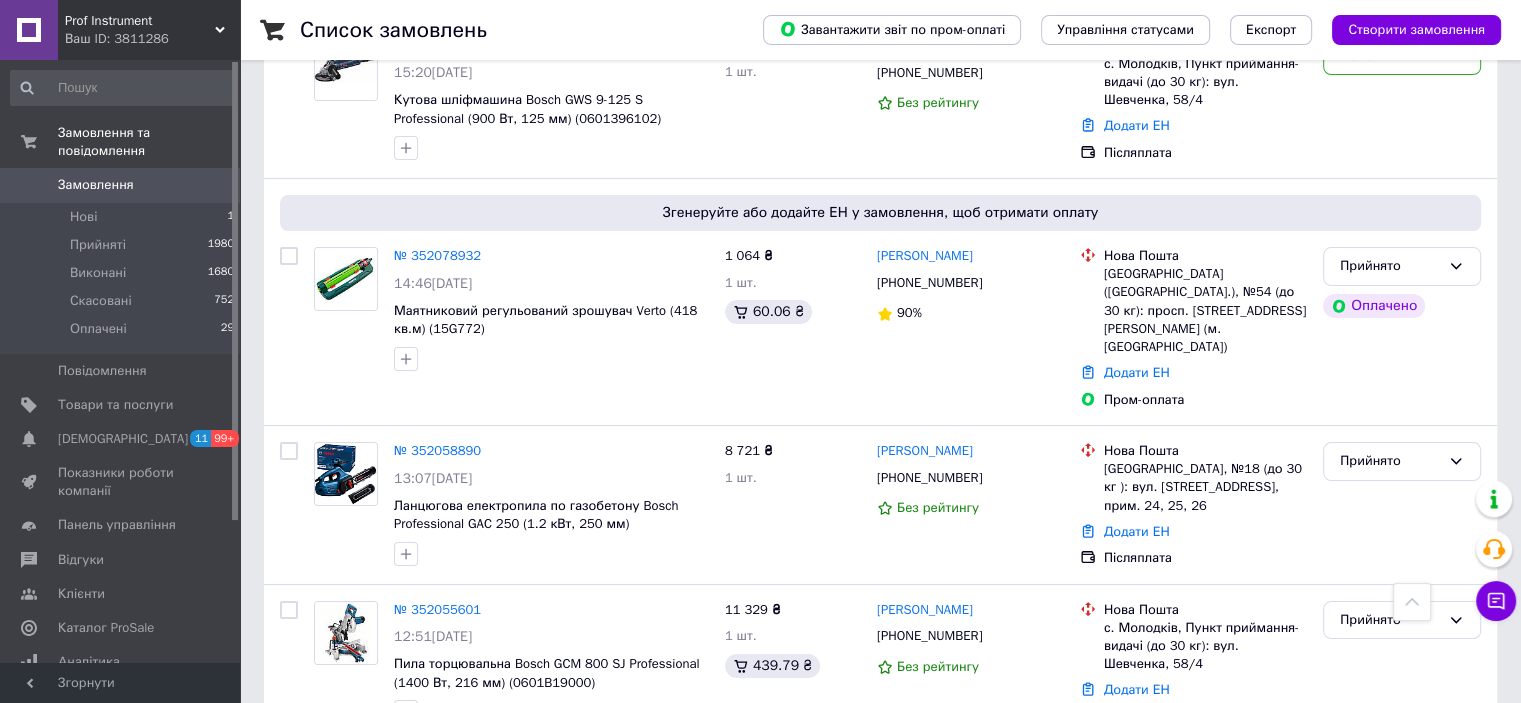 scroll, scrollTop: 0, scrollLeft: 0, axis: both 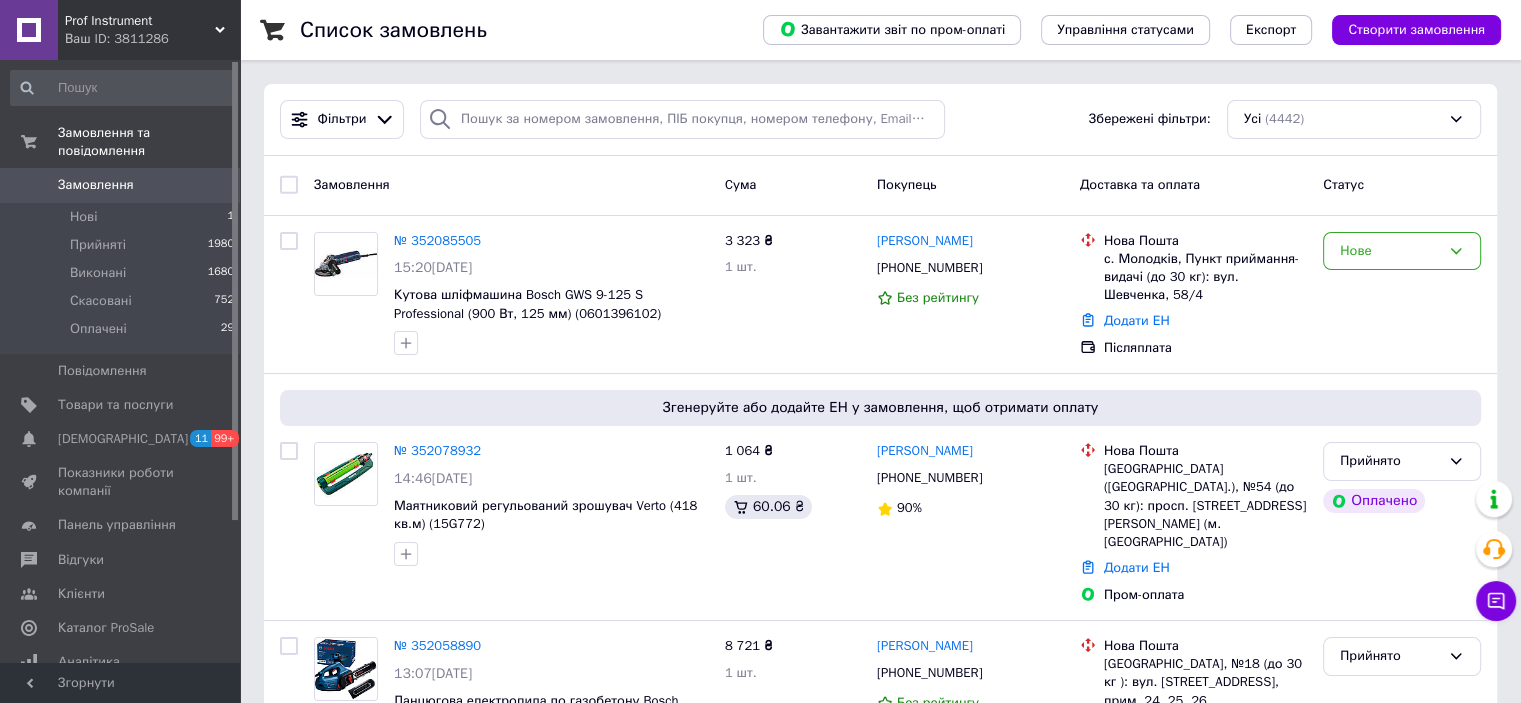 click on "Список замовлень   Завантажити звіт по пром-оплаті Управління статусами Експорт Створити замовлення Фільтри Збережені фільтри: Усі (4442) Замовлення Cума Покупець Доставка та оплата Статус № 352085505 15:20, 10.07.2025 Кутова шліфмашина Bosch GWS 9-125 S Professional  (900 Вт, 125 мм) (0601396102) 3 323 ₴ 1 шт. Оксана Приймак +380686294105 Без рейтингу Нова Пошта с. Молодків, Пункт приймання-видачі (до 30 кг): вул. Шевченка, 58/4 Додати ЕН Післяплата Нове Згенеруйте або додайте ЕН у замовлення, щоб отримати оплату № 352078932 14:46, 10.07.2025 Маятниковий регульований зрошувач Verto (418 кв.м) (15G772) 1 064 ₴ 1 шт. 60.06 ₴ +380636082461 1" at bounding box center [880, 2036] 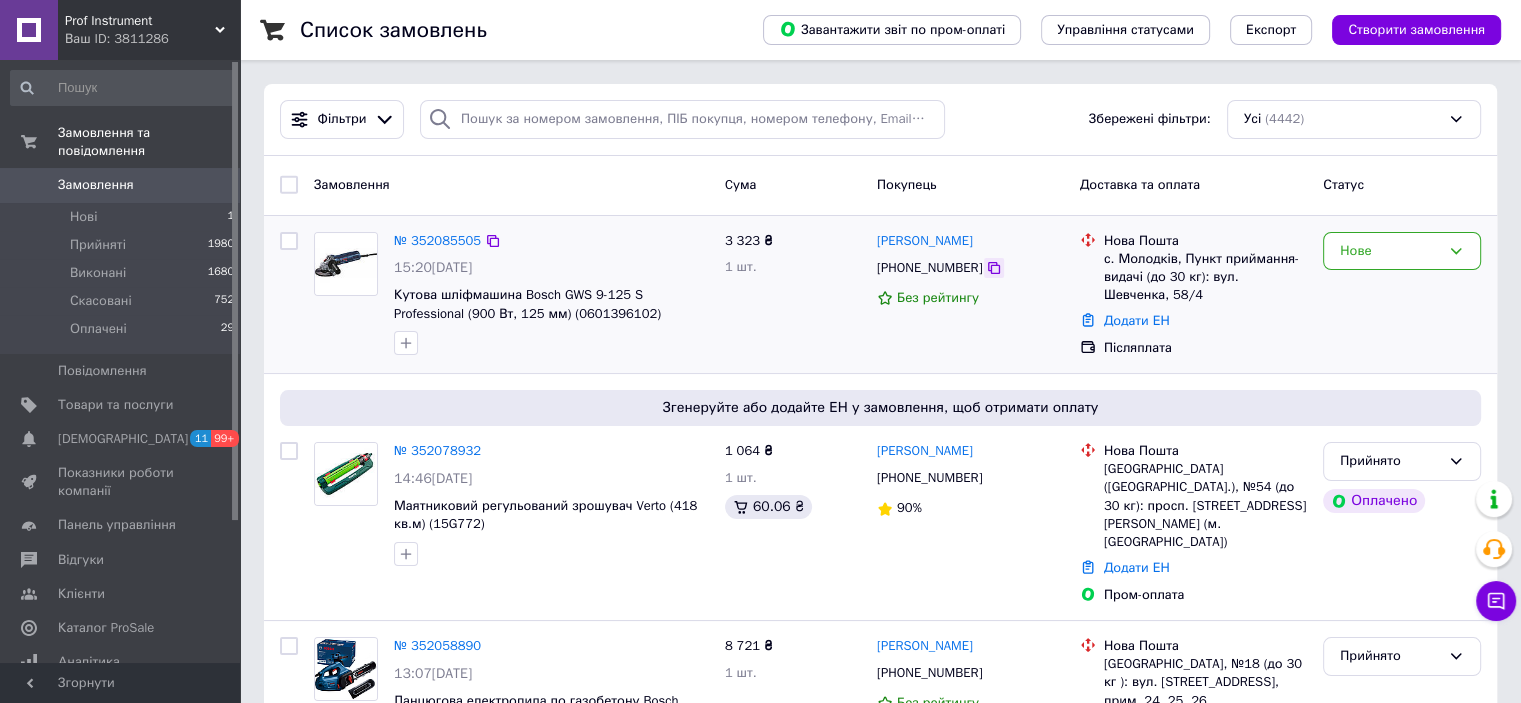 click 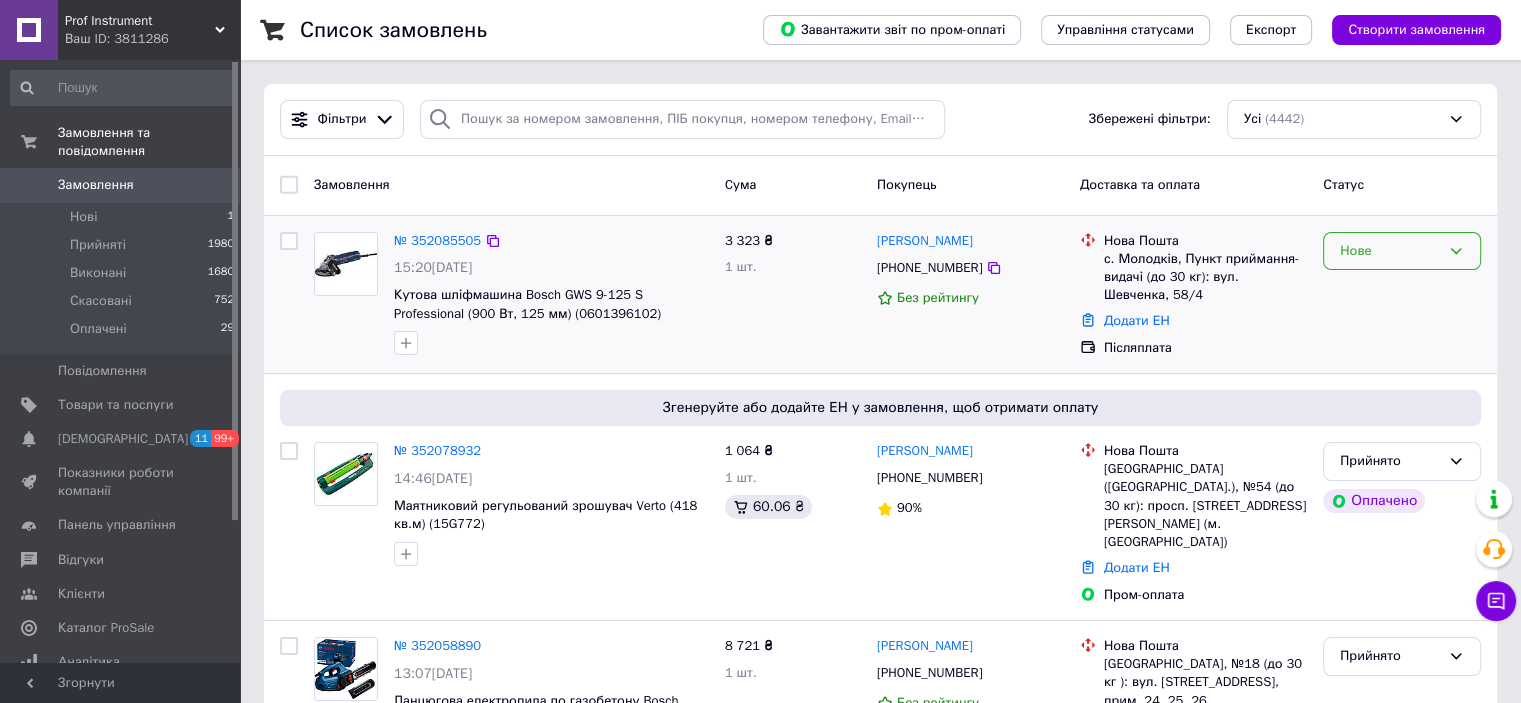 click on "Нове" at bounding box center [1390, 251] 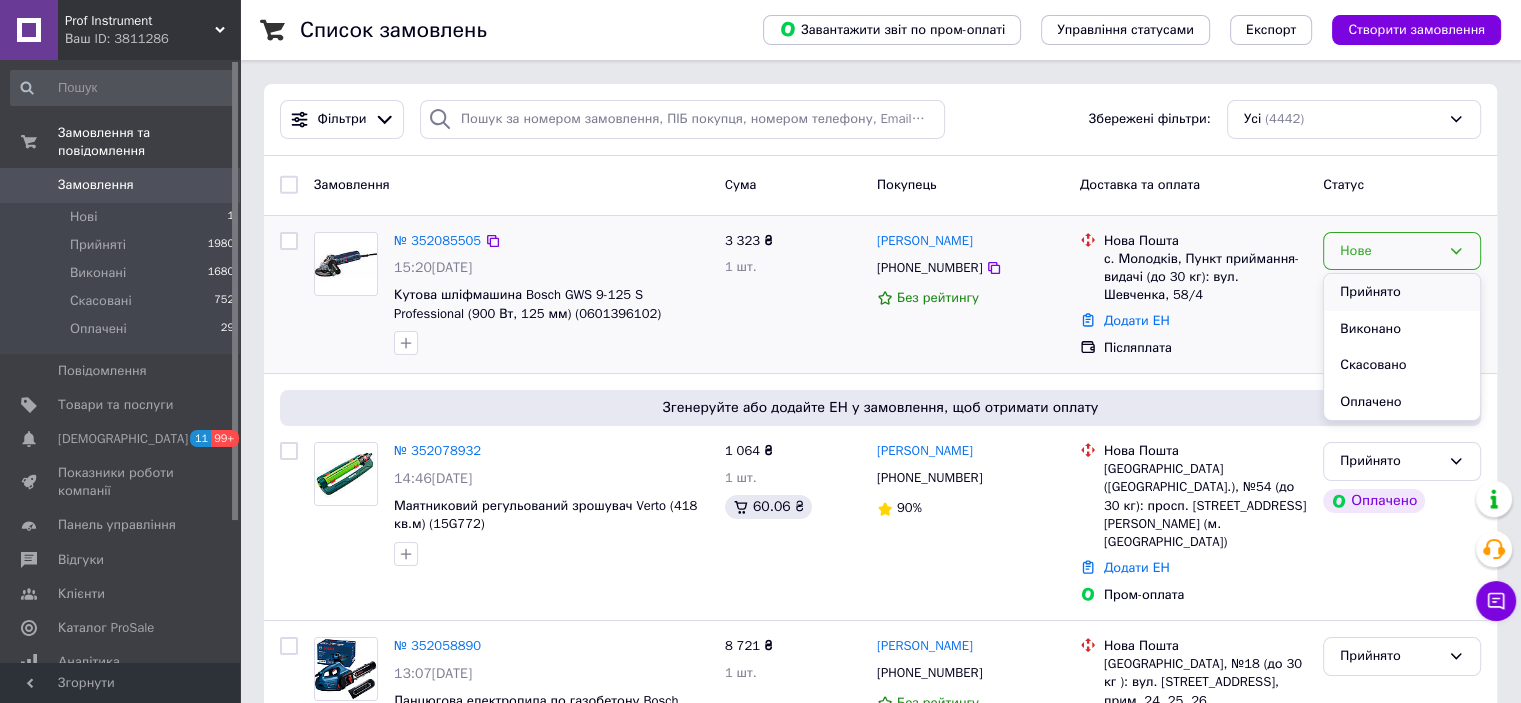 click on "Прийнято" at bounding box center (1402, 292) 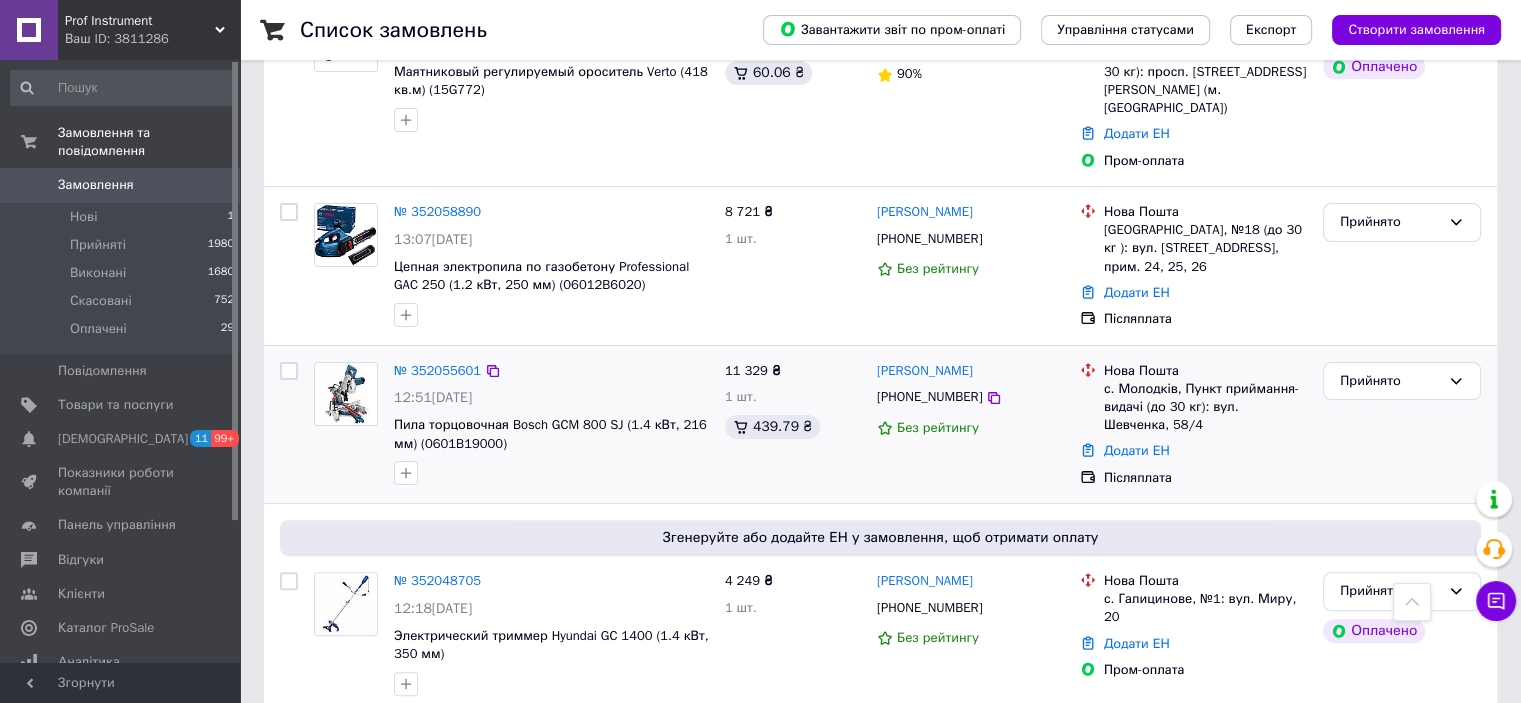 scroll, scrollTop: 600, scrollLeft: 0, axis: vertical 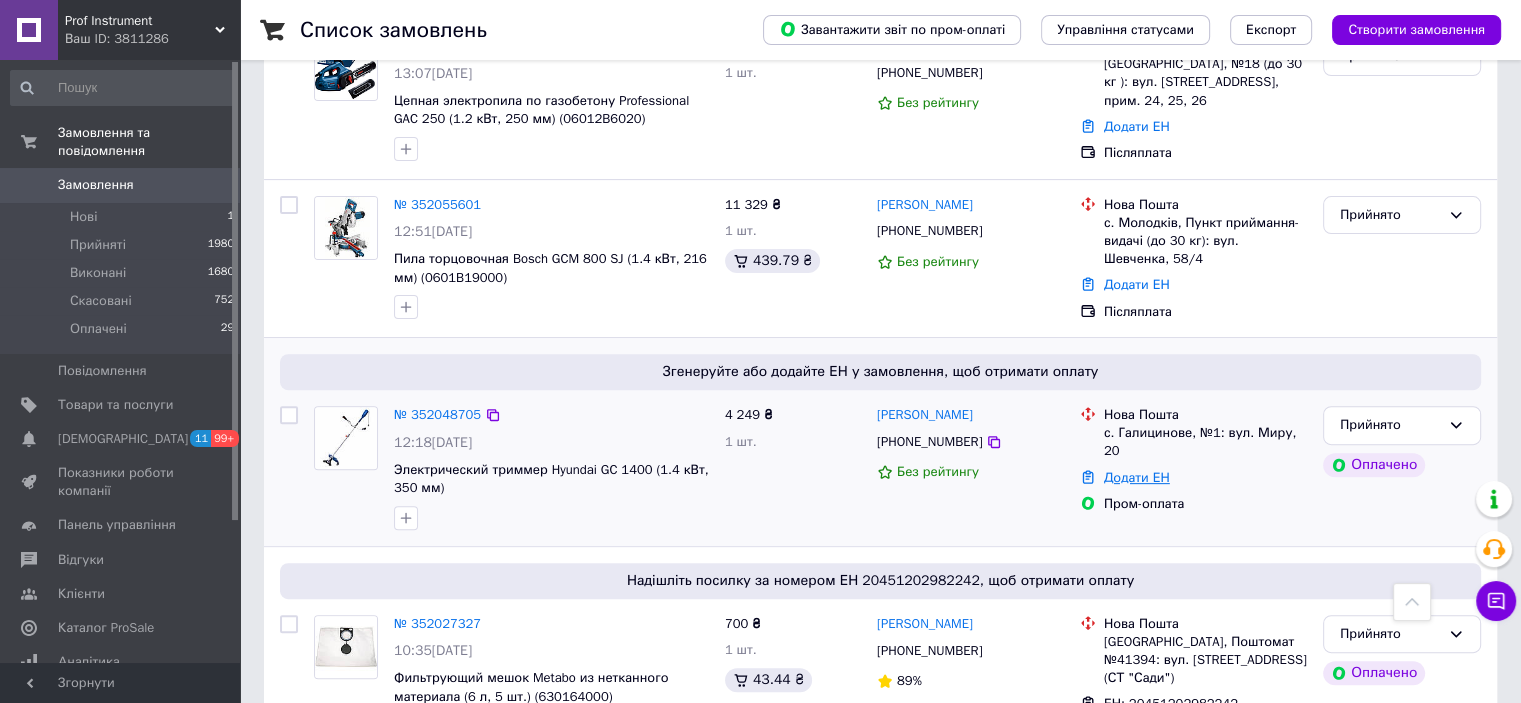 click on "Додати ЕН" at bounding box center (1137, 477) 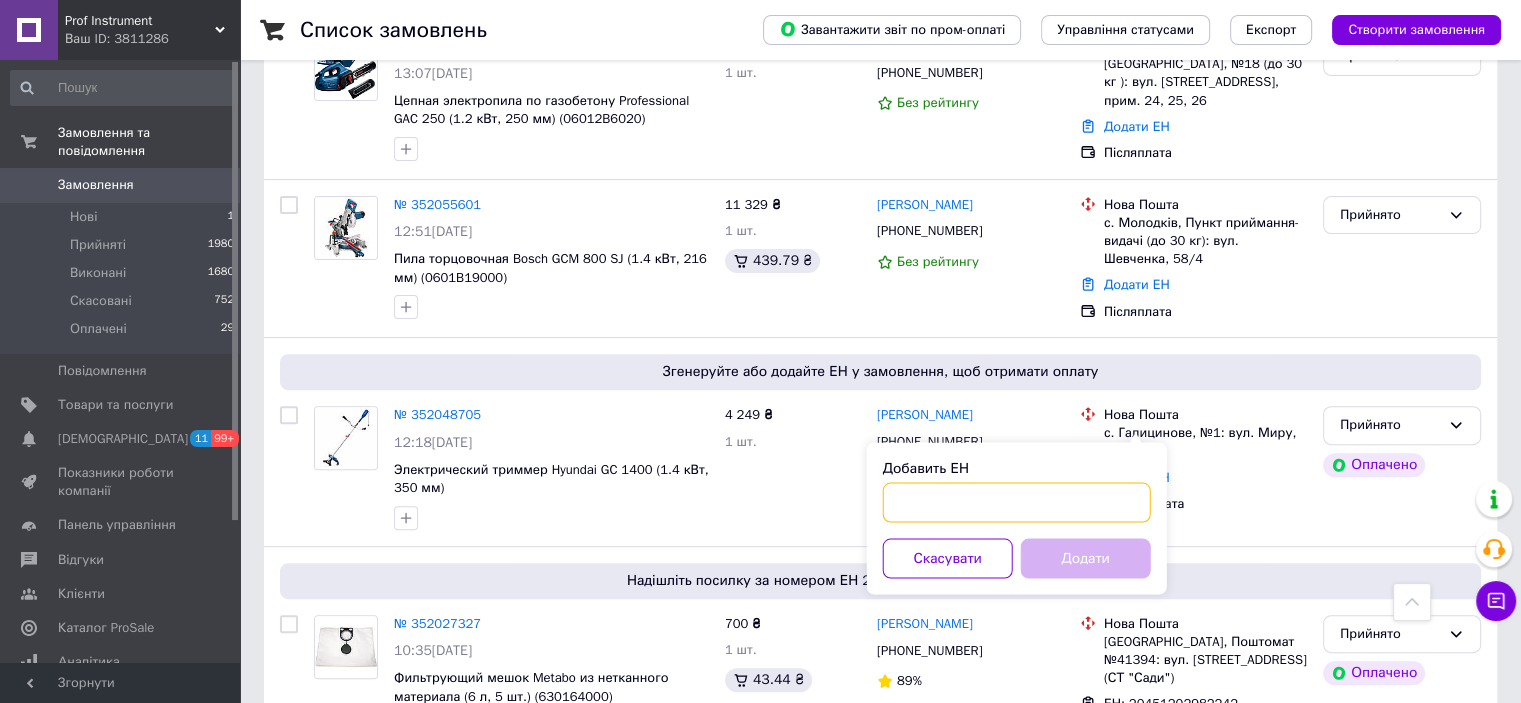 click on "Добавить ЕН" at bounding box center [1017, 502] 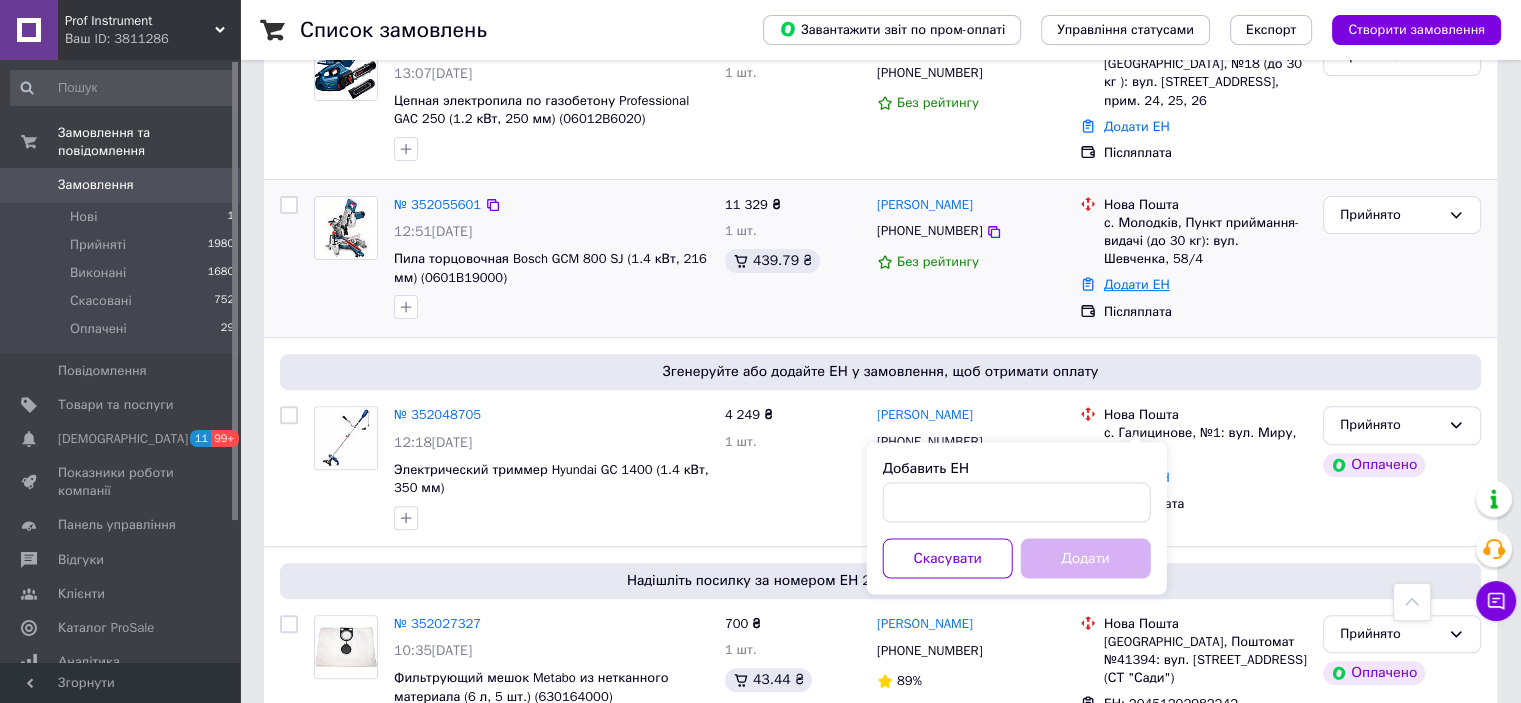 click on "Додати ЕН" at bounding box center (1137, 284) 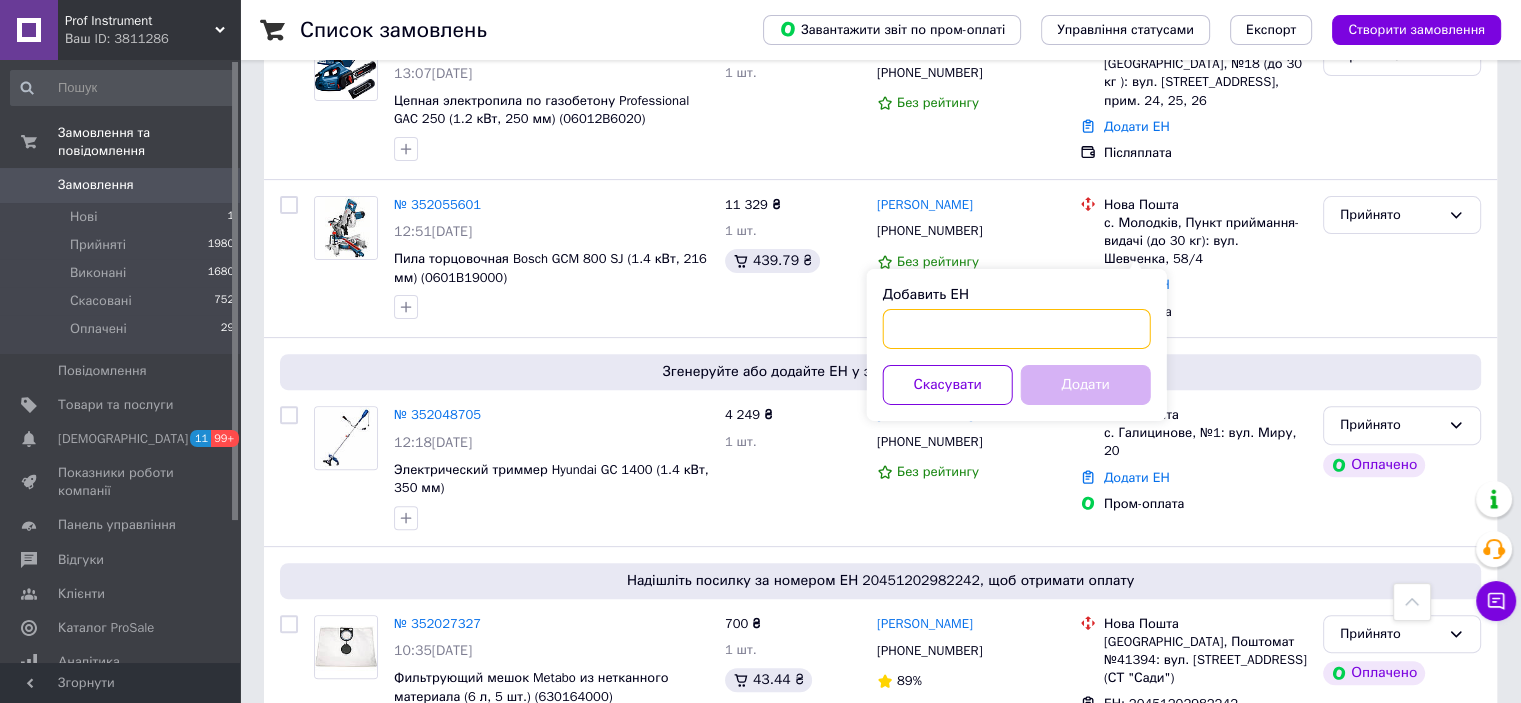 click on "Добавить ЕН" at bounding box center [1017, 329] 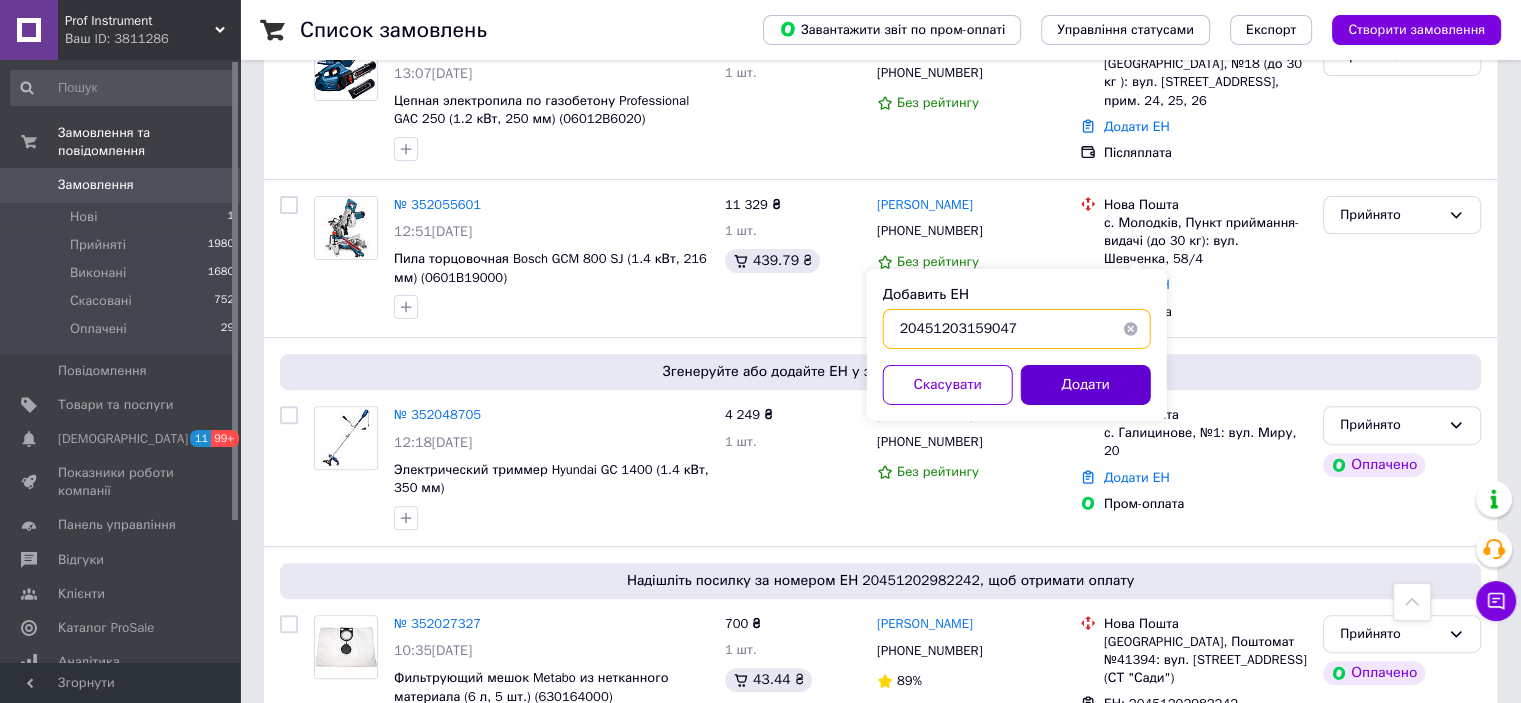 type on "20451203159047" 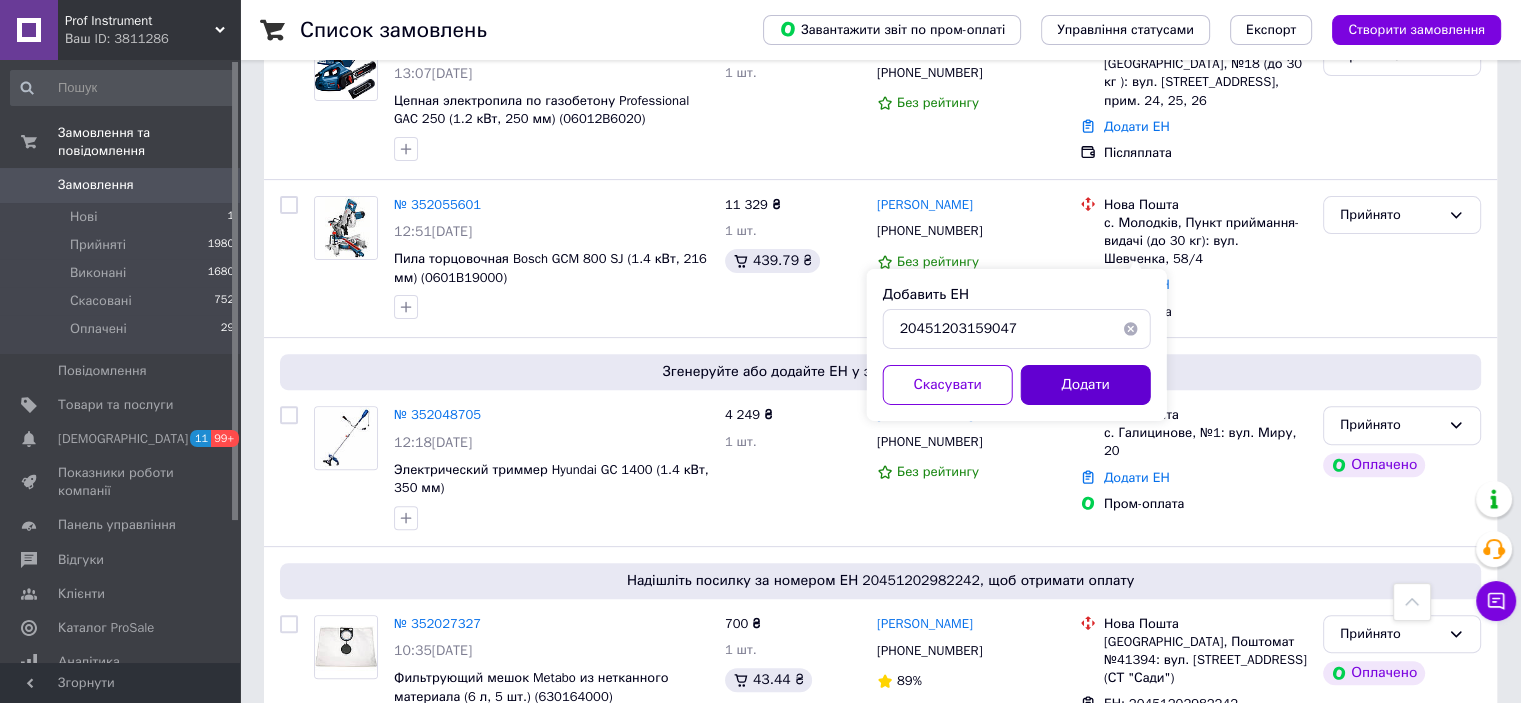 click on "Додати" at bounding box center (1086, 385) 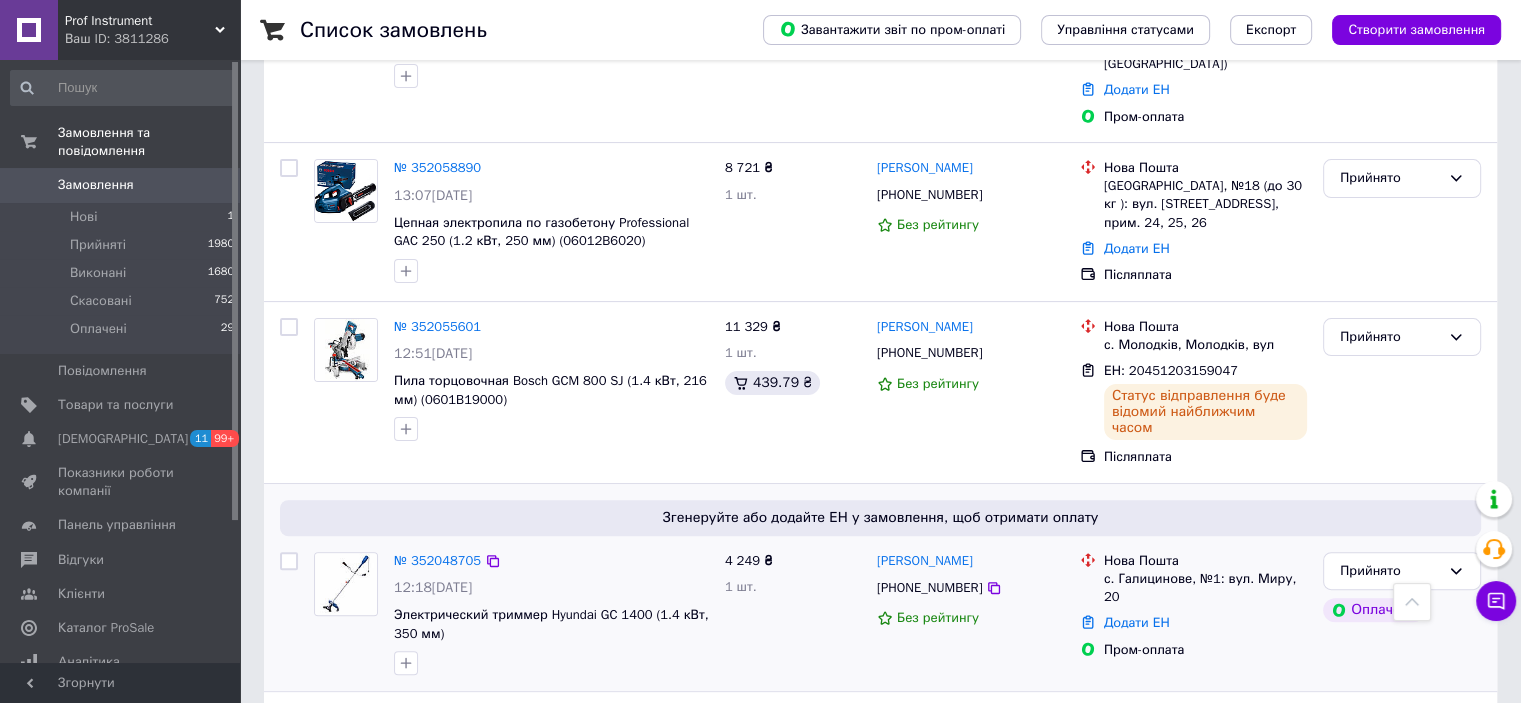 scroll, scrollTop: 360, scrollLeft: 0, axis: vertical 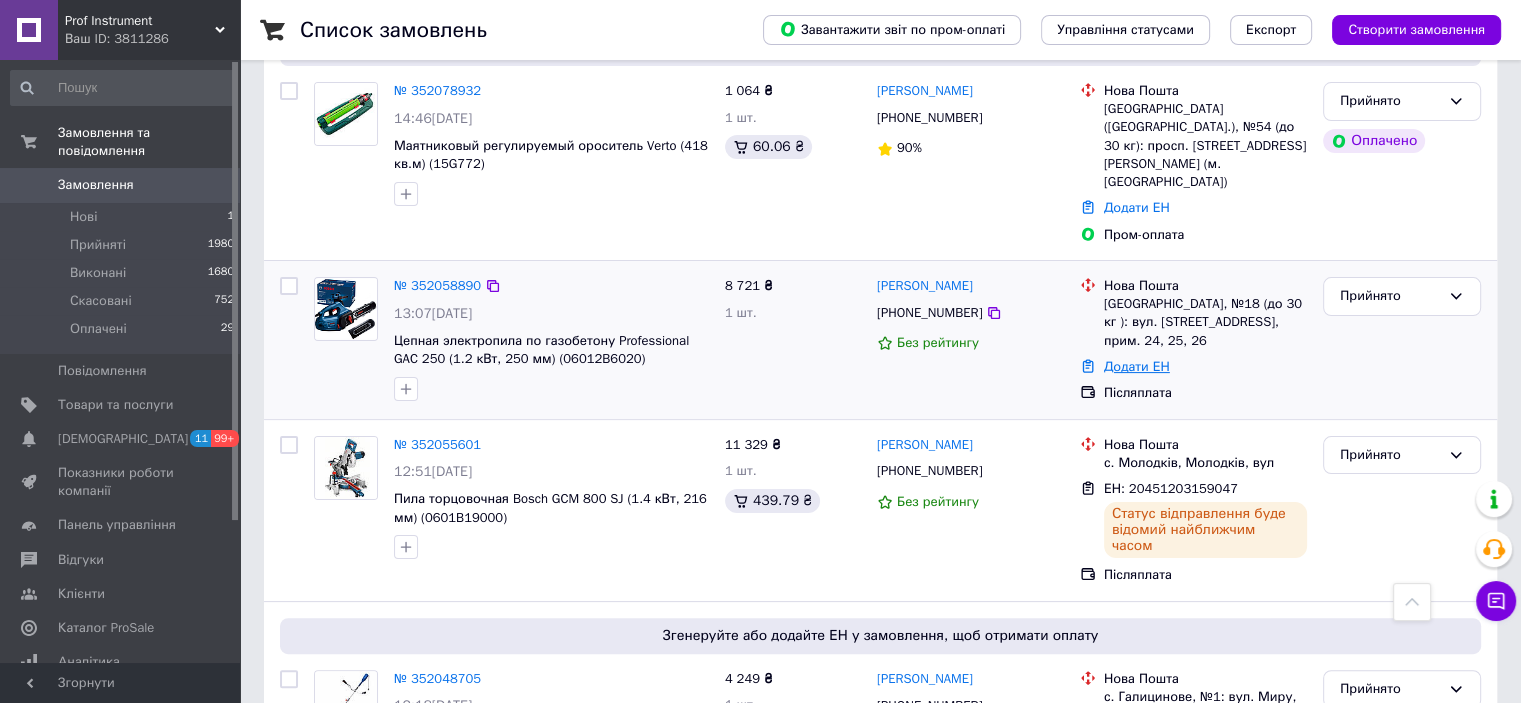 click on "Додати ЕН" at bounding box center [1137, 366] 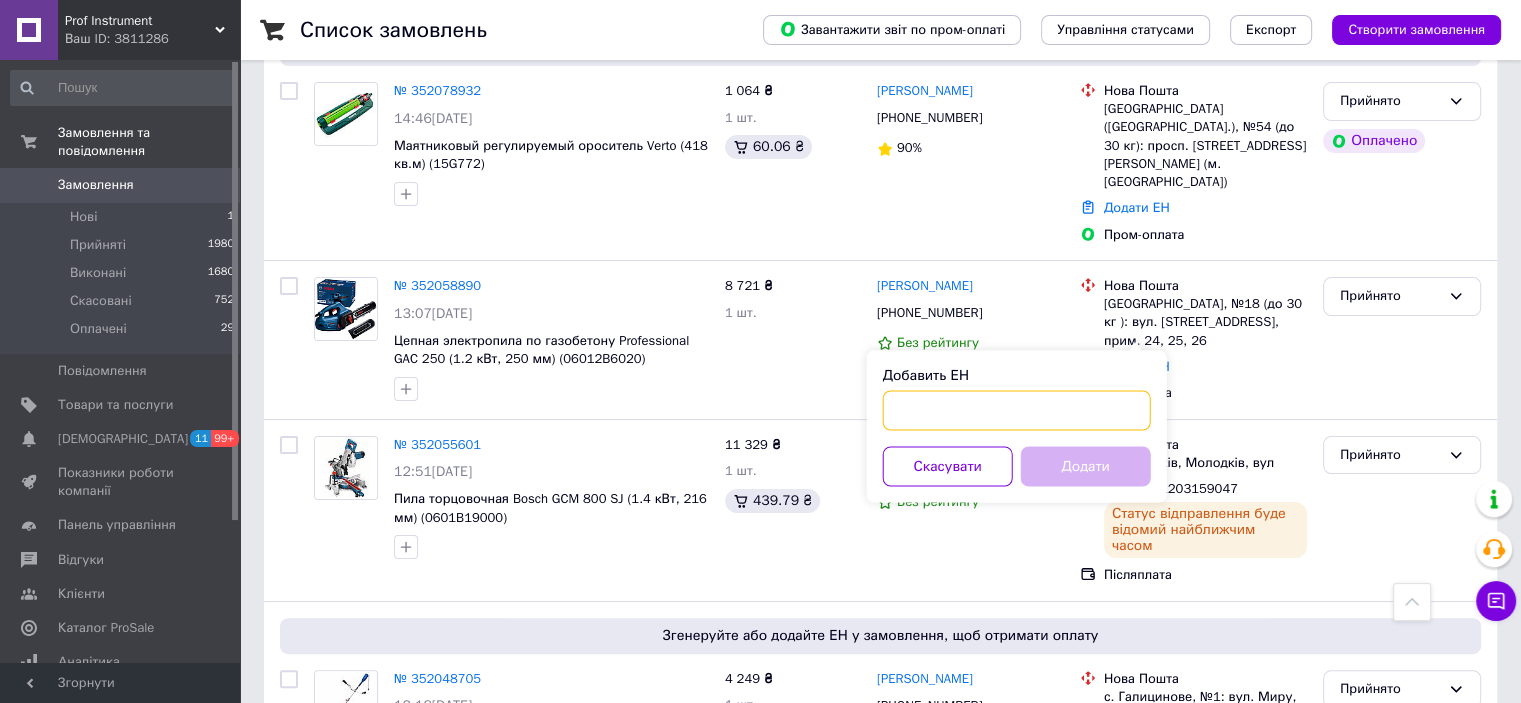 click on "Добавить ЕН" at bounding box center (1017, 410) 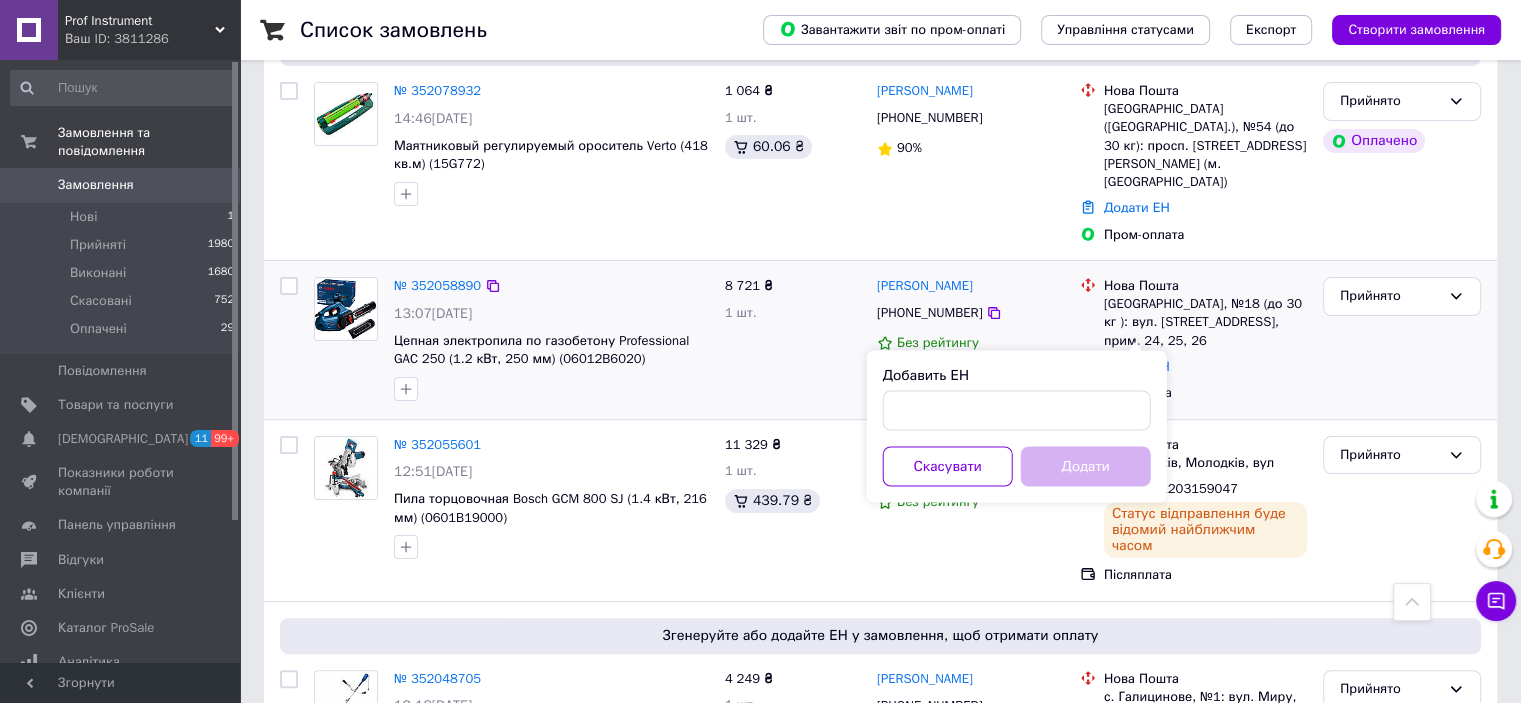 click on "Післяплата" at bounding box center [1205, 393] 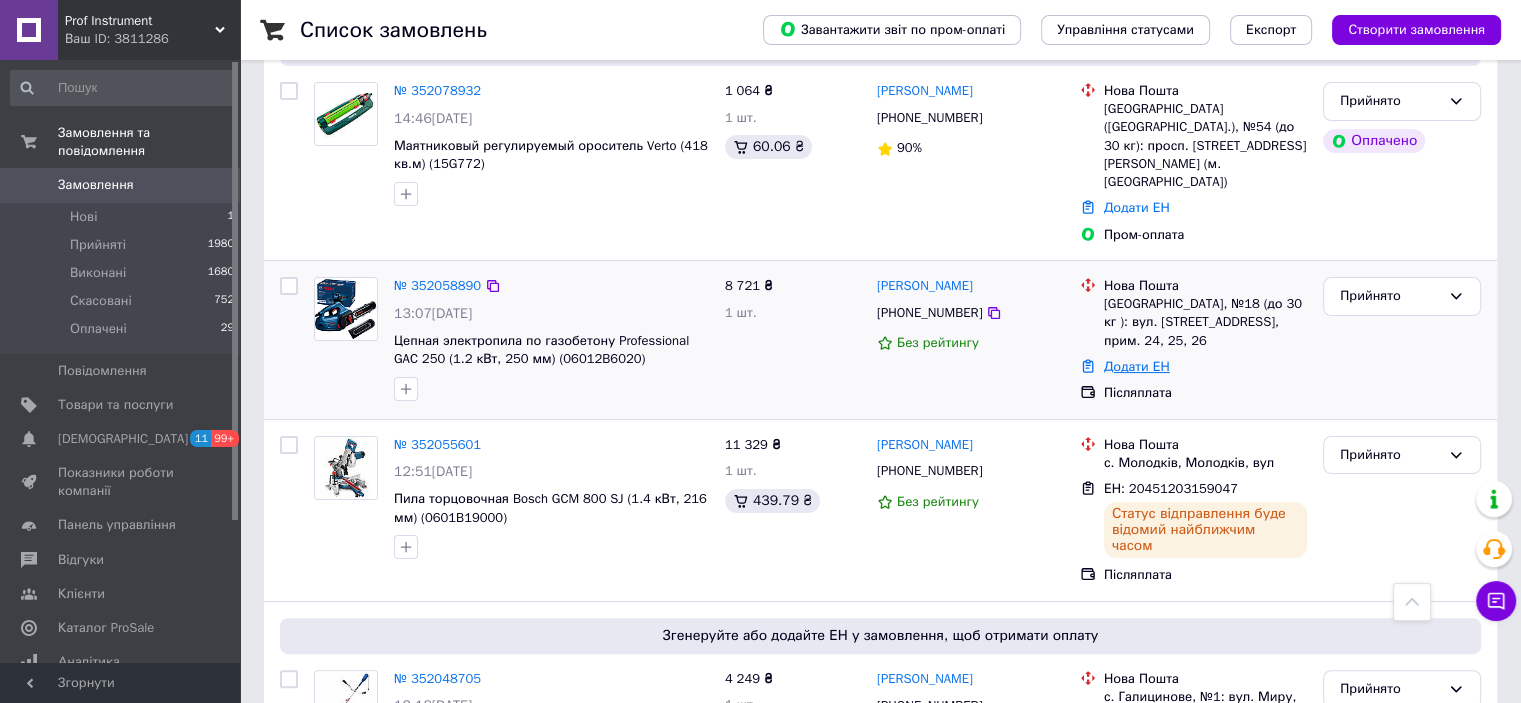 drag, startPoint x: 1150, startPoint y: 330, endPoint x: 1139, endPoint y: 335, distance: 12.083046 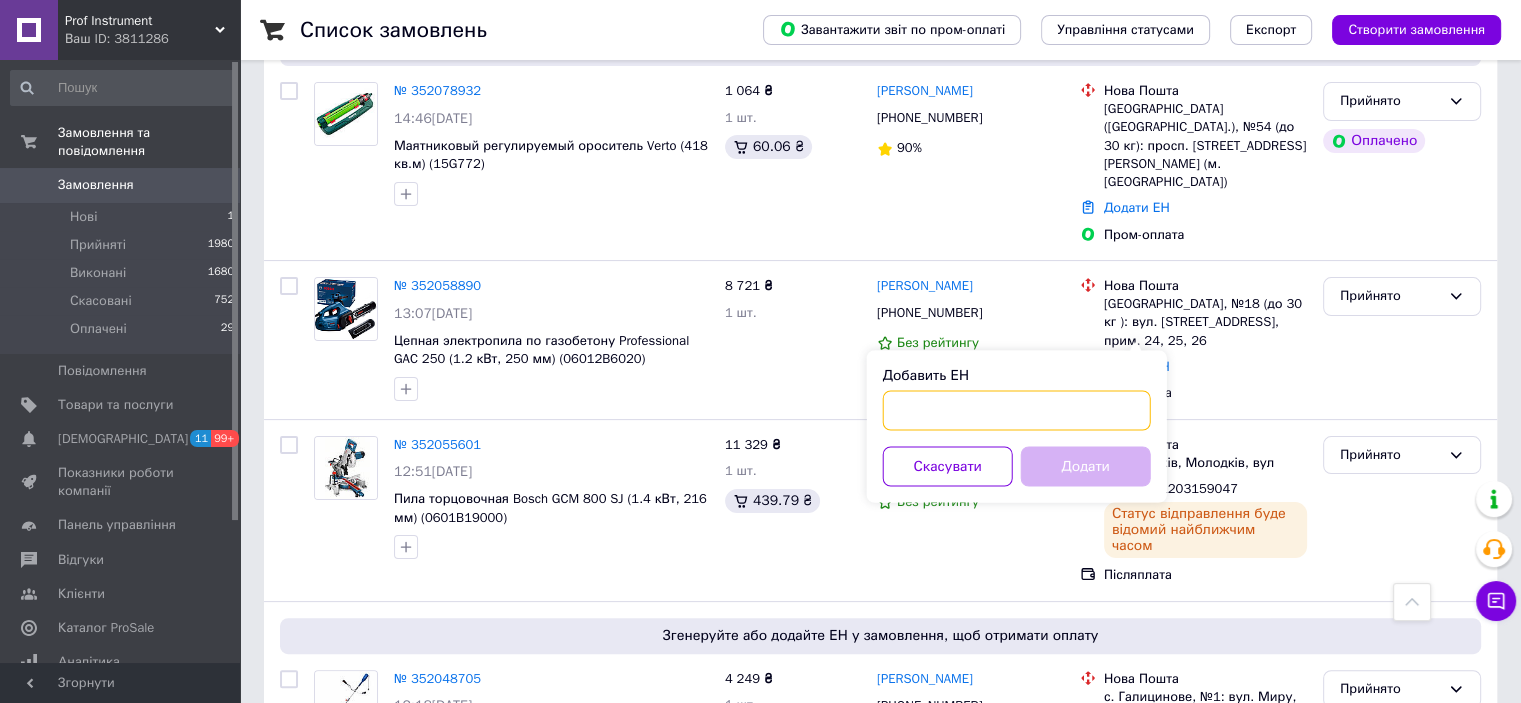 click on "Добавить ЕН" at bounding box center (1017, 410) 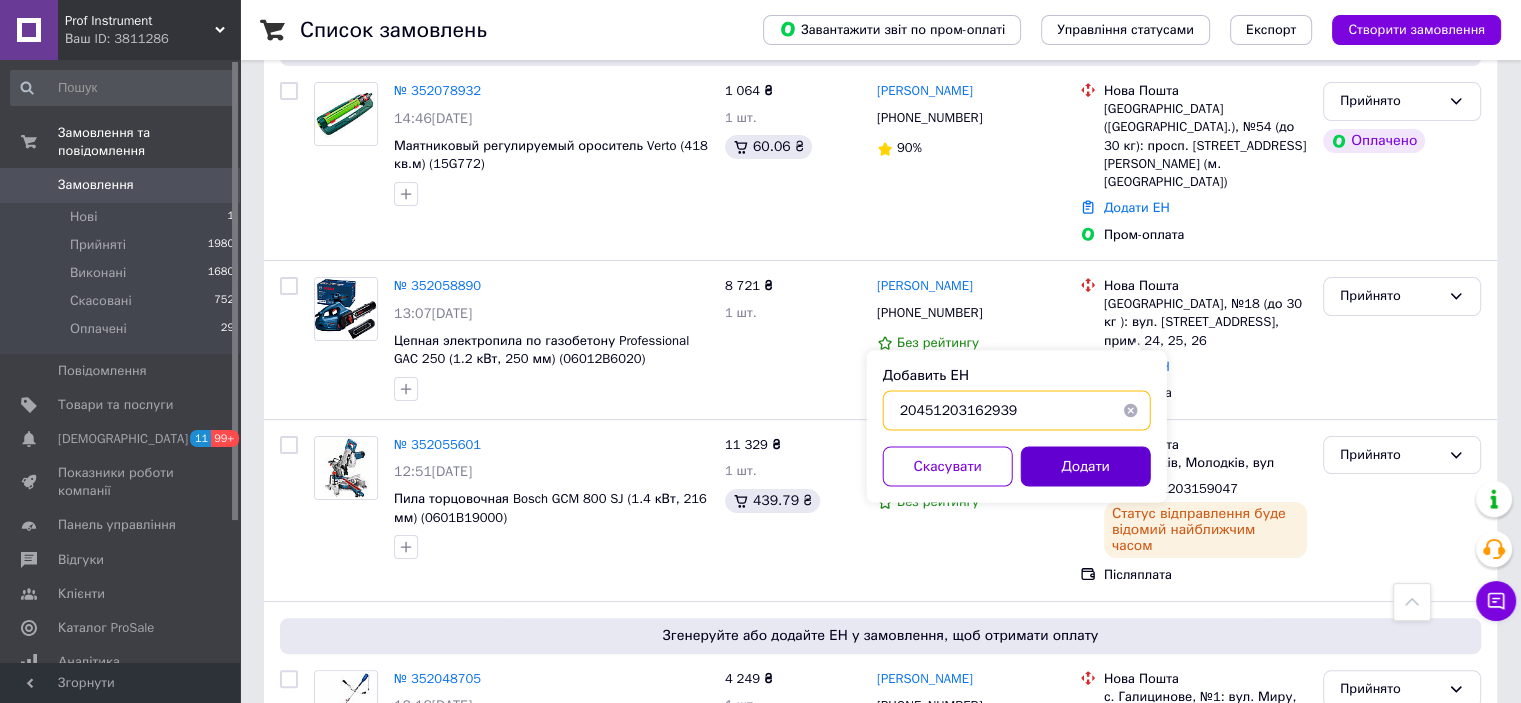 type on "20451203162939" 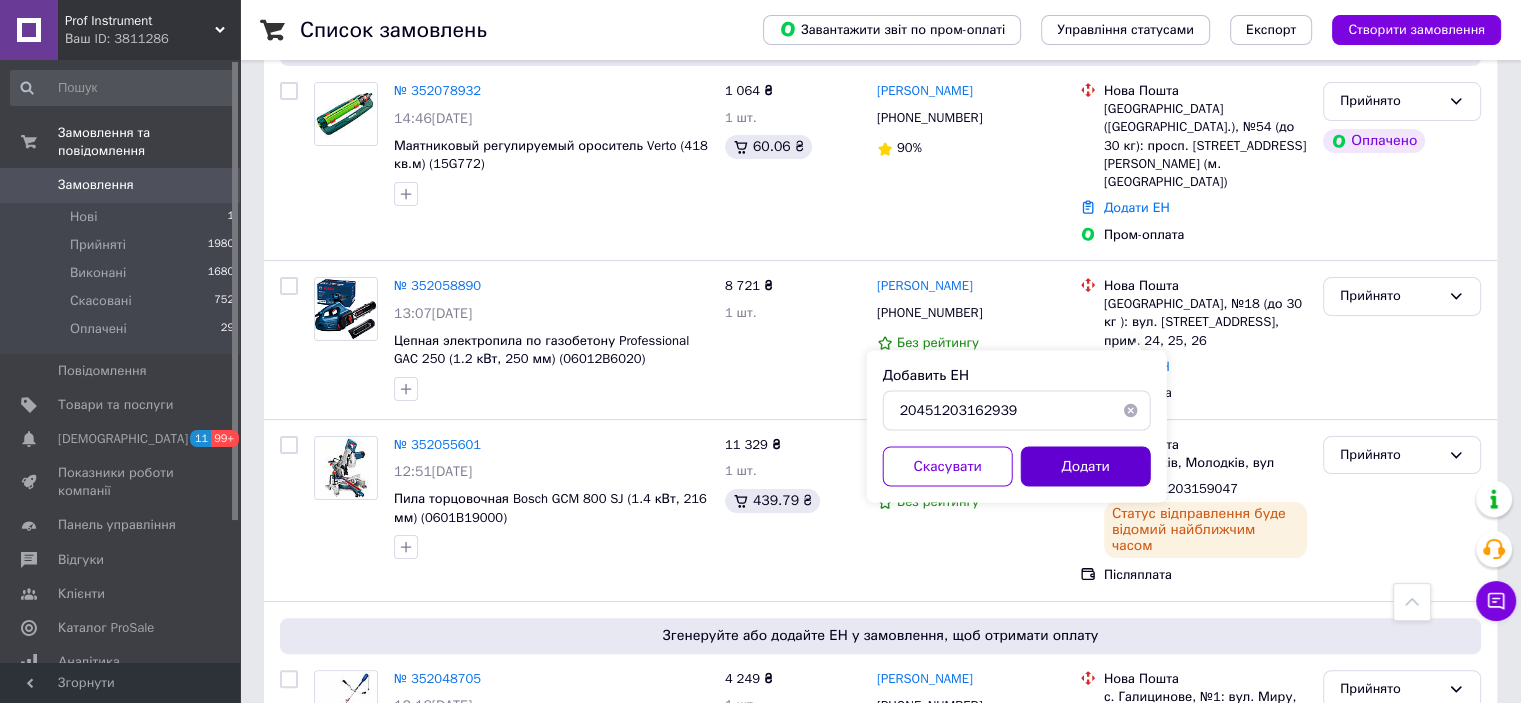 click on "Додати" at bounding box center (1086, 466) 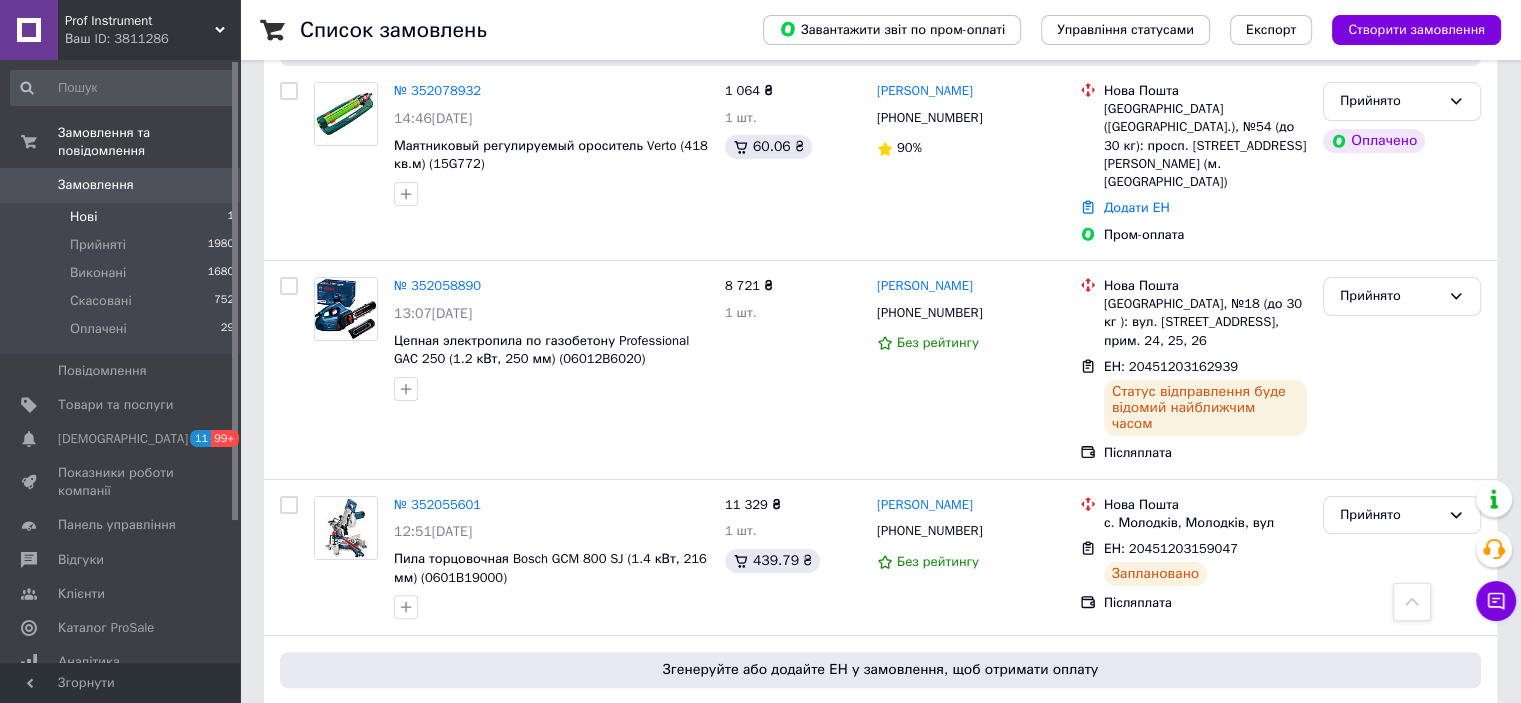 click on "Нові 1" at bounding box center (123, 217) 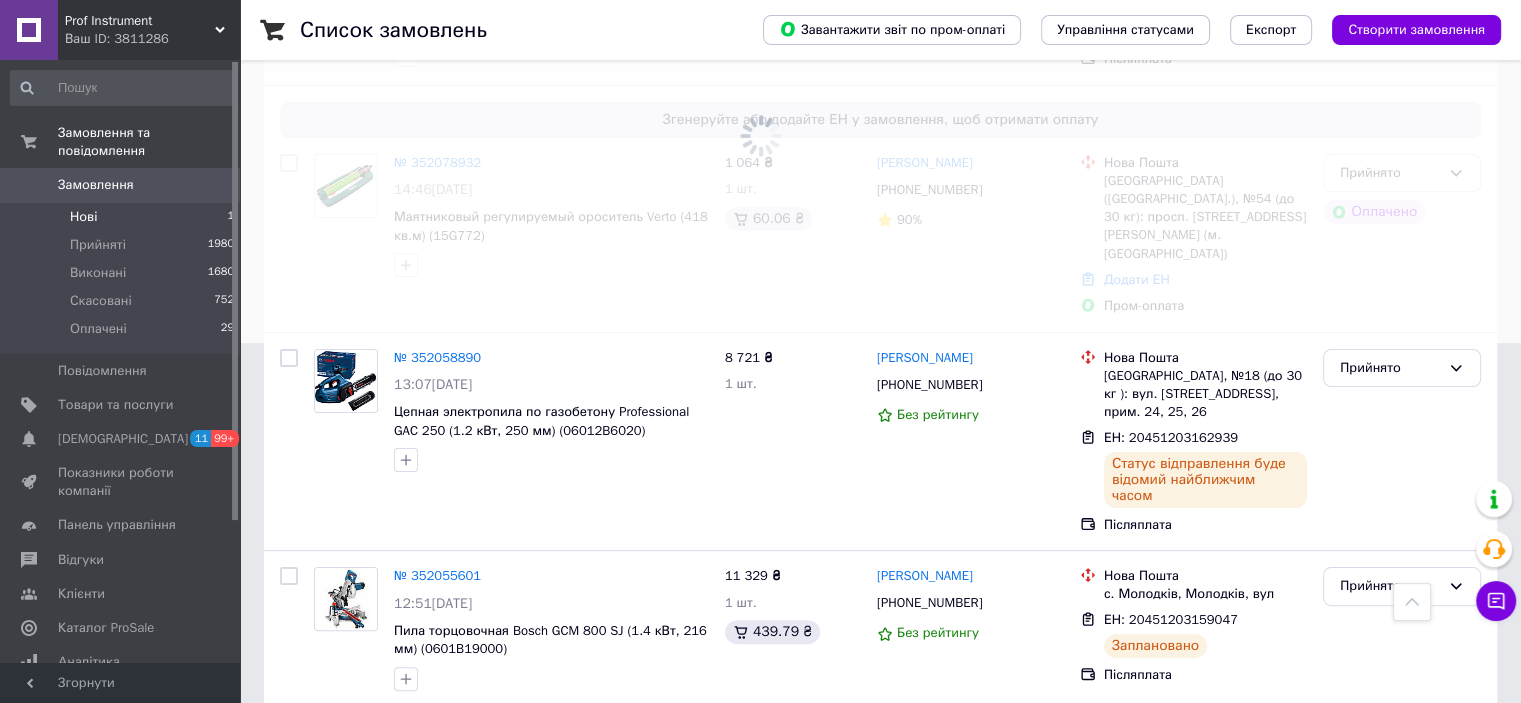 scroll, scrollTop: 430, scrollLeft: 0, axis: vertical 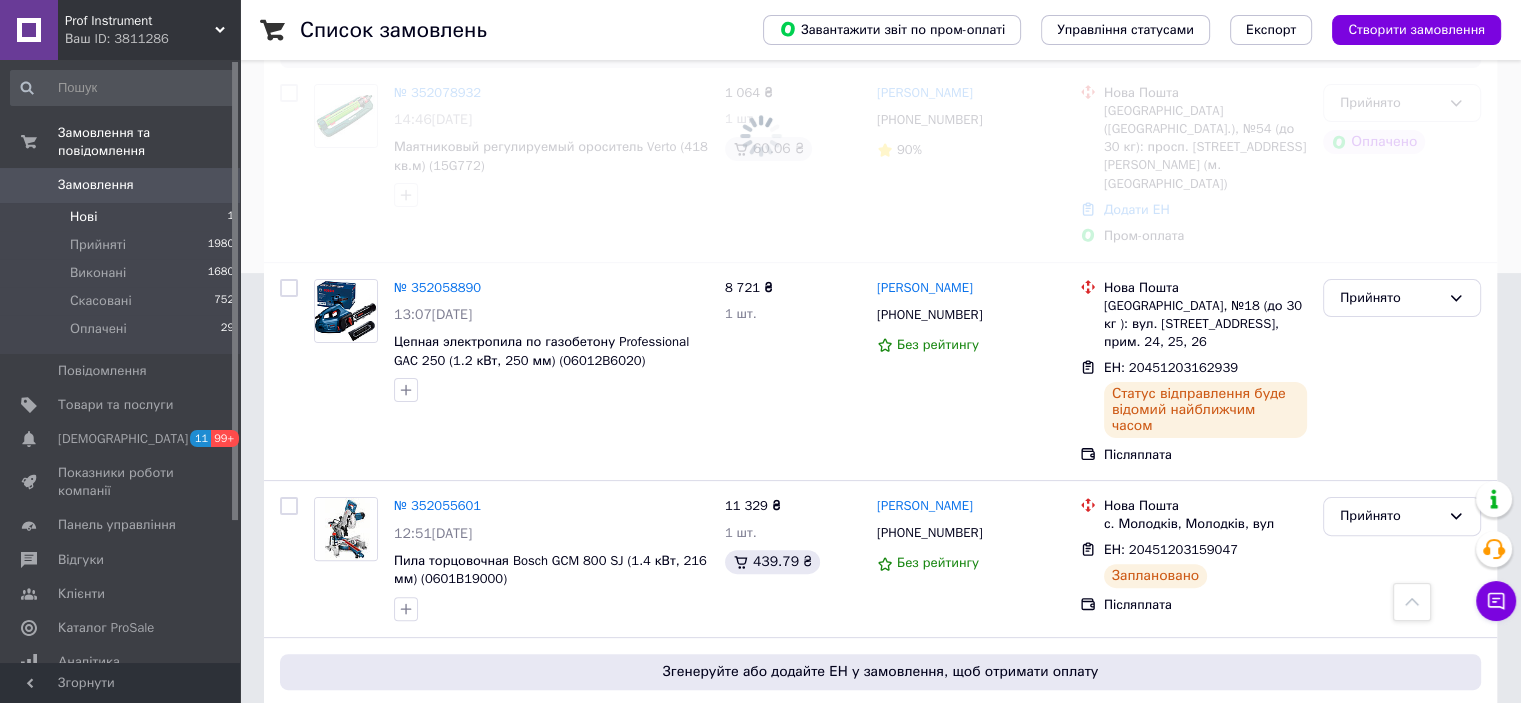 click on "Замовлення" at bounding box center (121, 185) 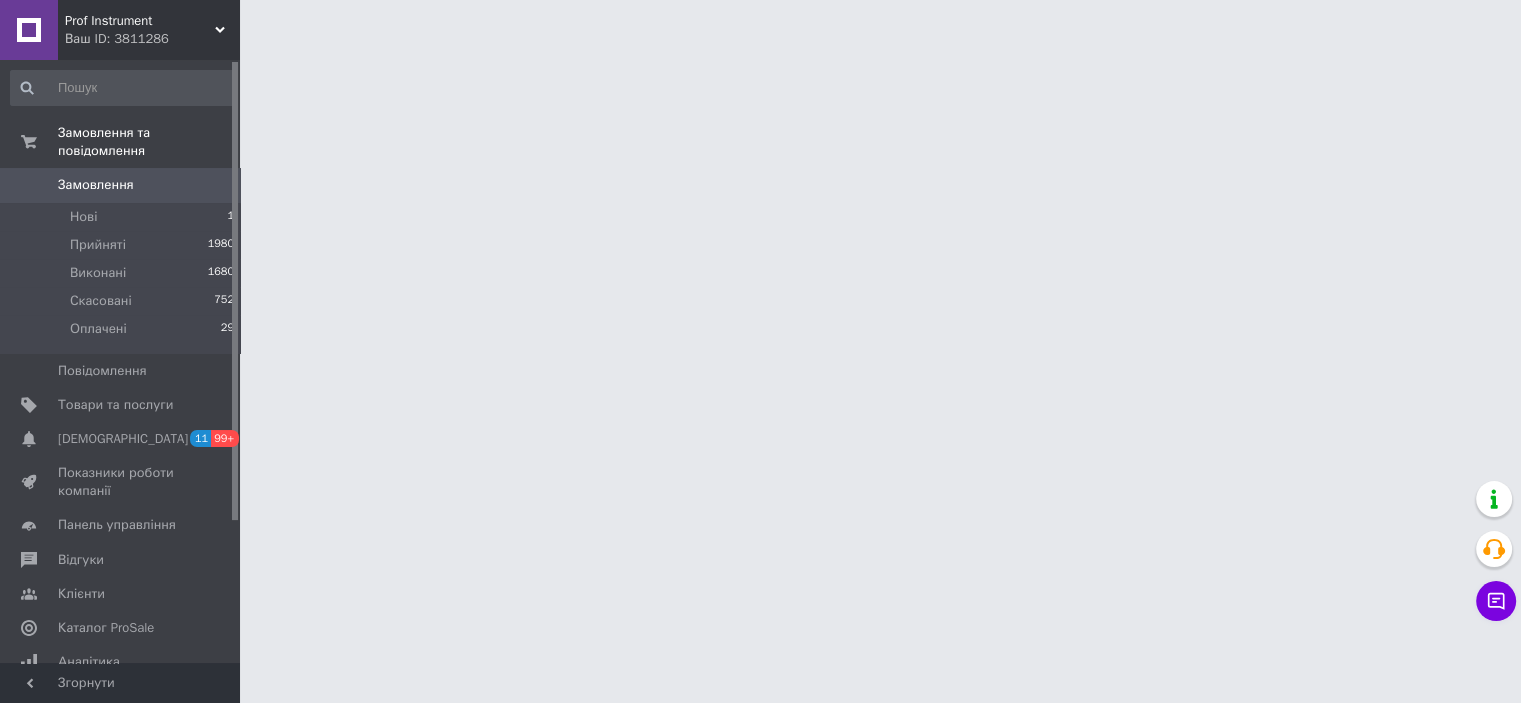scroll, scrollTop: 0, scrollLeft: 0, axis: both 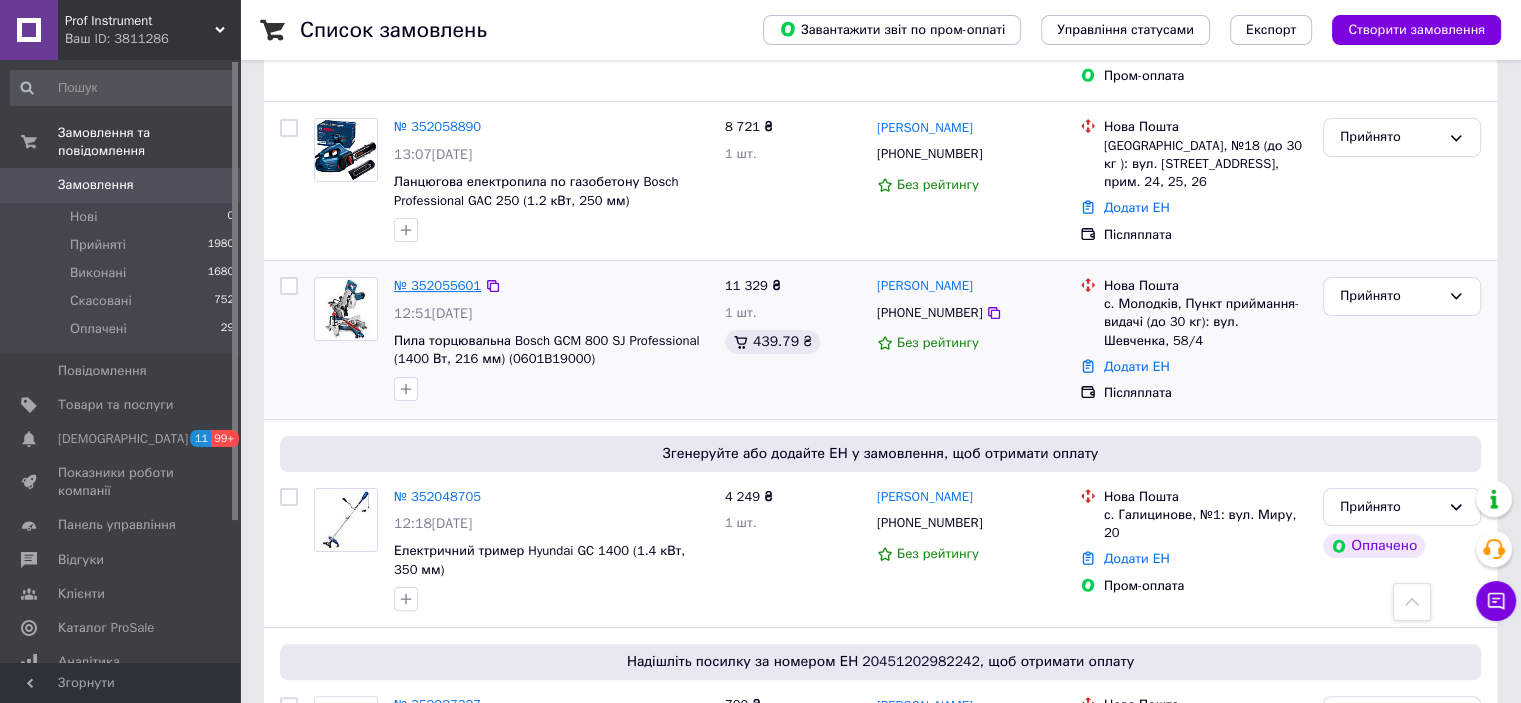 click on "№ 352055601" at bounding box center (437, 285) 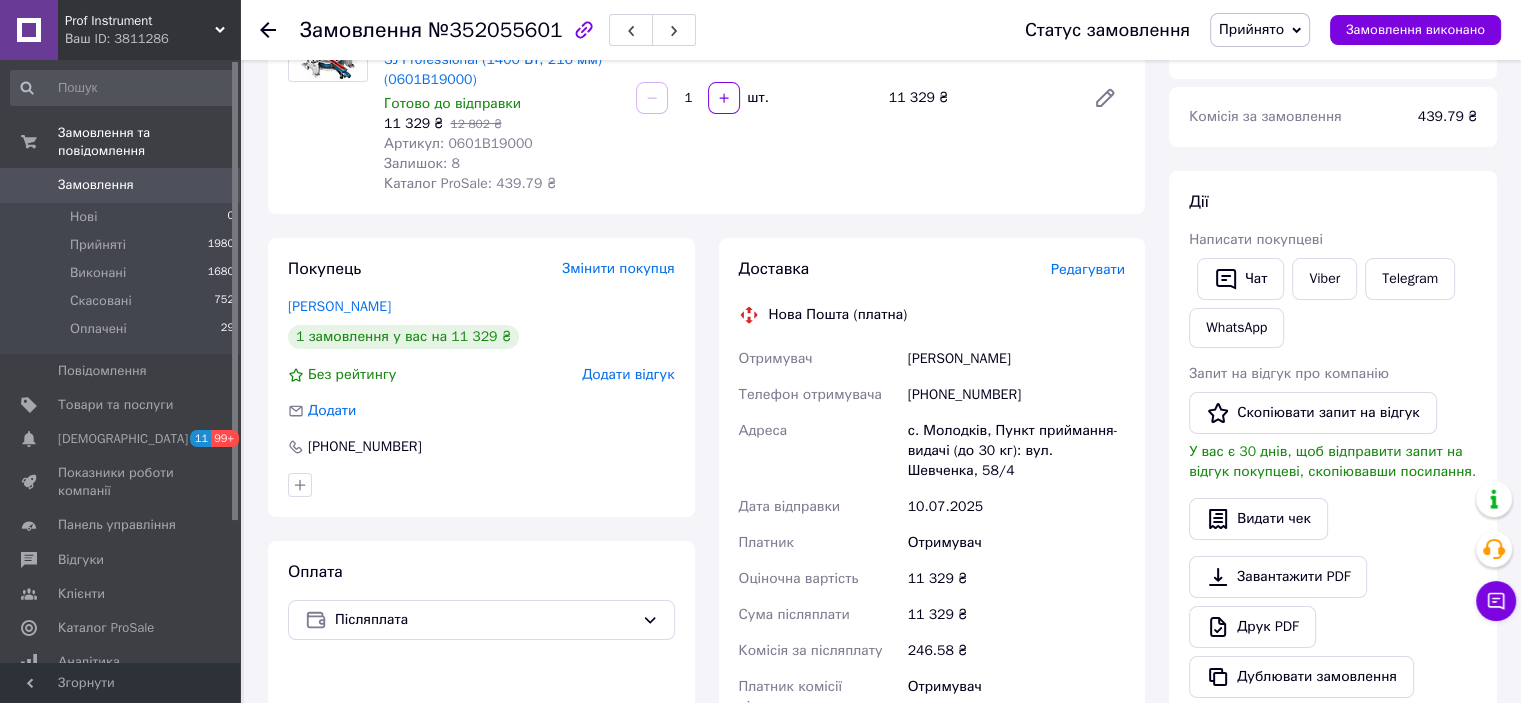 scroll, scrollTop: 240, scrollLeft: 0, axis: vertical 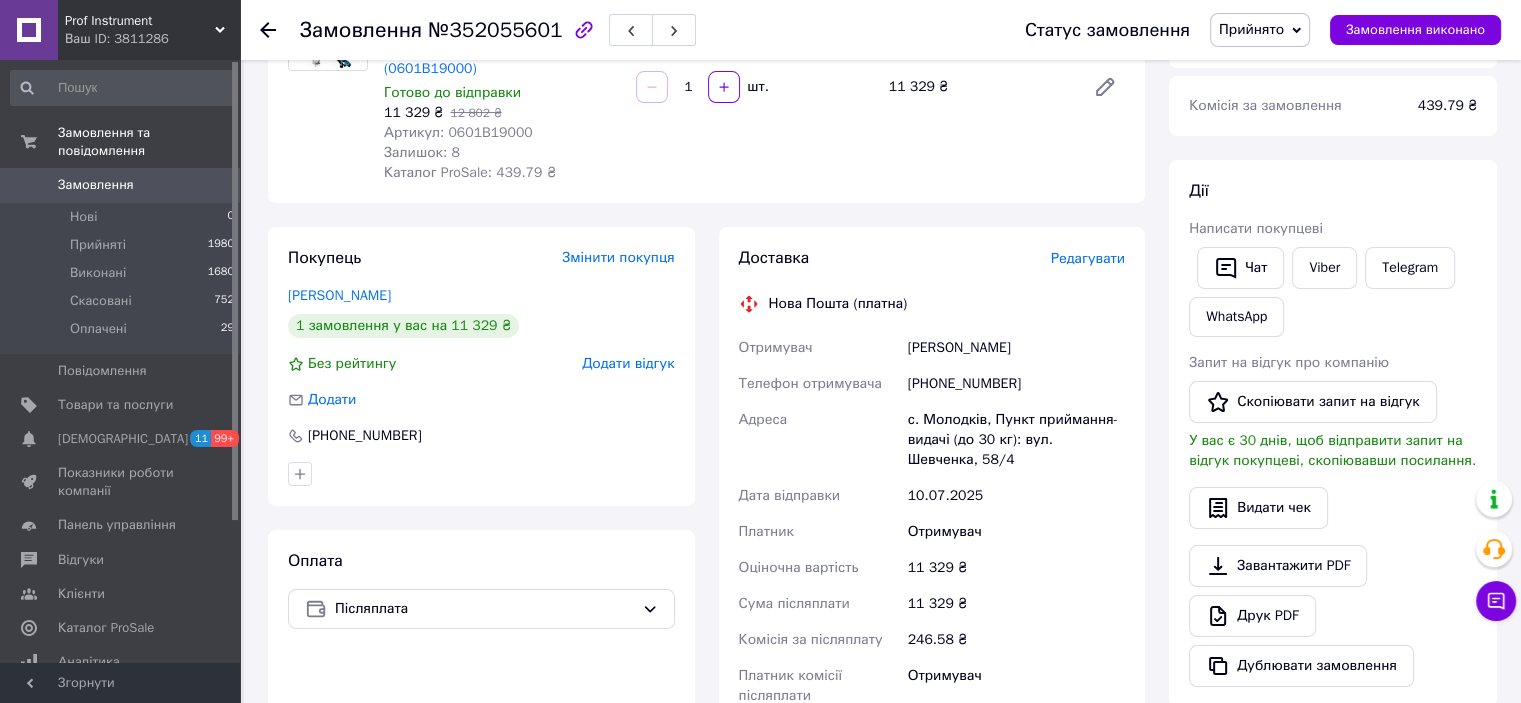 click on "[PHONE_NUMBER]" at bounding box center (1016, 384) 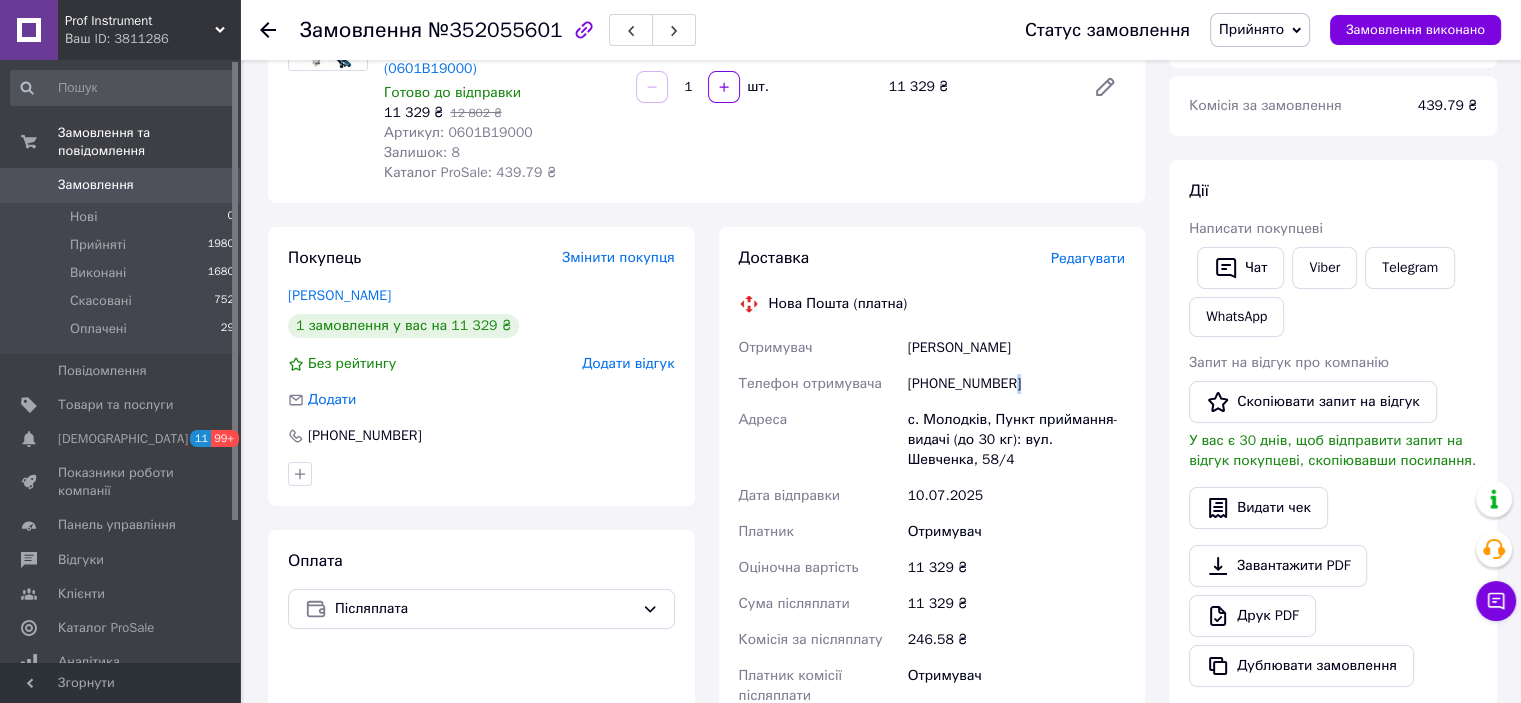 click on "[PHONE_NUMBER]" at bounding box center (1016, 384) 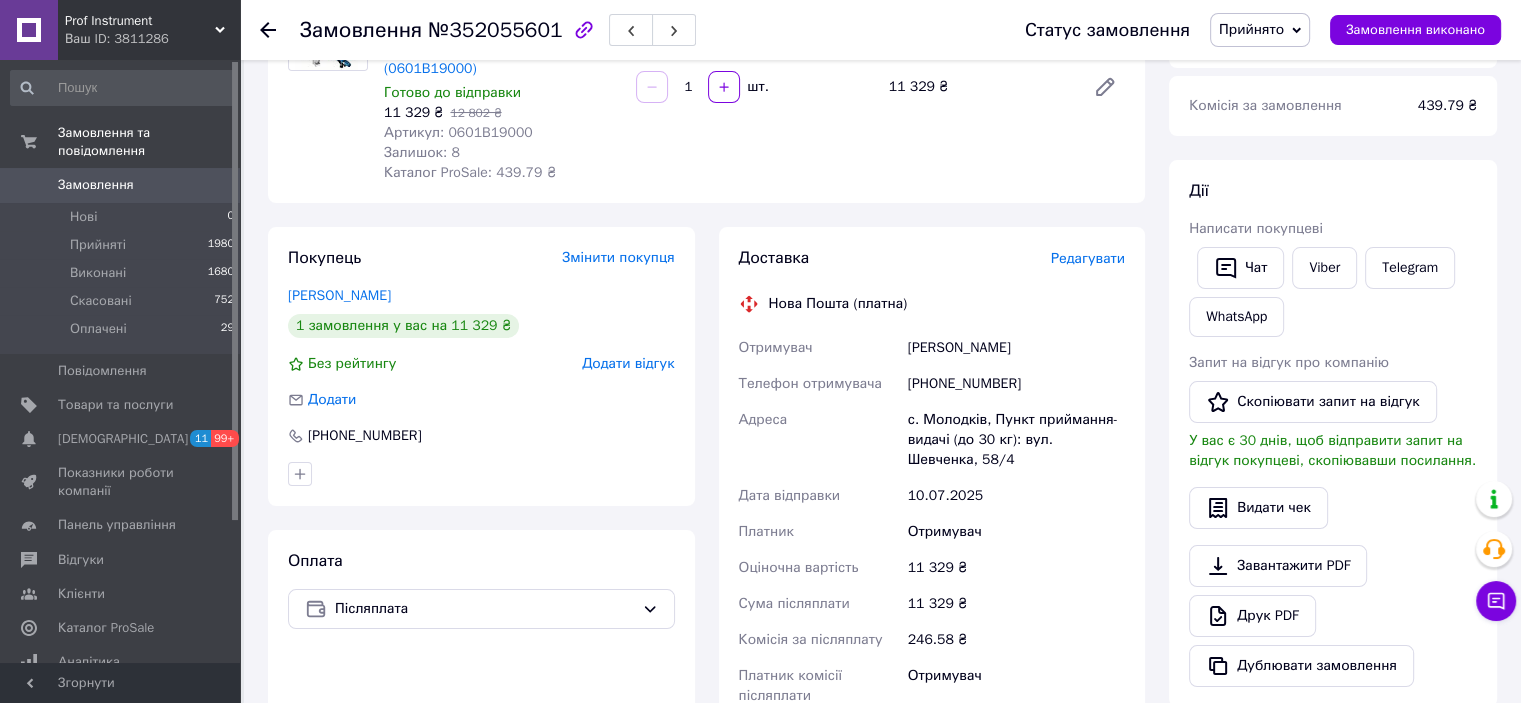 click on "[PHONE_NUMBER]" at bounding box center (1016, 384) 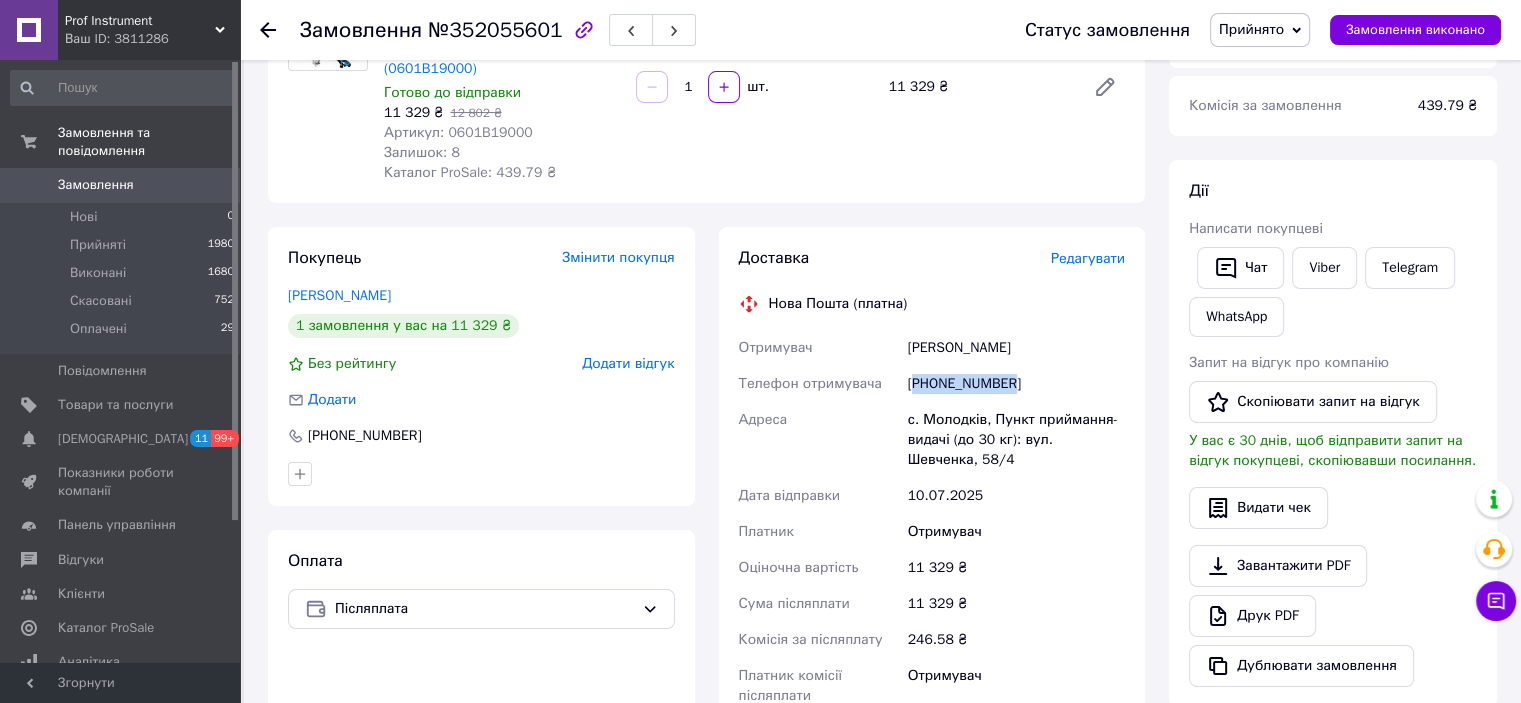 click on "[PHONE_NUMBER]" at bounding box center [1016, 384] 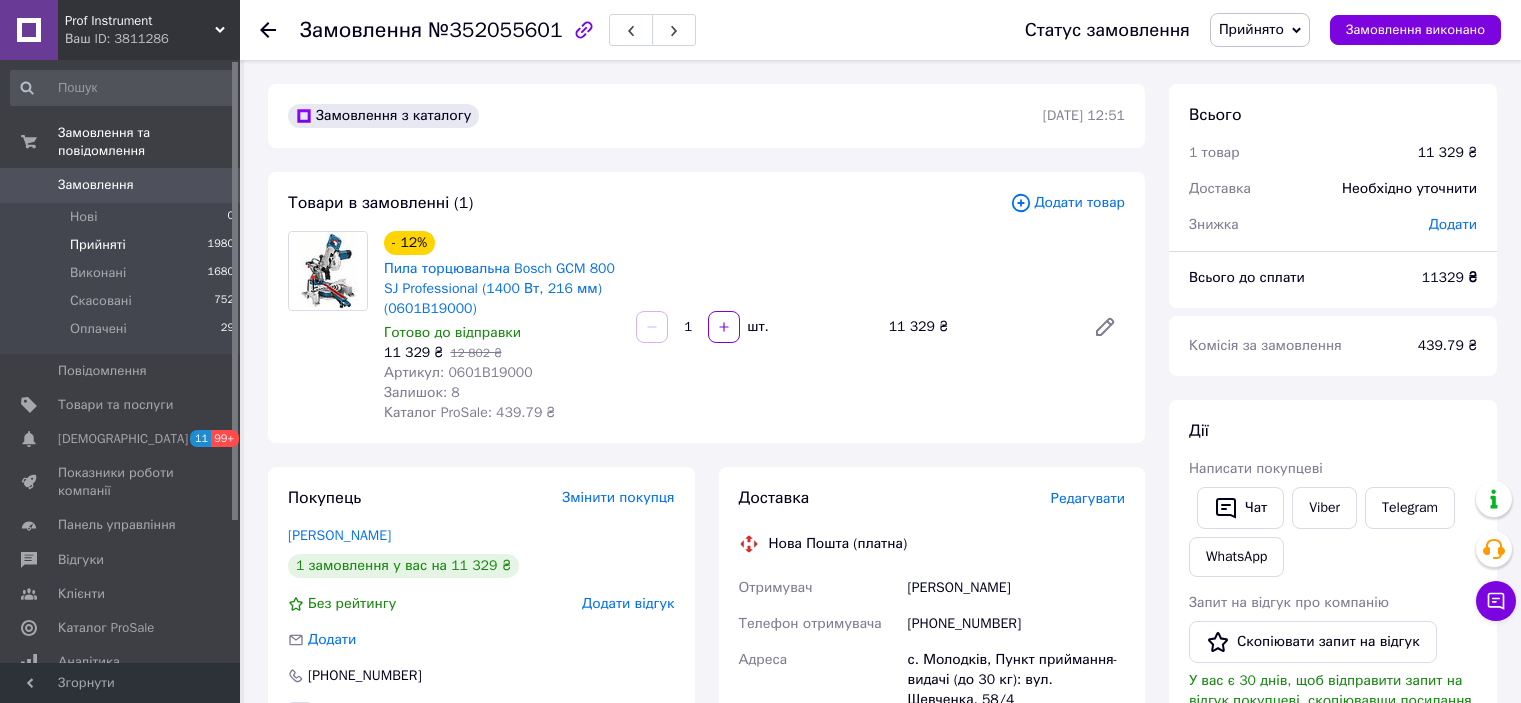 scroll, scrollTop: 240, scrollLeft: 0, axis: vertical 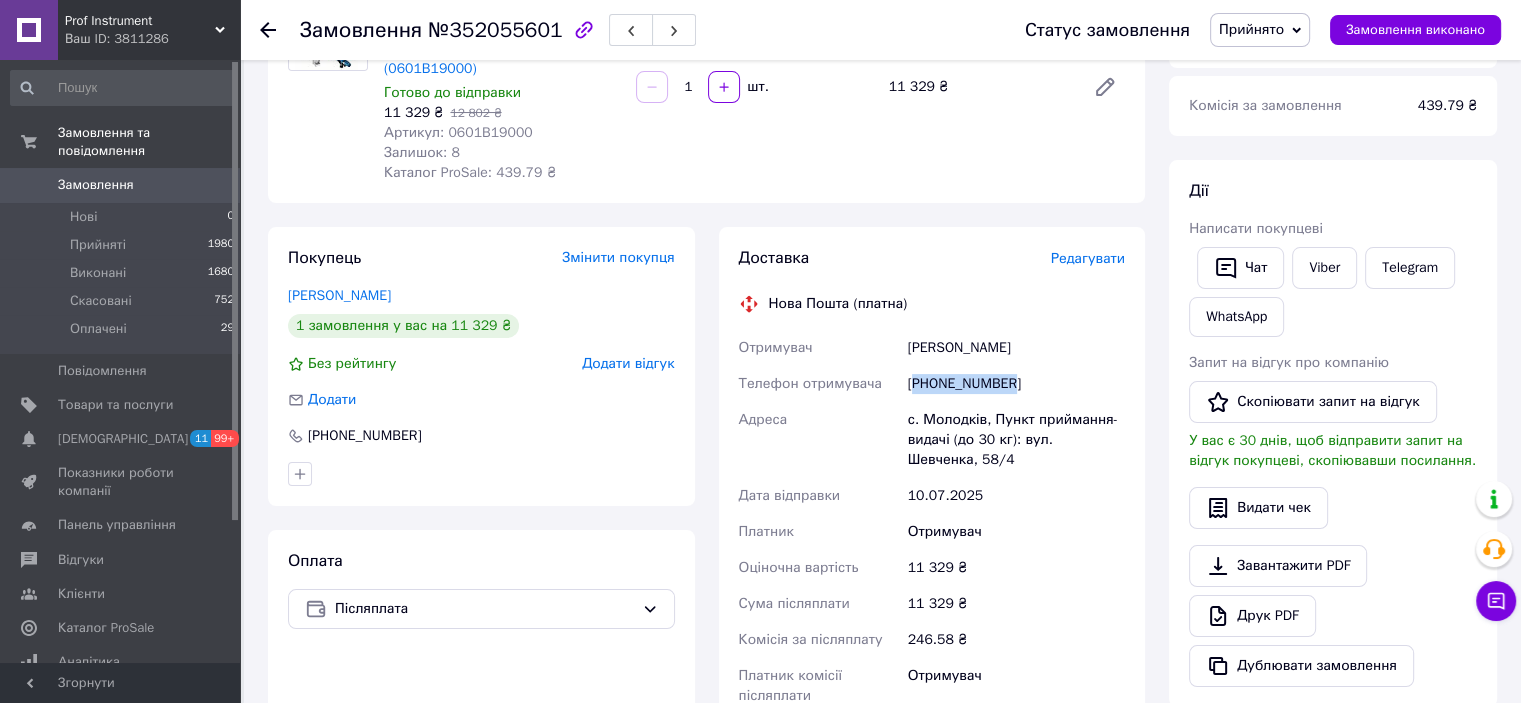 click on "Замовлення" at bounding box center (121, 185) 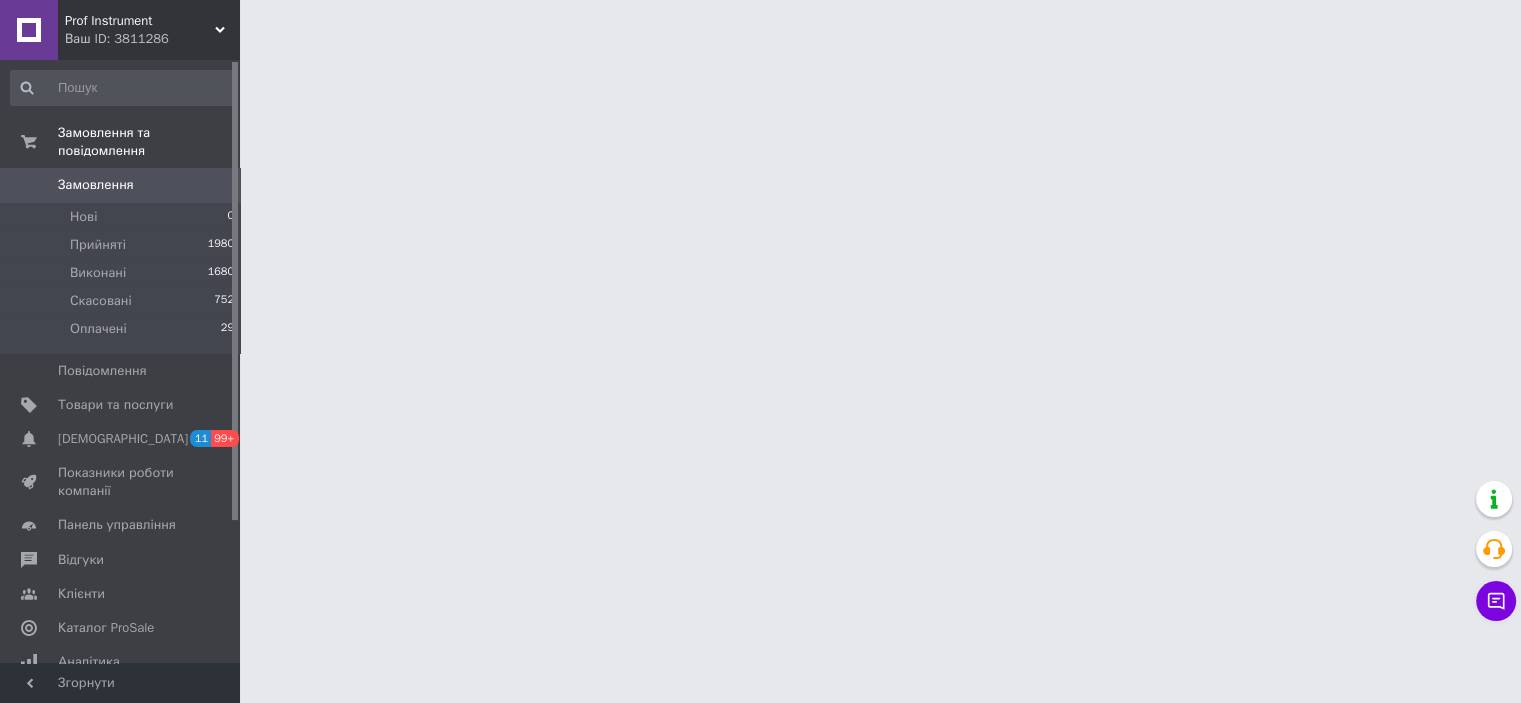 scroll, scrollTop: 0, scrollLeft: 0, axis: both 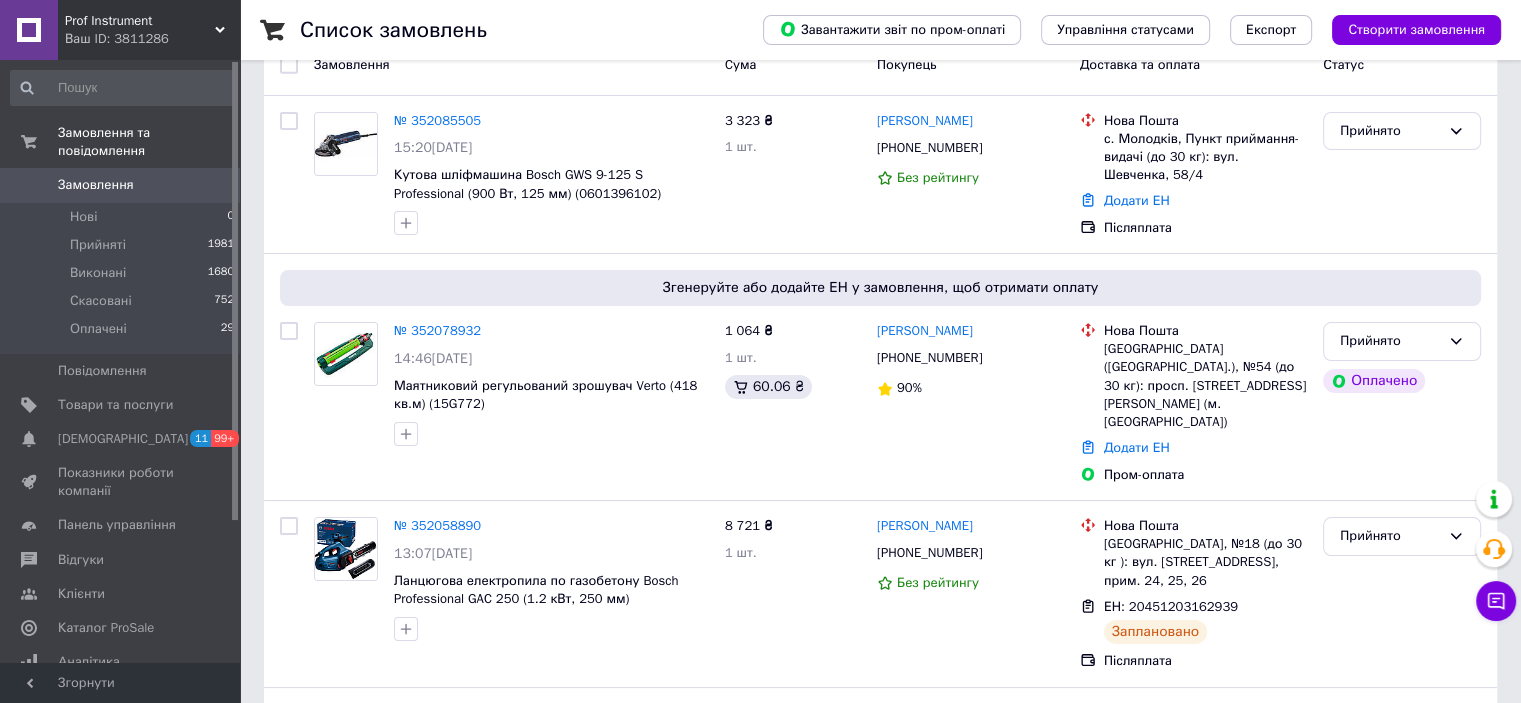 click on "Список замовлень   Завантажити звіт по пром-оплаті Управління статусами Експорт Створити замовлення Фільтри Збережені фільтри: Усі (4442) Замовлення Cума Покупець Доставка та оплата Статус № 352085505 15:20, 10.07.2025 Кутова шліфмашина Bosch GWS 9-125 S Professional  (900 Вт, 125 мм) (0601396102) 3 323 ₴ 1 шт. Оксана Приймак +380686294105 Без рейтингу Нова Пошта с. Молодків, Пункт приймання-видачі (до 30 кг): вул. Шевченка, 58/4 Додати ЕН Післяплата Прийнято Згенеруйте або додайте ЕН у замовлення, щоб отримати оплату № 352078932 14:46, 10.07.2025 Маятниковий регульований зрошувач Verto (418 кв.м) (15G772) 1 064 ₴ 1 шт. 60.06 ₴ 90% 89%" at bounding box center [880, 1929] 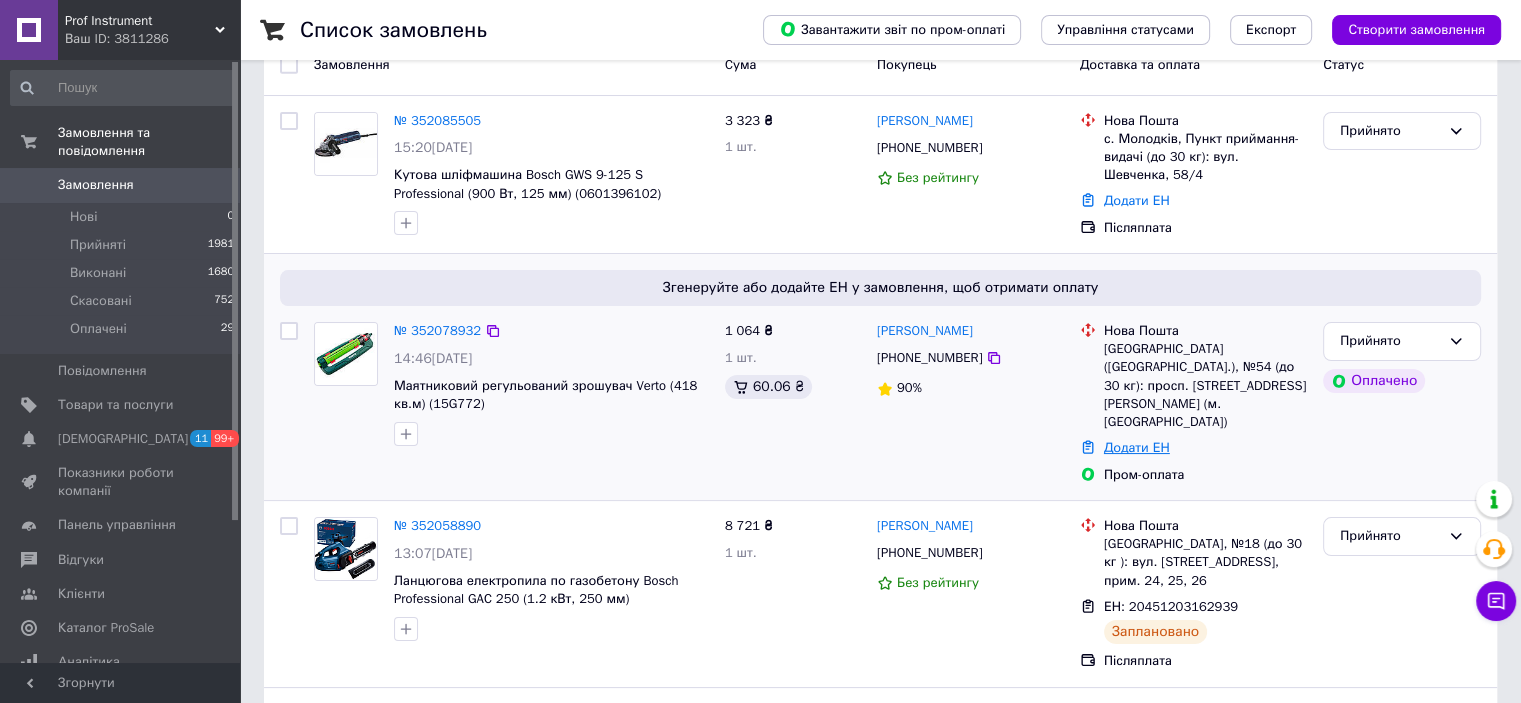 click on "Додати ЕН" at bounding box center [1137, 447] 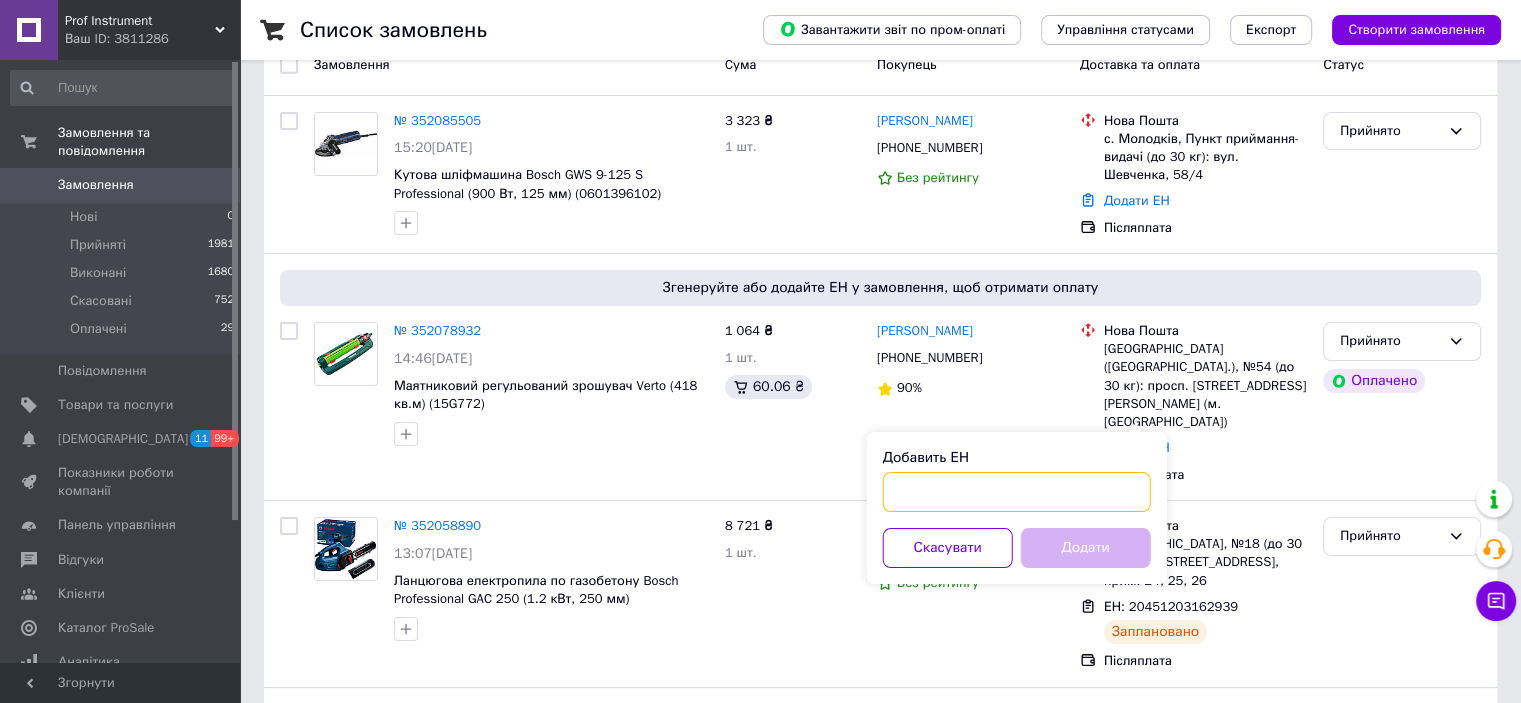 click on "Добавить ЕН" at bounding box center (1017, 492) 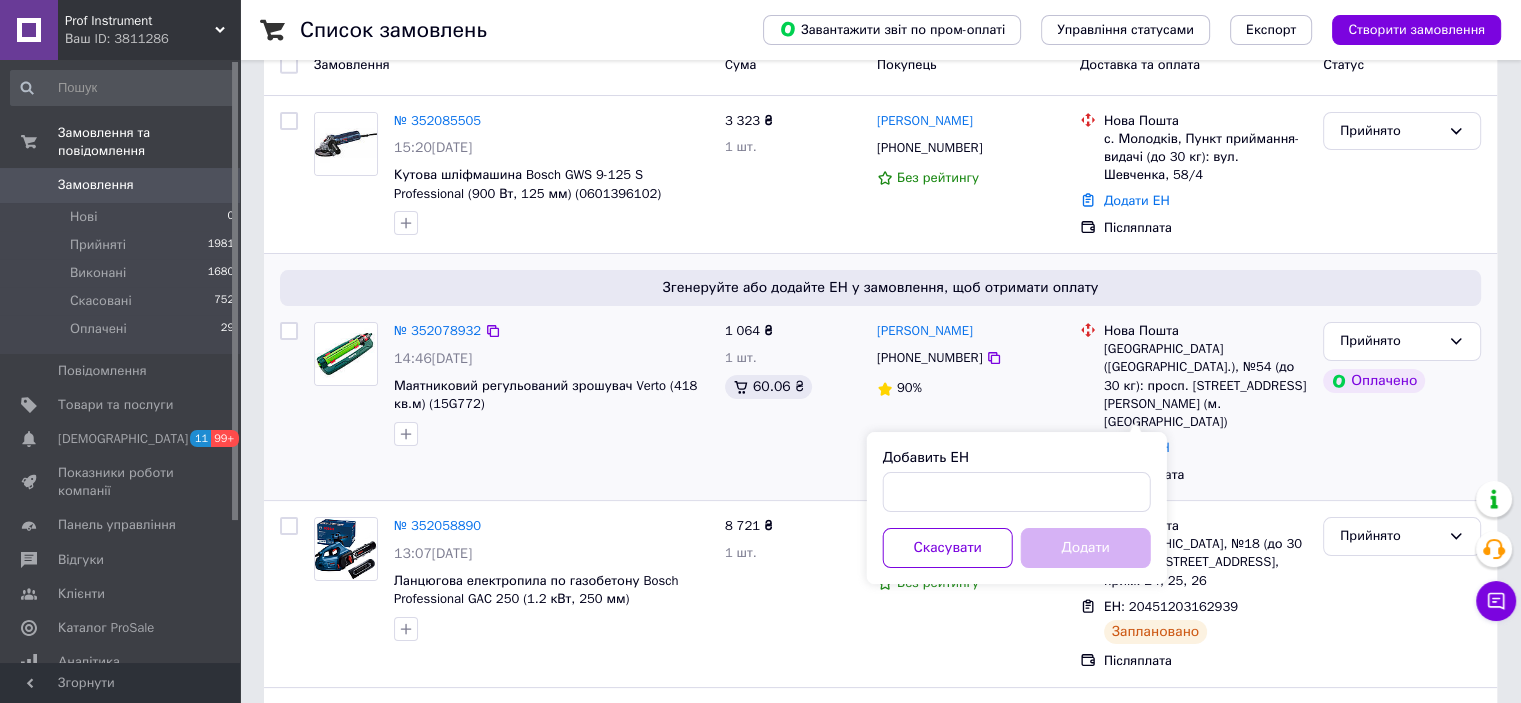 click on "Згенеруйте або додайте ЕН у замовлення, щоб отримати оплату № 352078932 14:46, 10.07.2025 Маятниковий регульований зрошувач Verto (418 кв.м) (15G772) 1 064 ₴ 1 шт. 60.06 ₴ Владислав Руденко +380636082461 90% Нова Пошта Киев (Киевская обл.), №54 (до 30 кг): просп. Академика Палладина, 25а (м. Академгородок) Додати ЕН Пром-оплата Прийнято Оплачено" at bounding box center [880, 377] 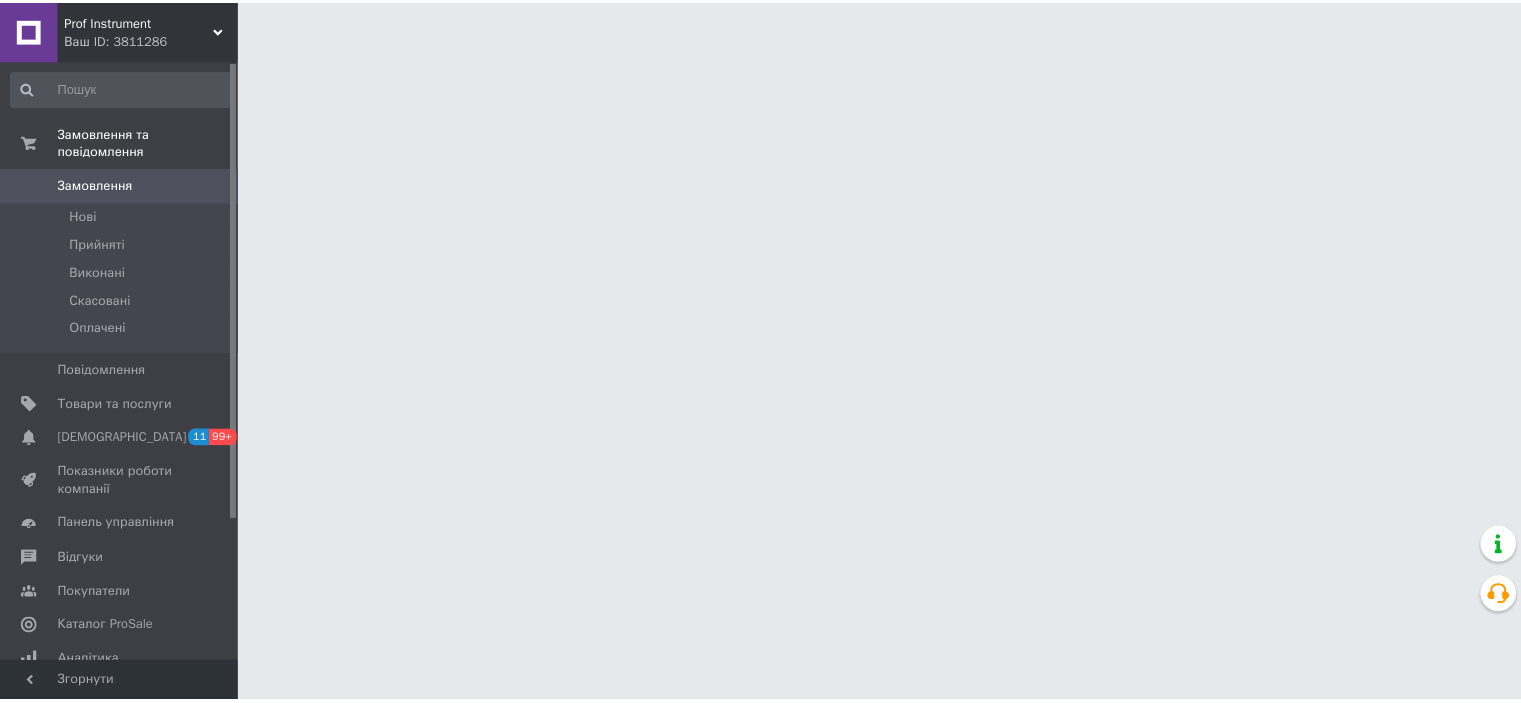 scroll, scrollTop: 0, scrollLeft: 0, axis: both 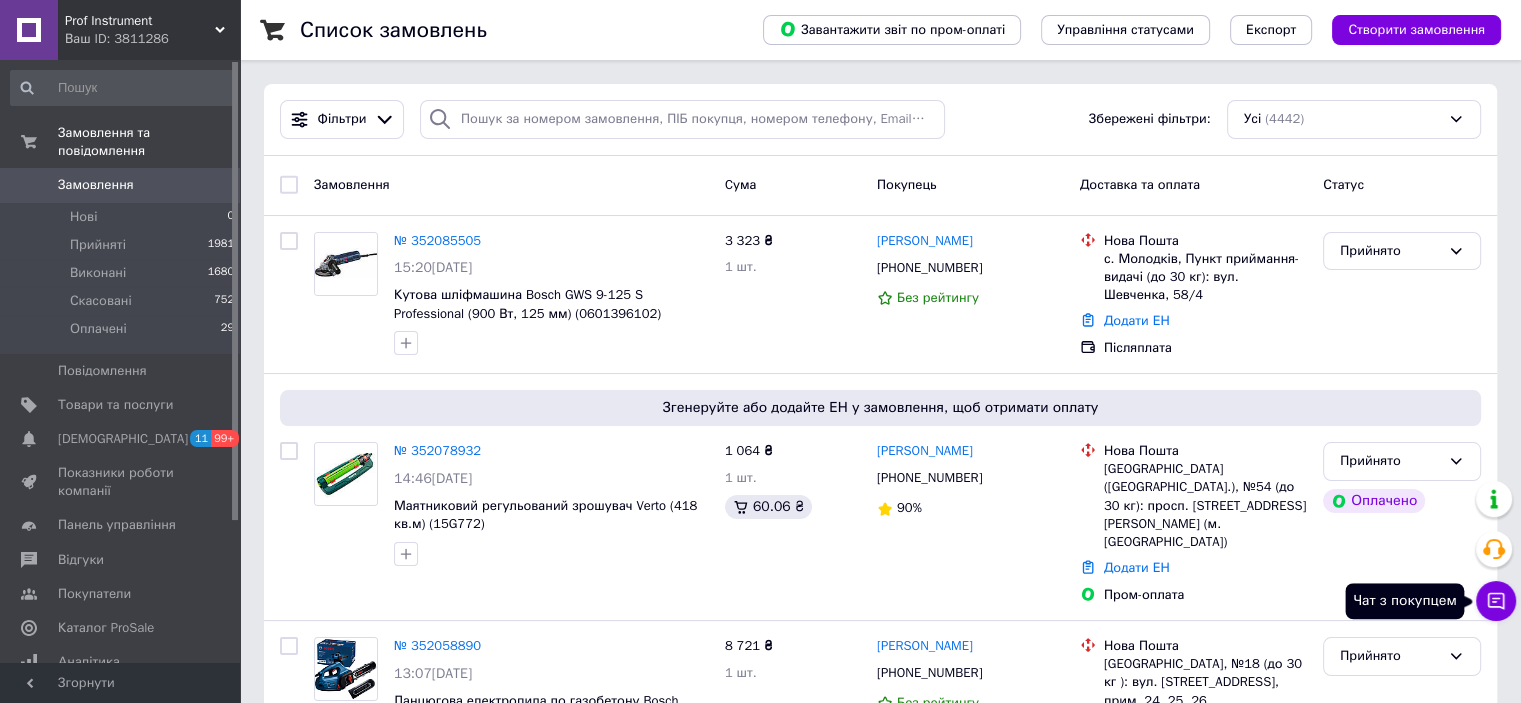 click 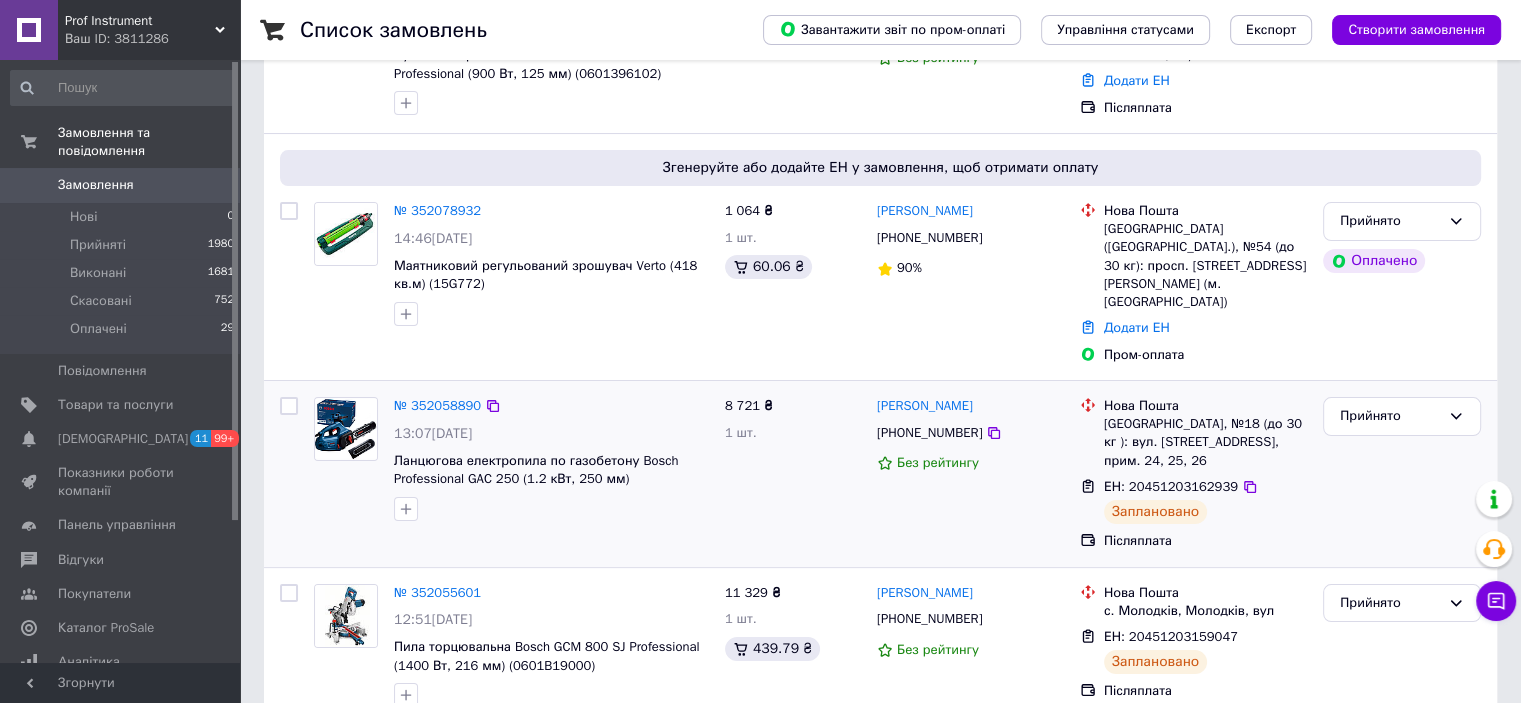 scroll, scrollTop: 120, scrollLeft: 0, axis: vertical 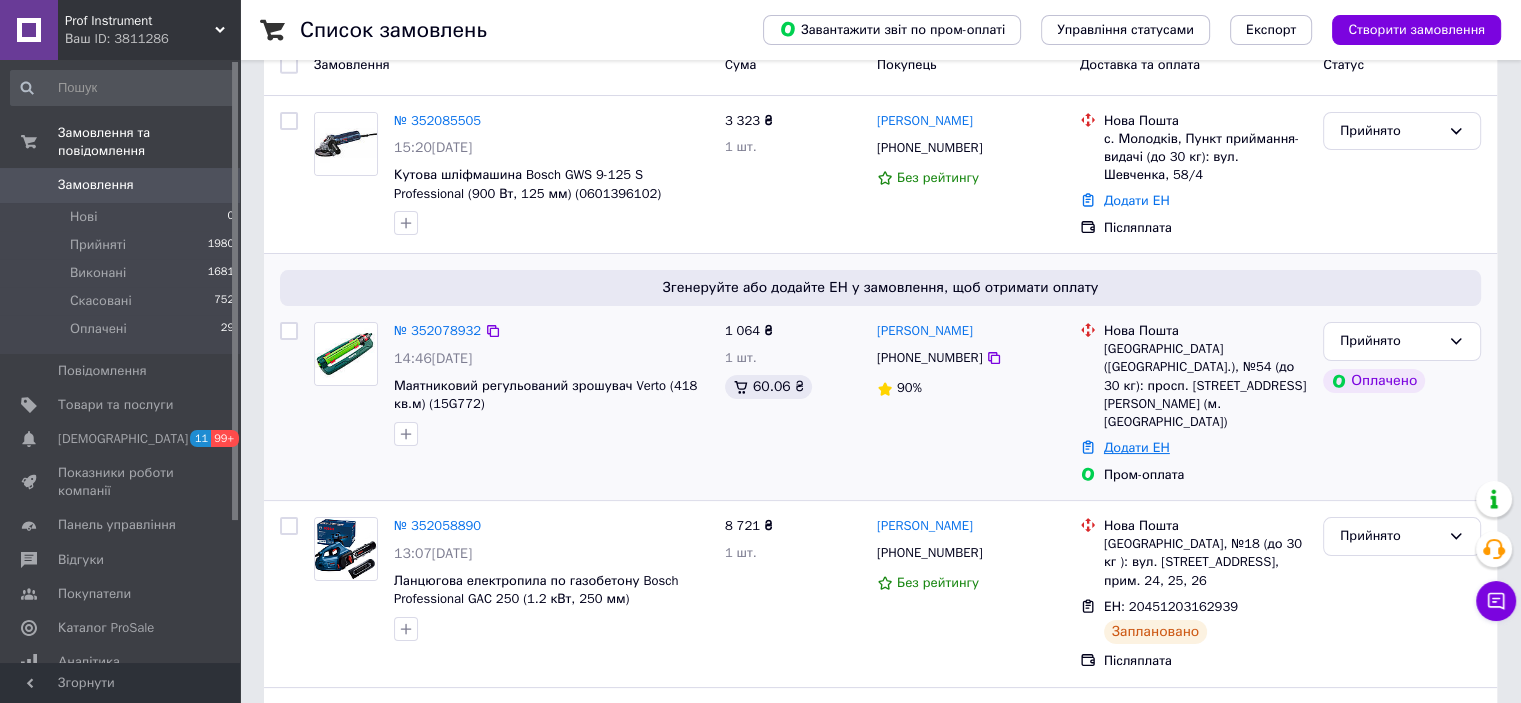 click on "Додати ЕН" at bounding box center [1137, 447] 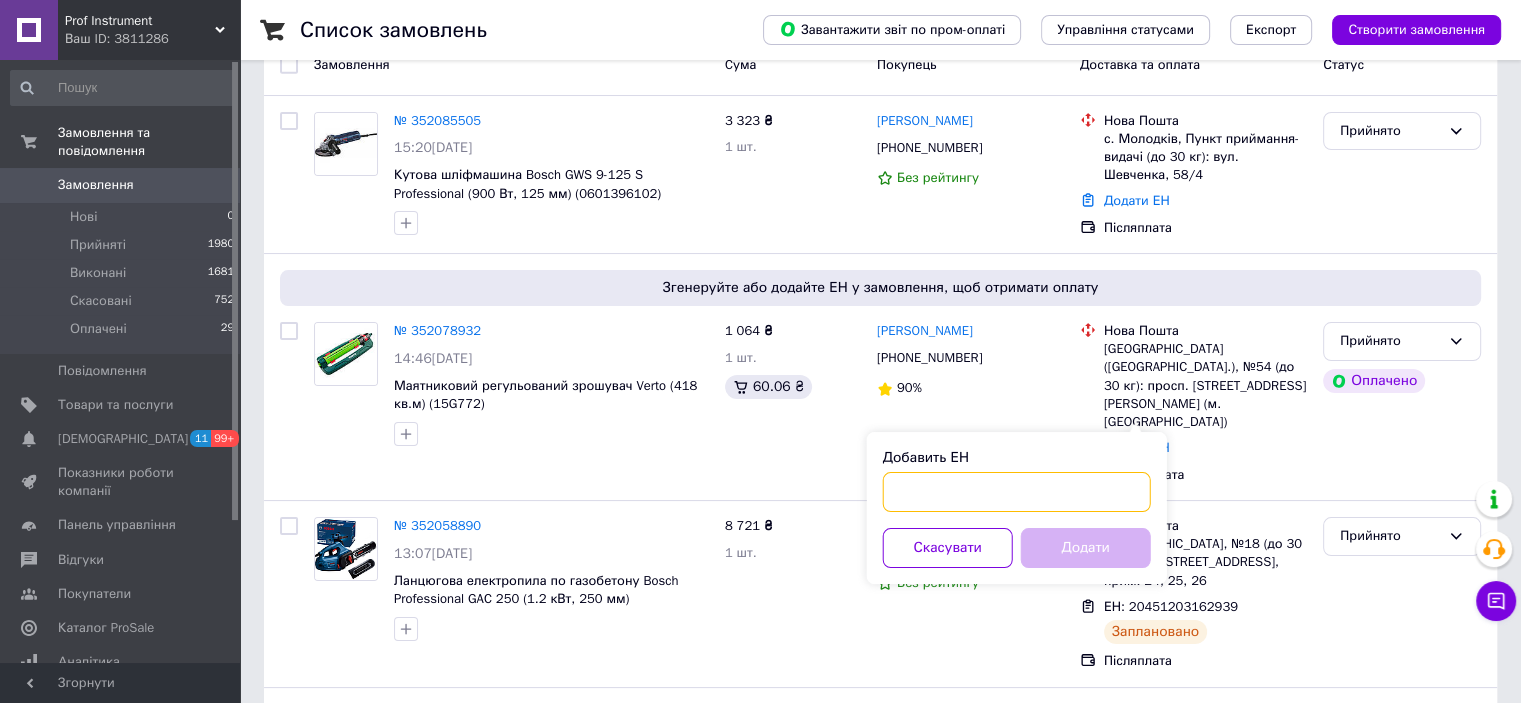 click on "Добавить ЕН" at bounding box center (1017, 492) 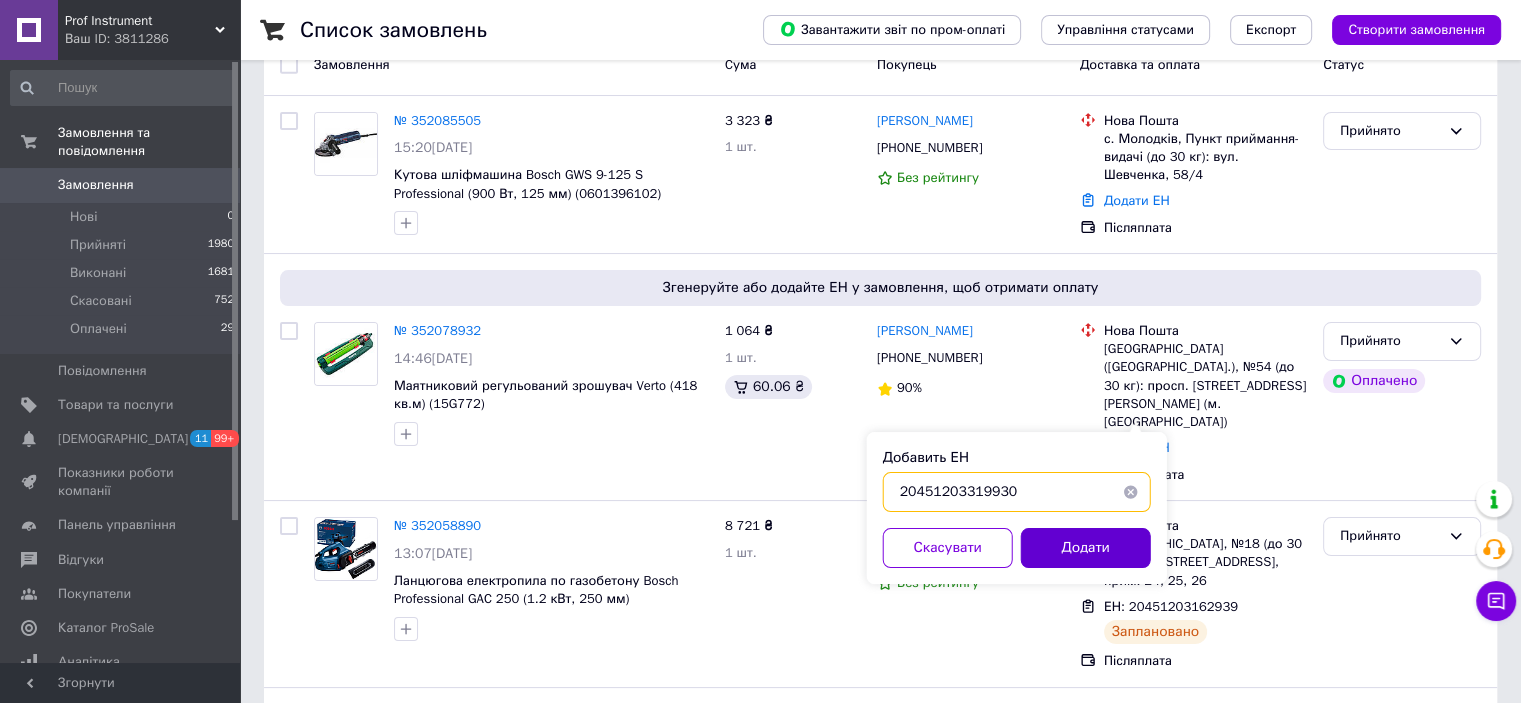 type on "20451203319930" 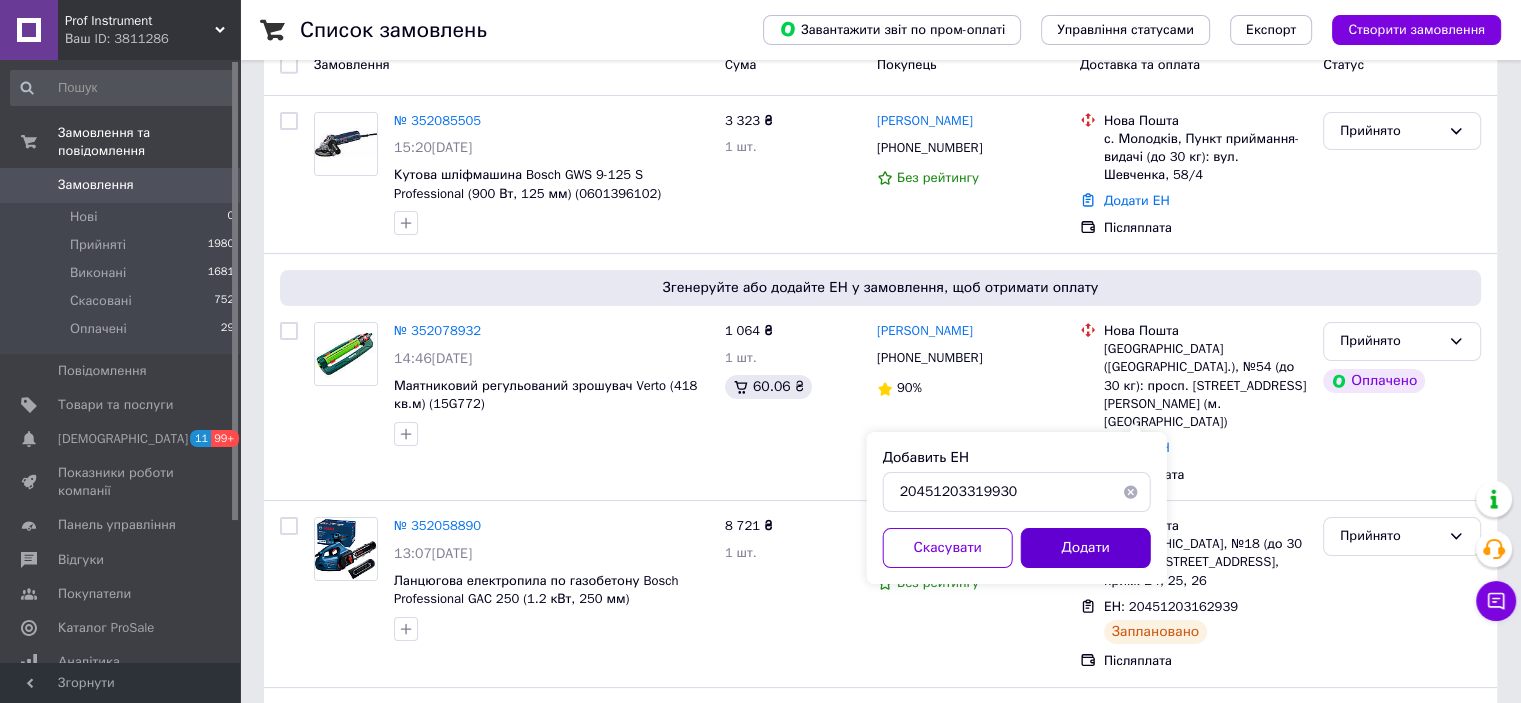 click on "Додати" at bounding box center (1086, 548) 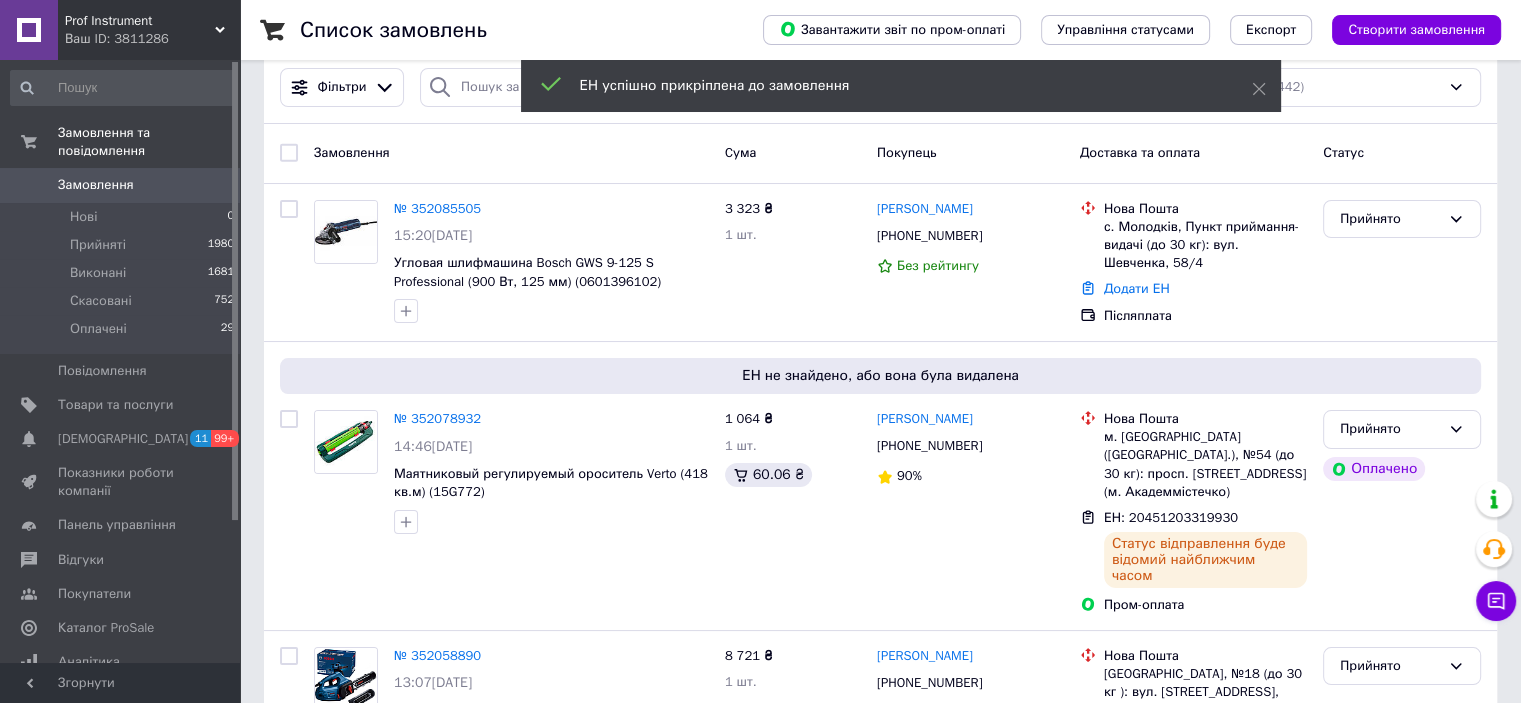 scroll, scrollTop: 0, scrollLeft: 0, axis: both 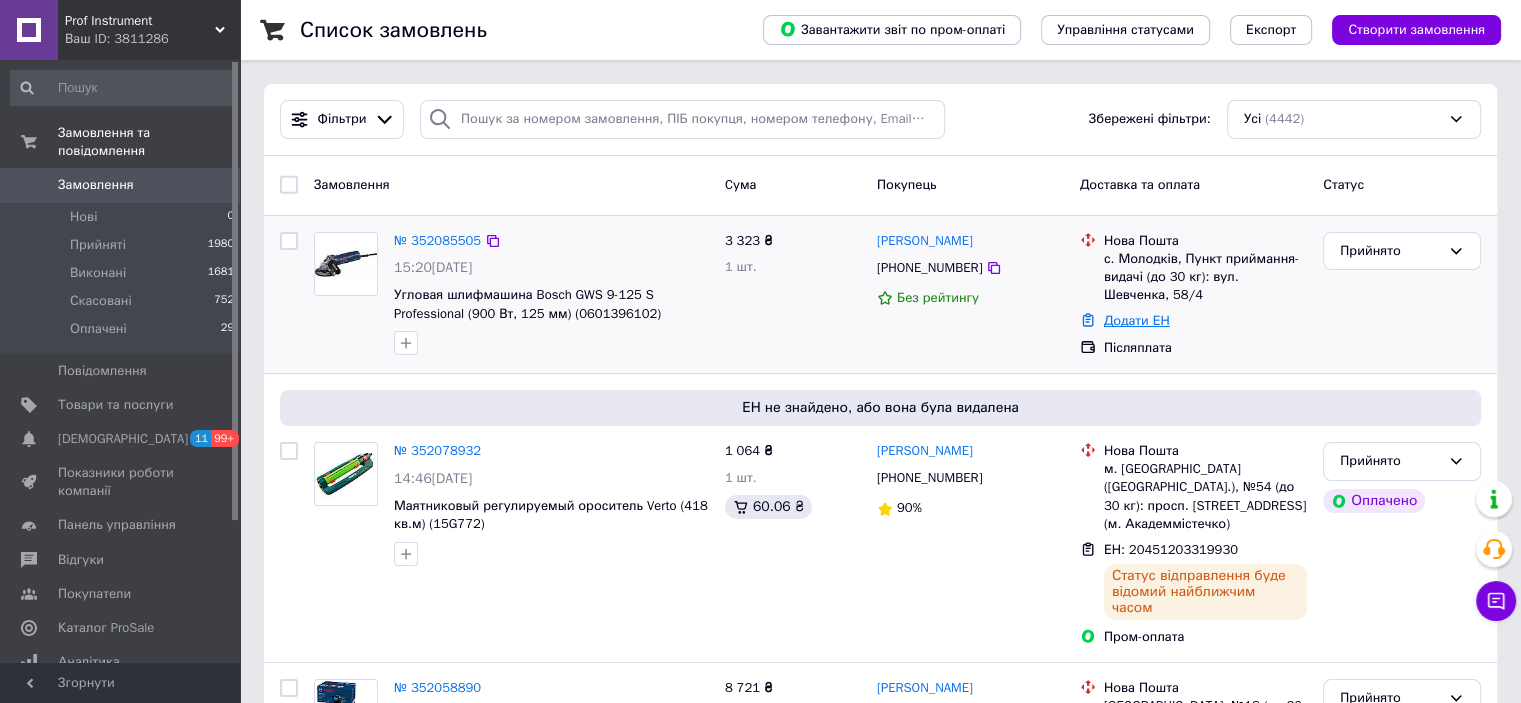 click on "Додати ЕН" at bounding box center [1137, 320] 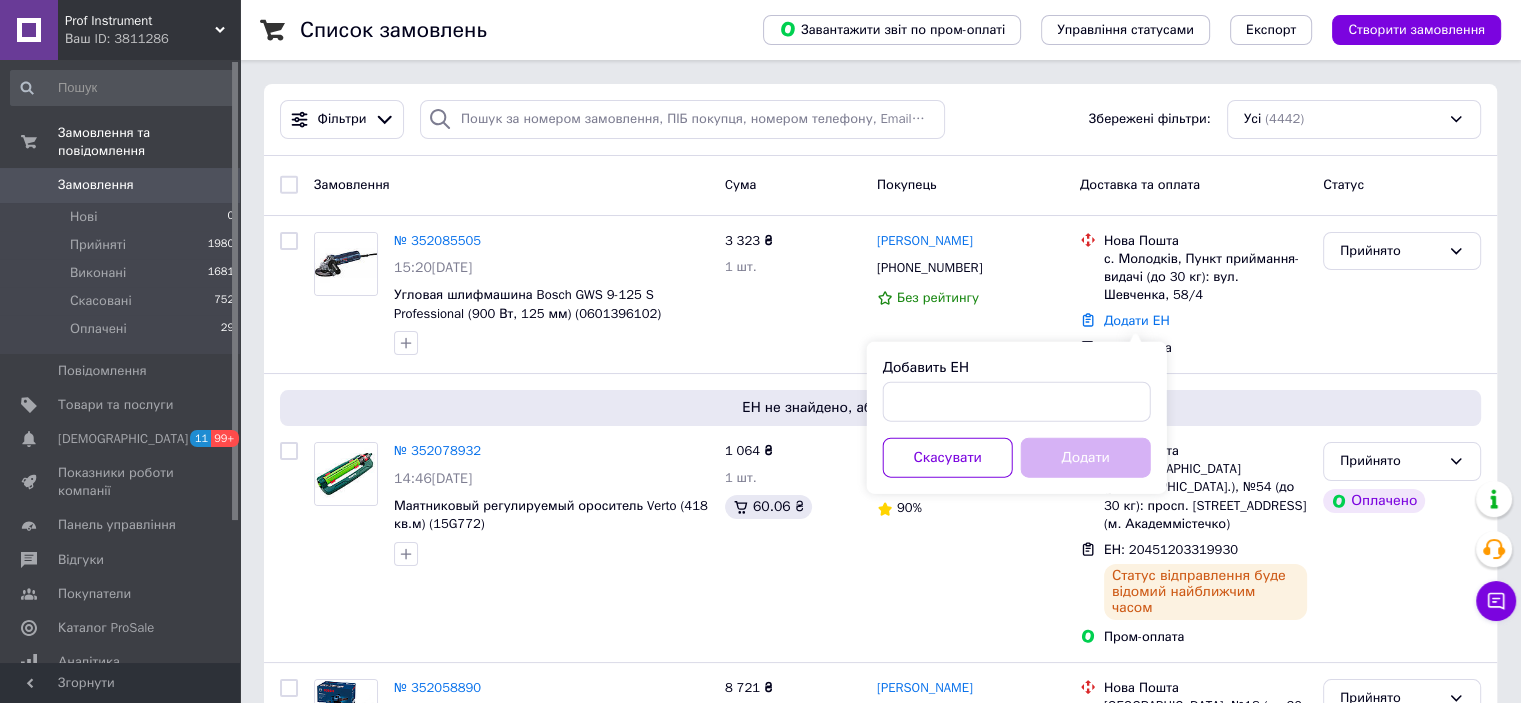 click on "Добавить ЕН" at bounding box center [1017, 368] 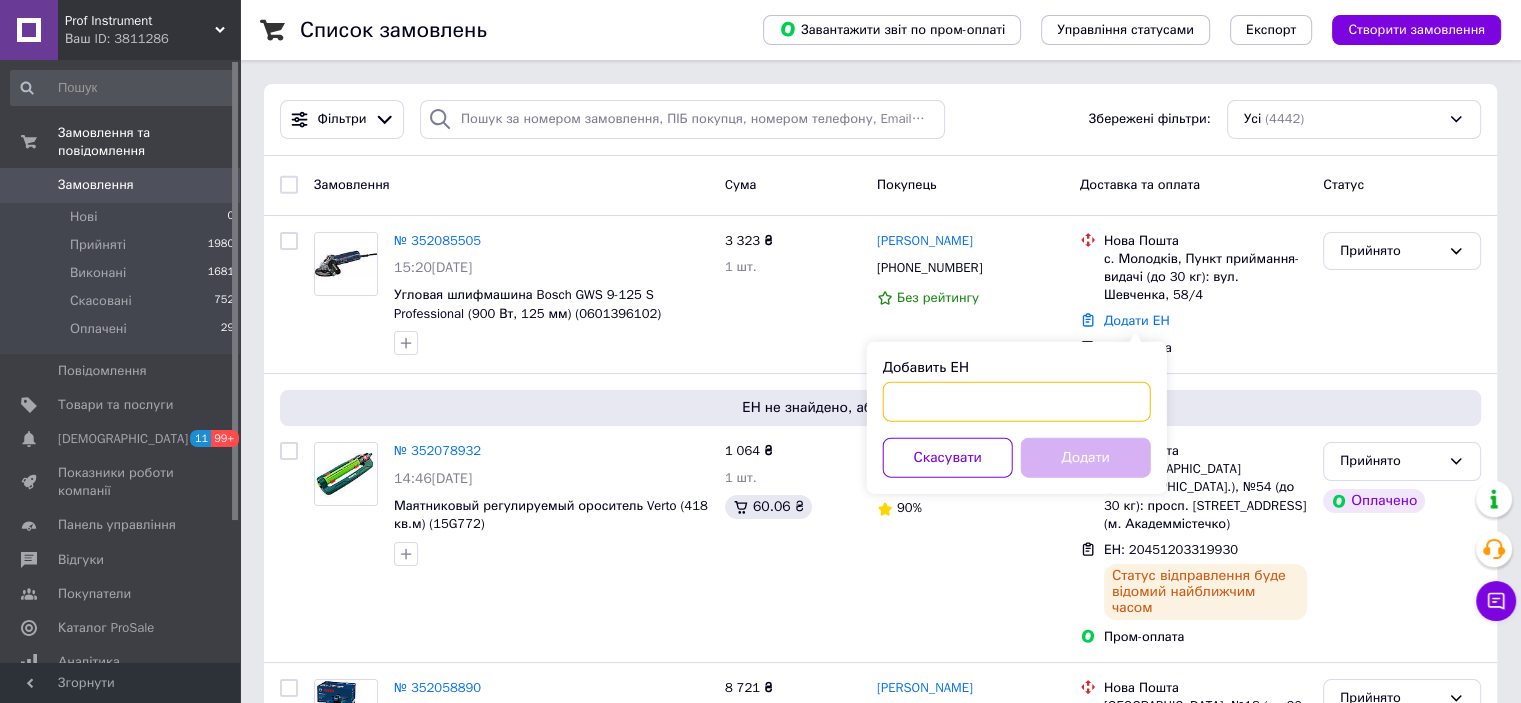 click on "Добавить ЕН" at bounding box center (1017, 402) 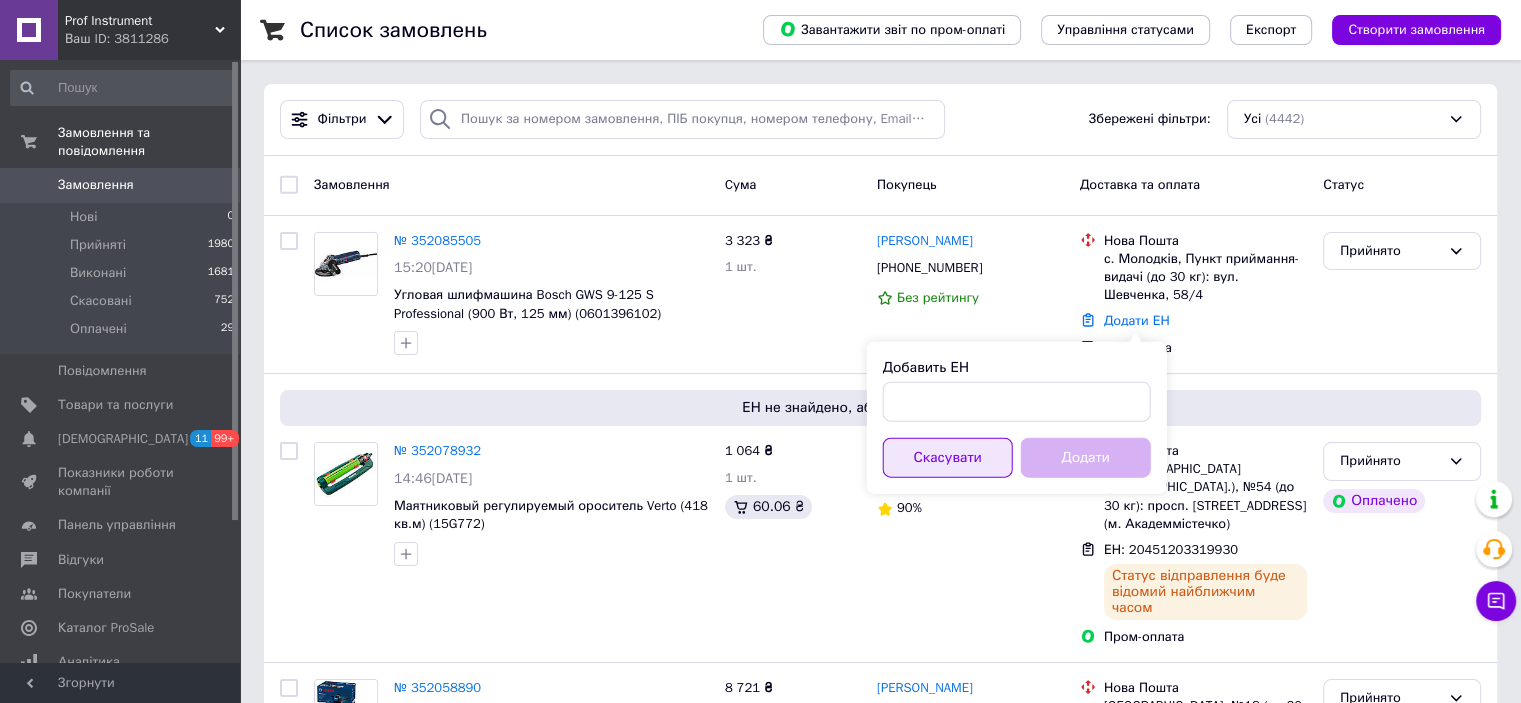 click on "Скасувати" at bounding box center (948, 458) 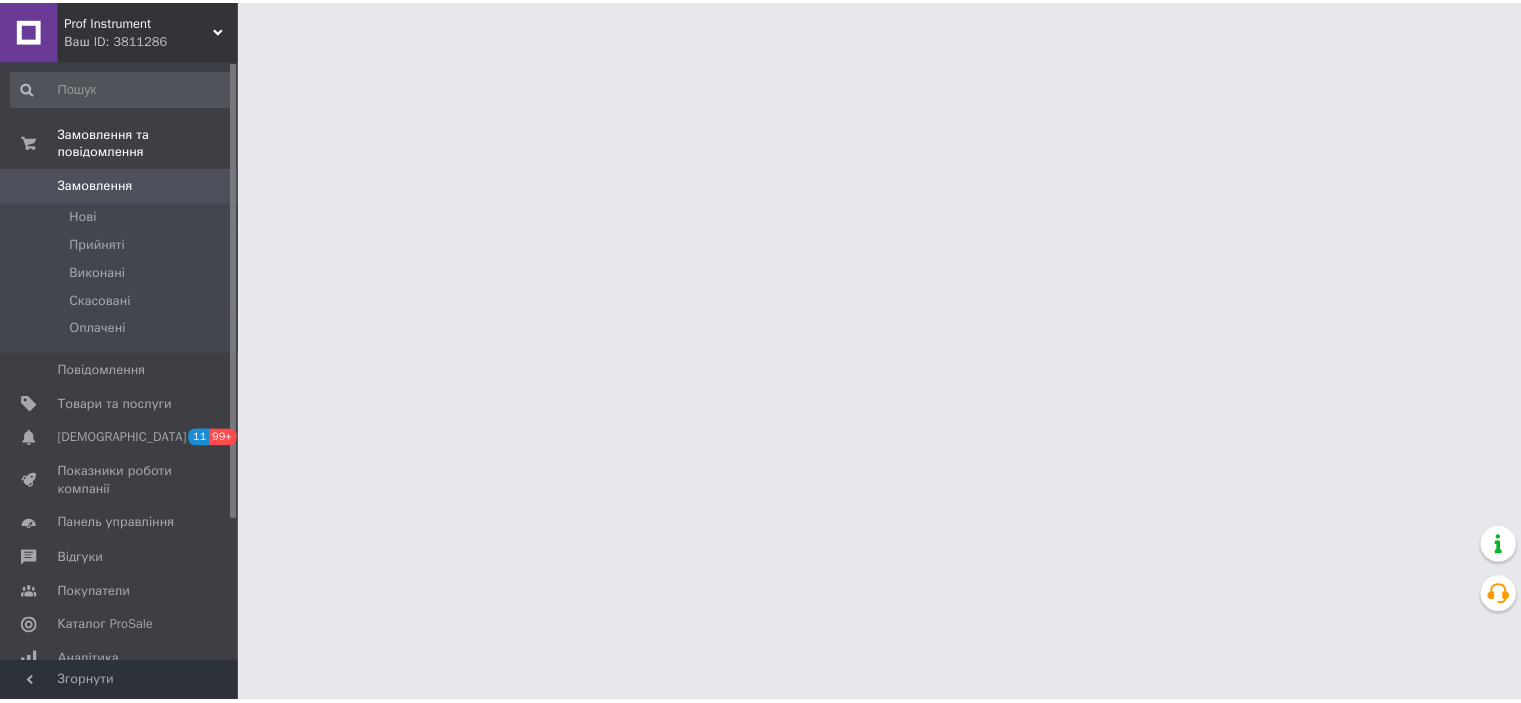 scroll, scrollTop: 0, scrollLeft: 0, axis: both 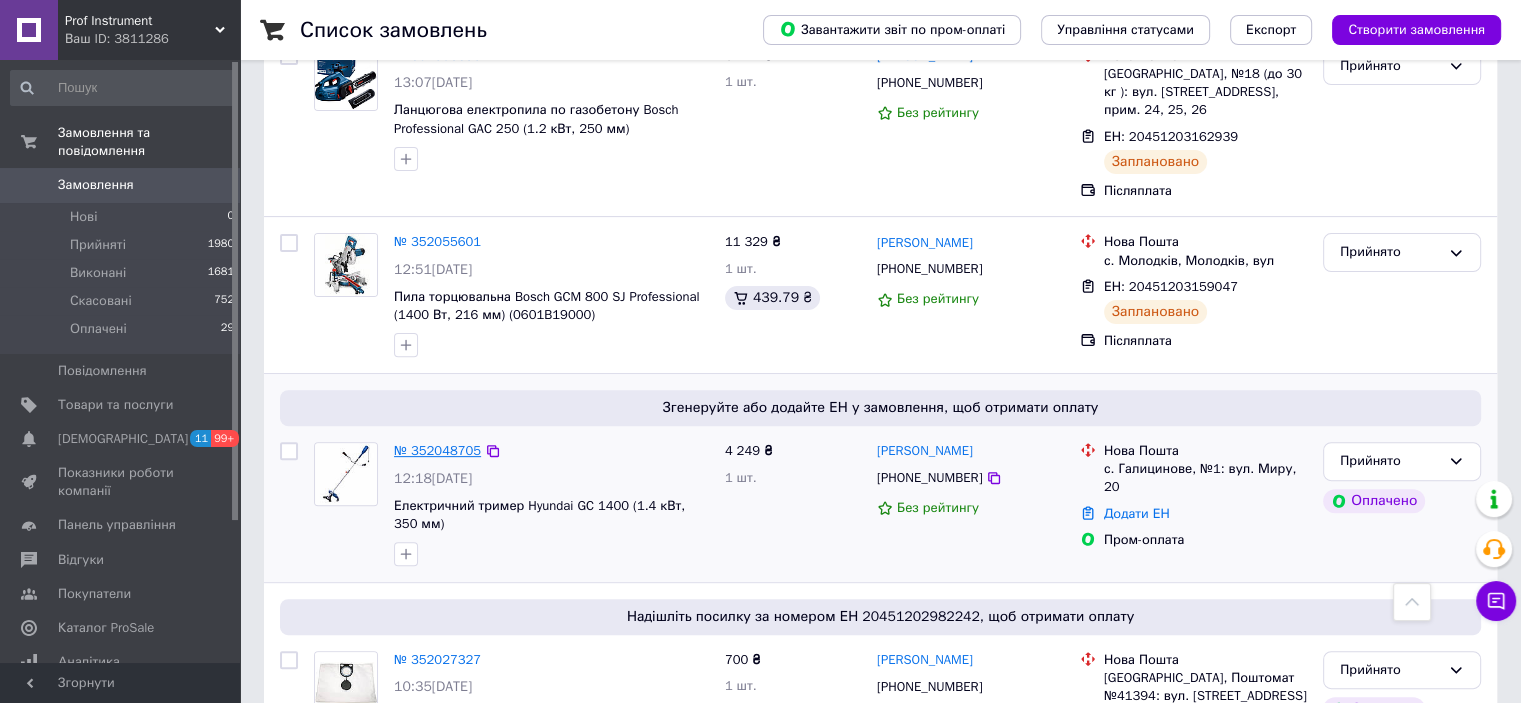 click on "№ 352048705" at bounding box center (437, 450) 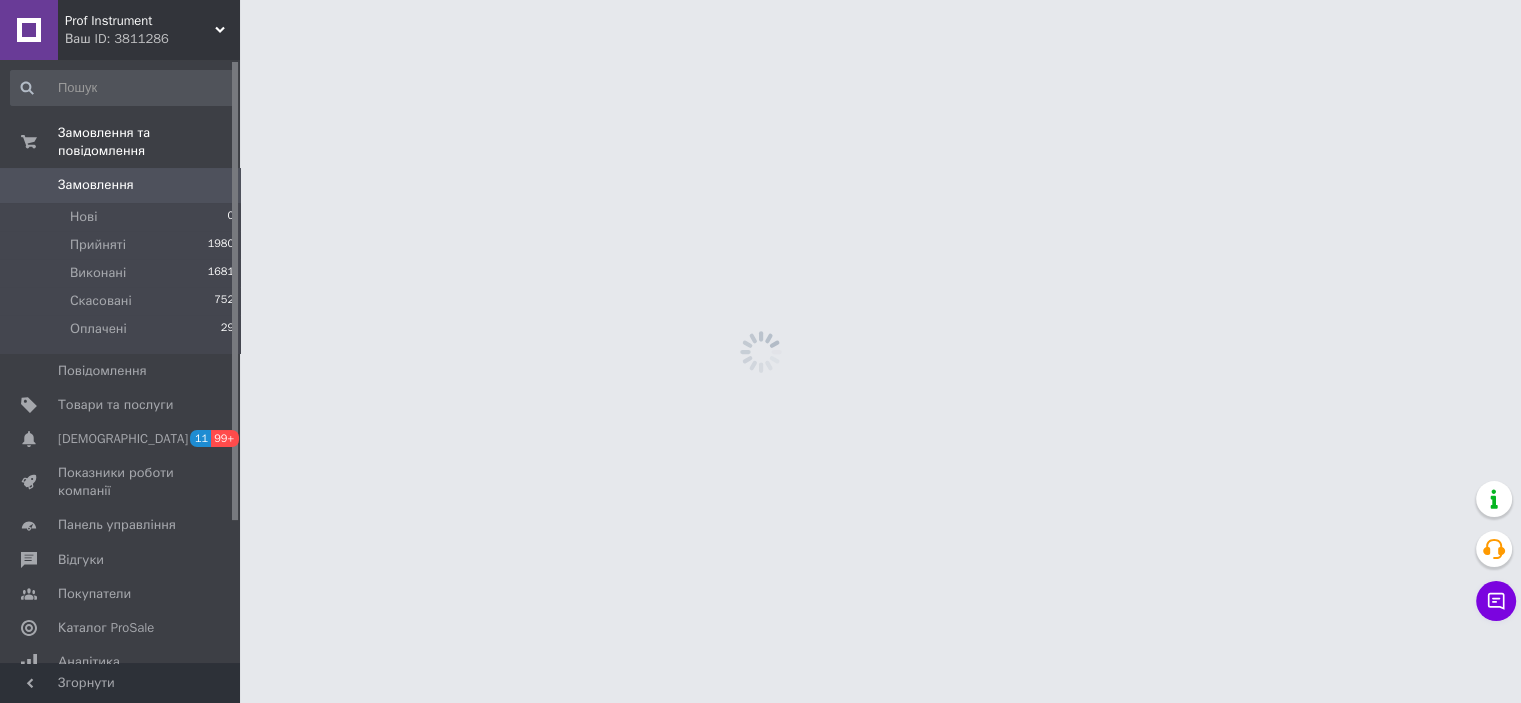 scroll, scrollTop: 0, scrollLeft: 0, axis: both 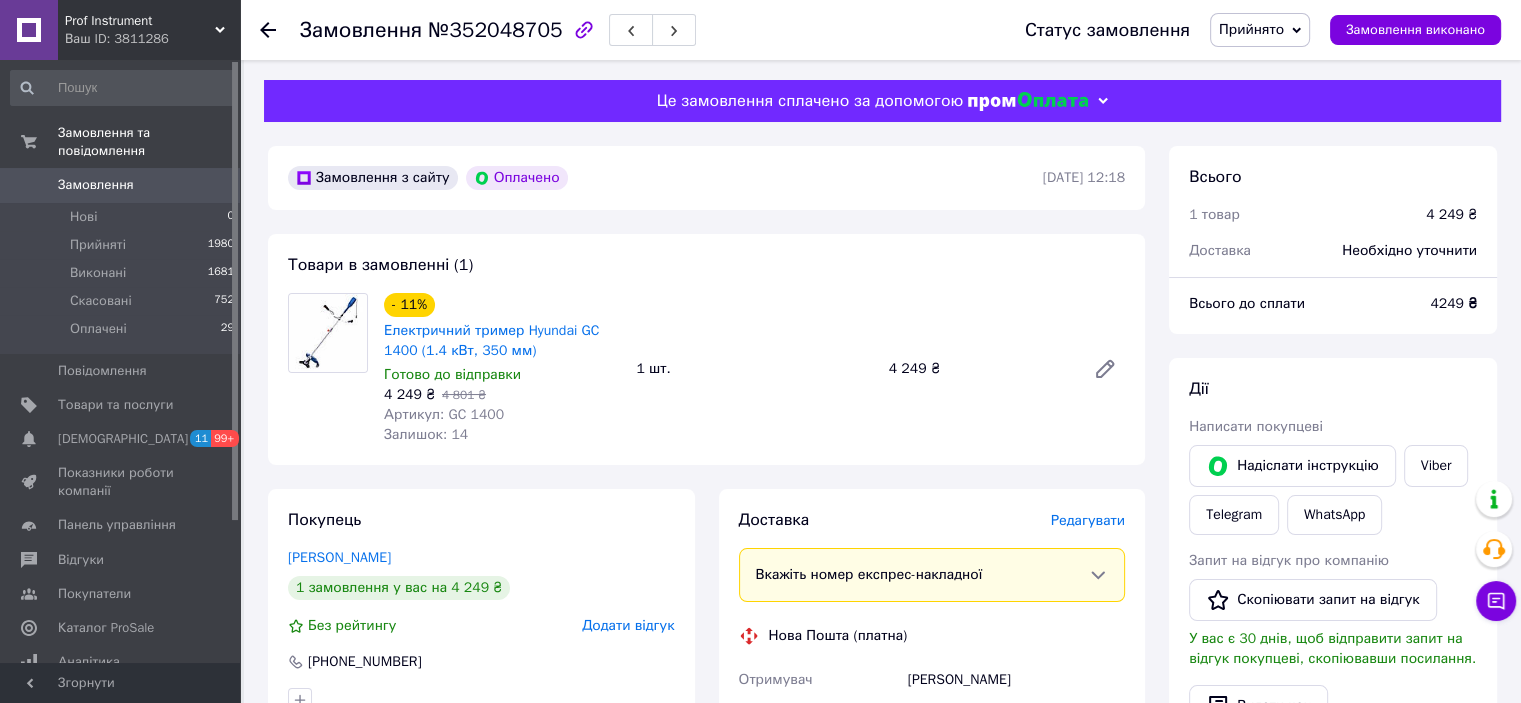 click on "Замовлення 0" at bounding box center (123, 185) 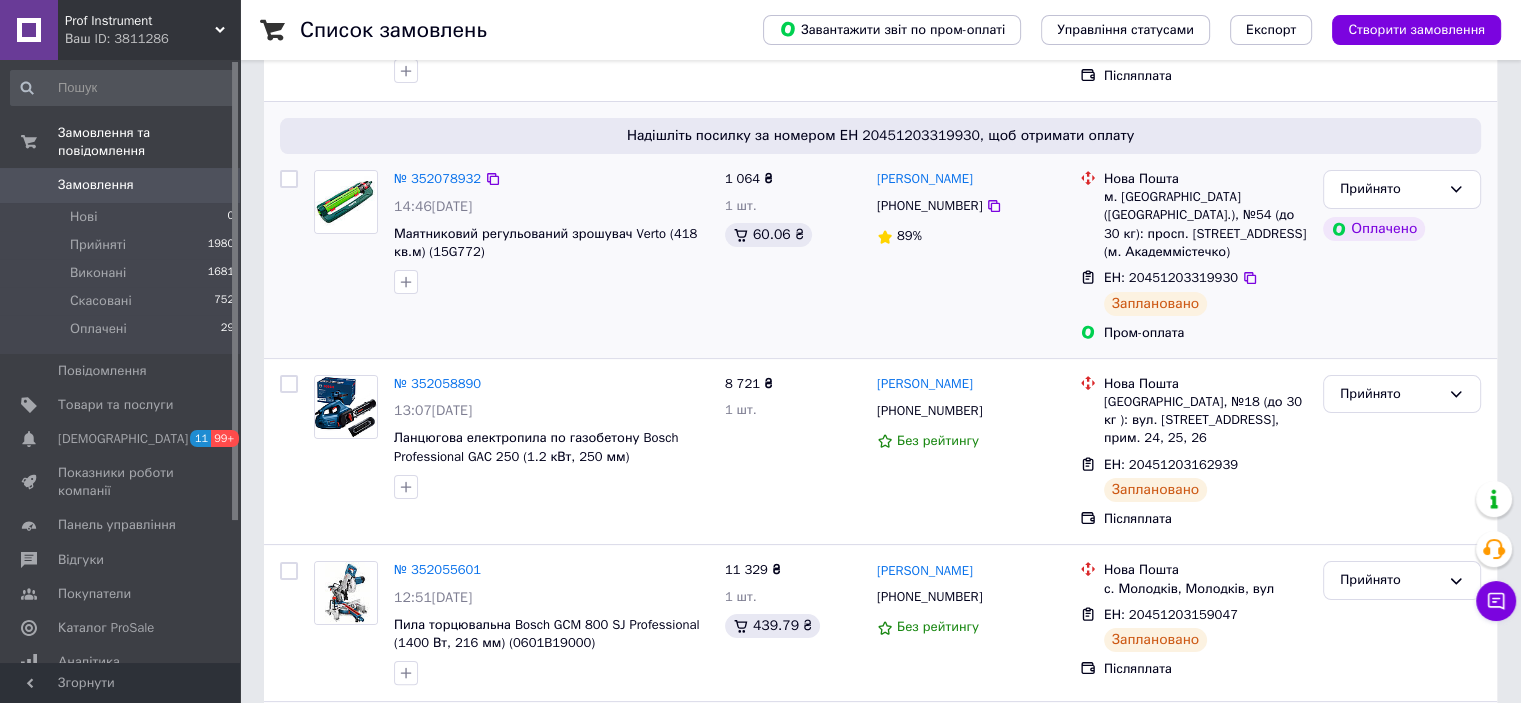 scroll, scrollTop: 720, scrollLeft: 0, axis: vertical 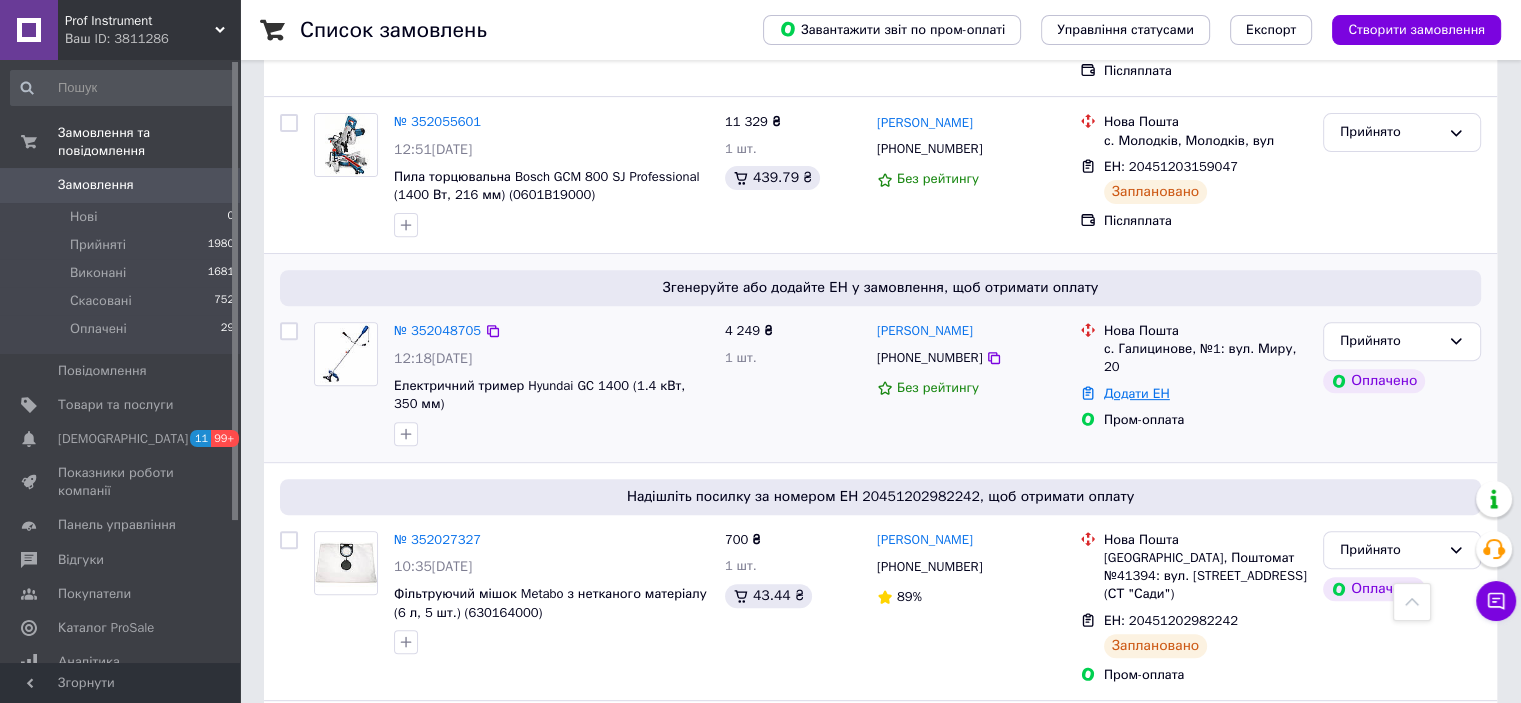 click on "Додати ЕН" at bounding box center [1137, 393] 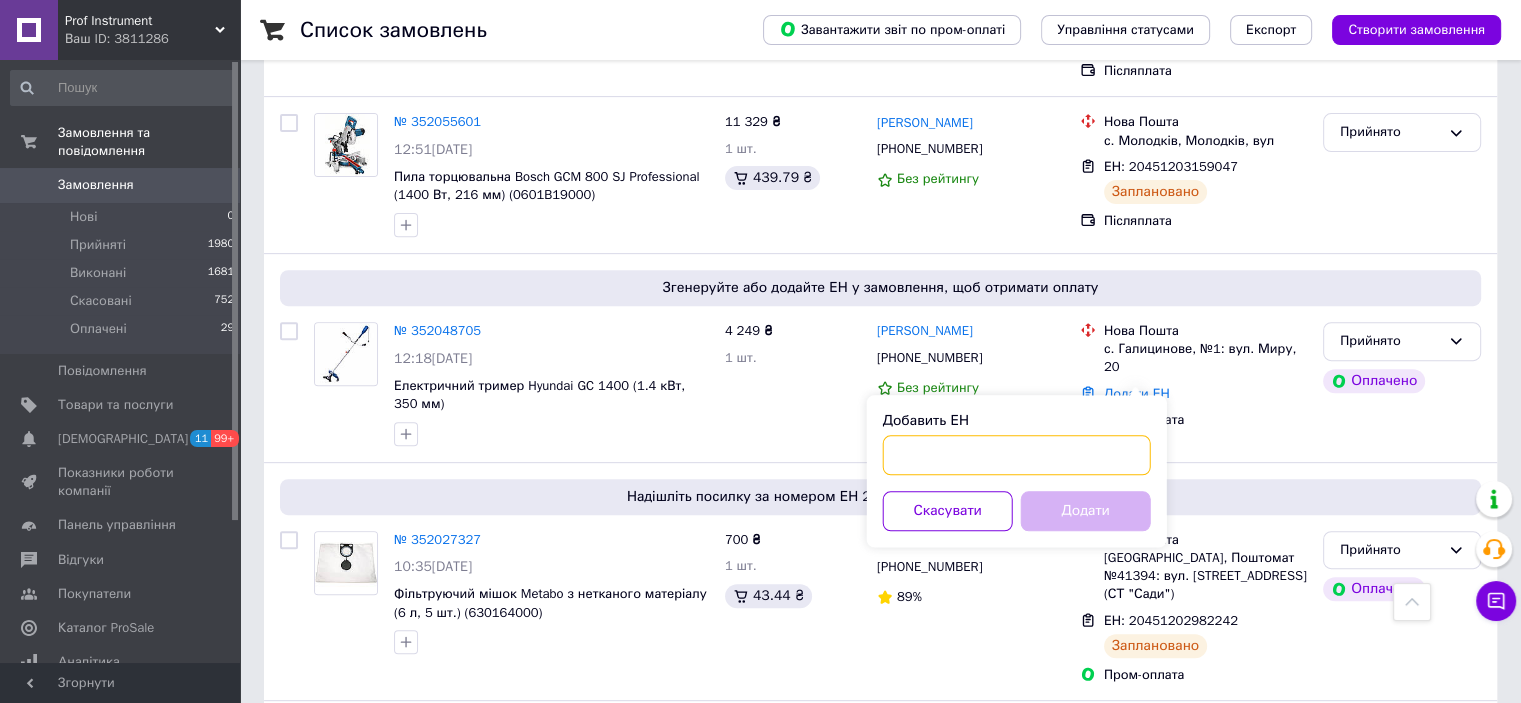 click on "Добавить ЕН" at bounding box center [1017, 455] 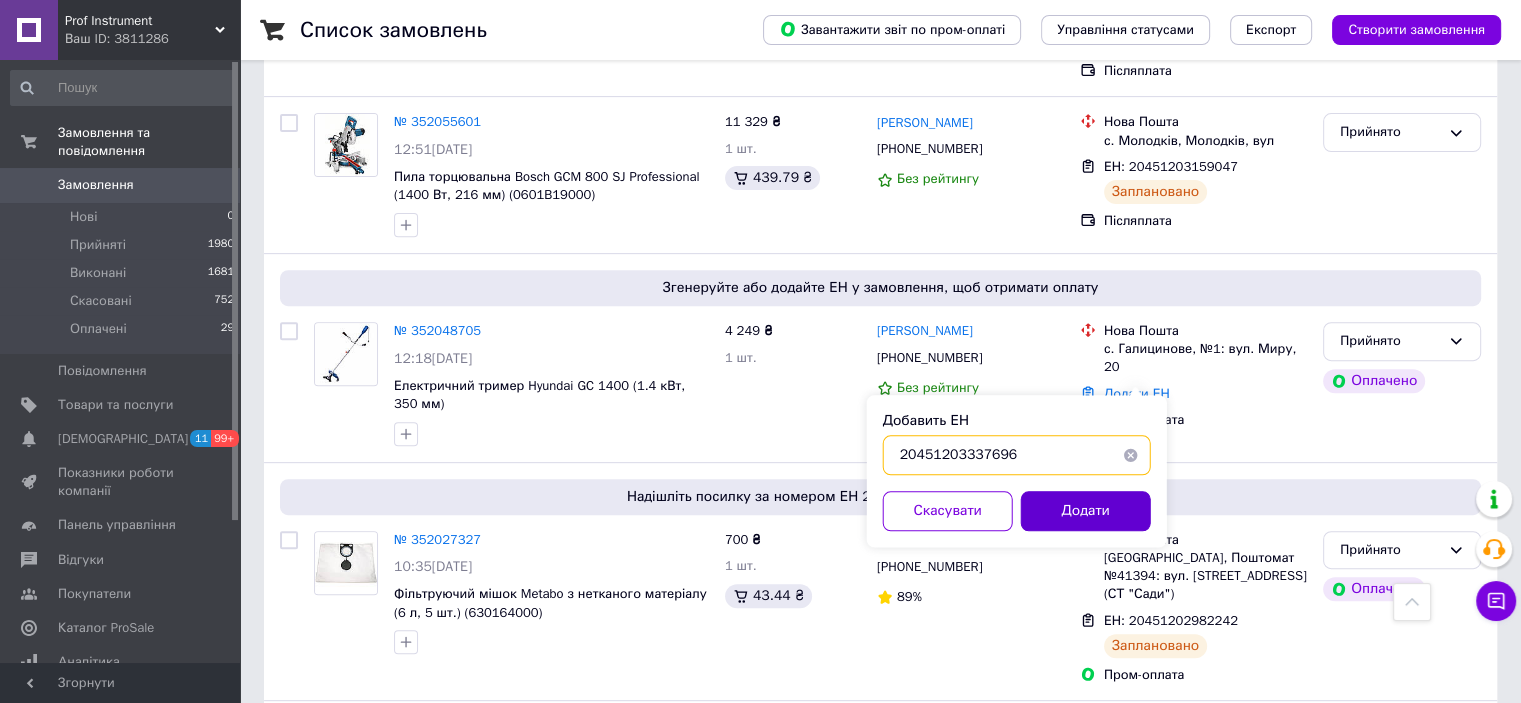 type on "20451203337696" 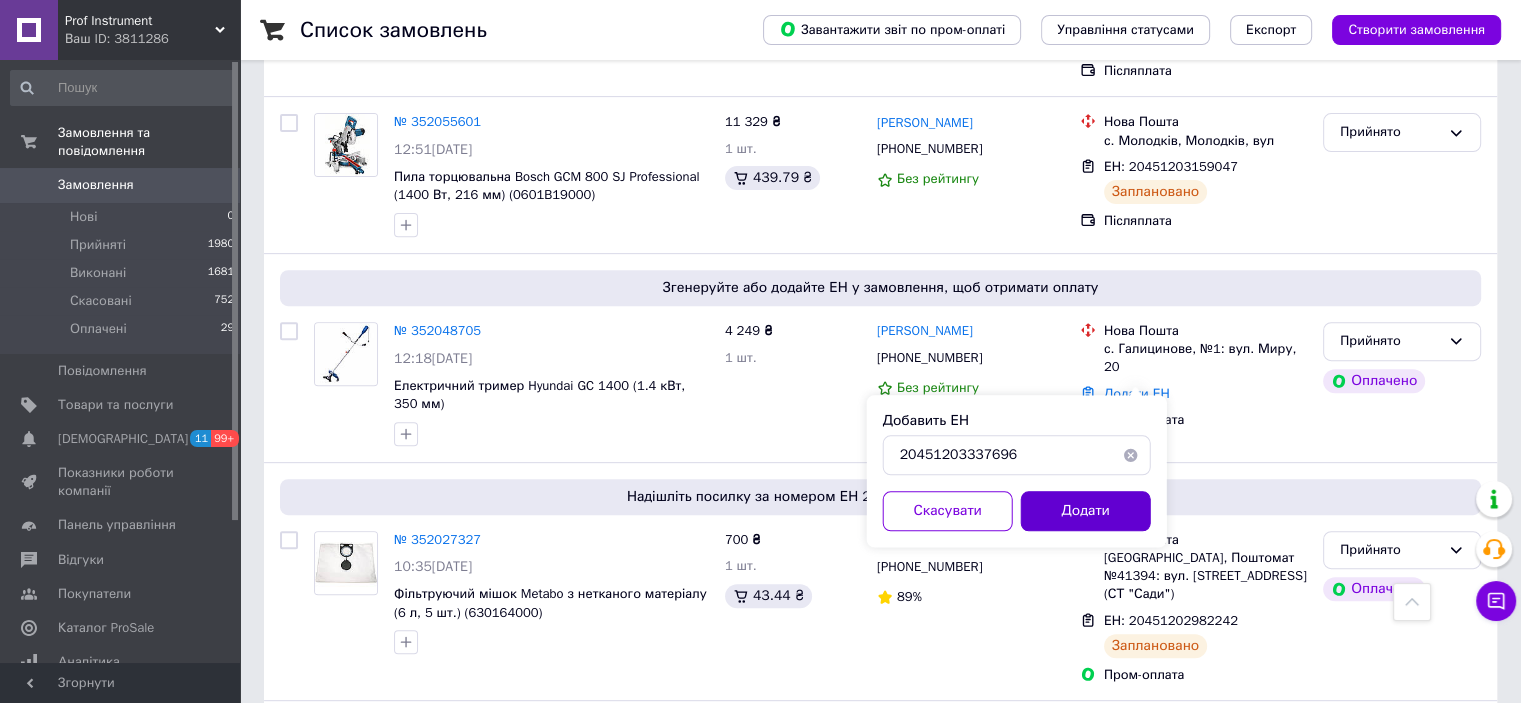 click on "Додати" at bounding box center (1086, 511) 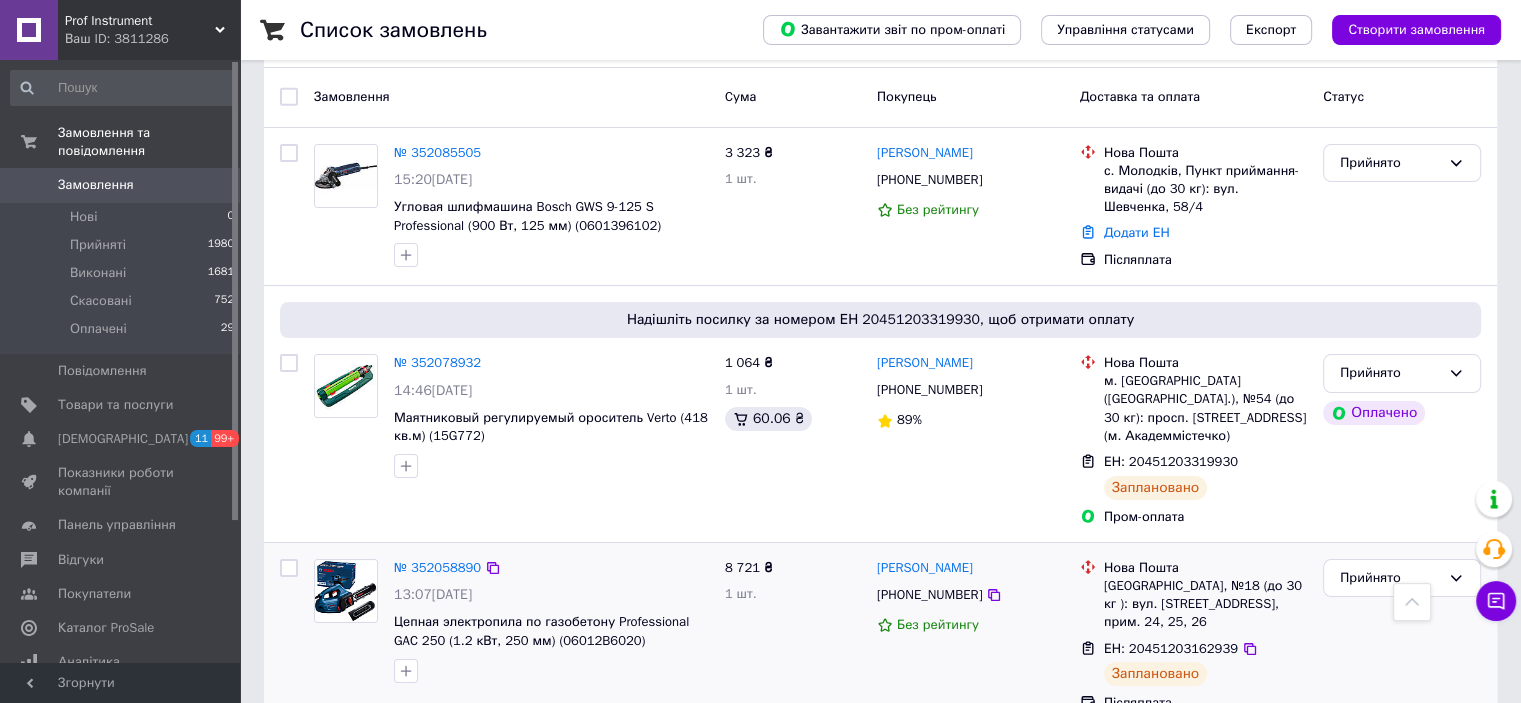scroll, scrollTop: 0, scrollLeft: 0, axis: both 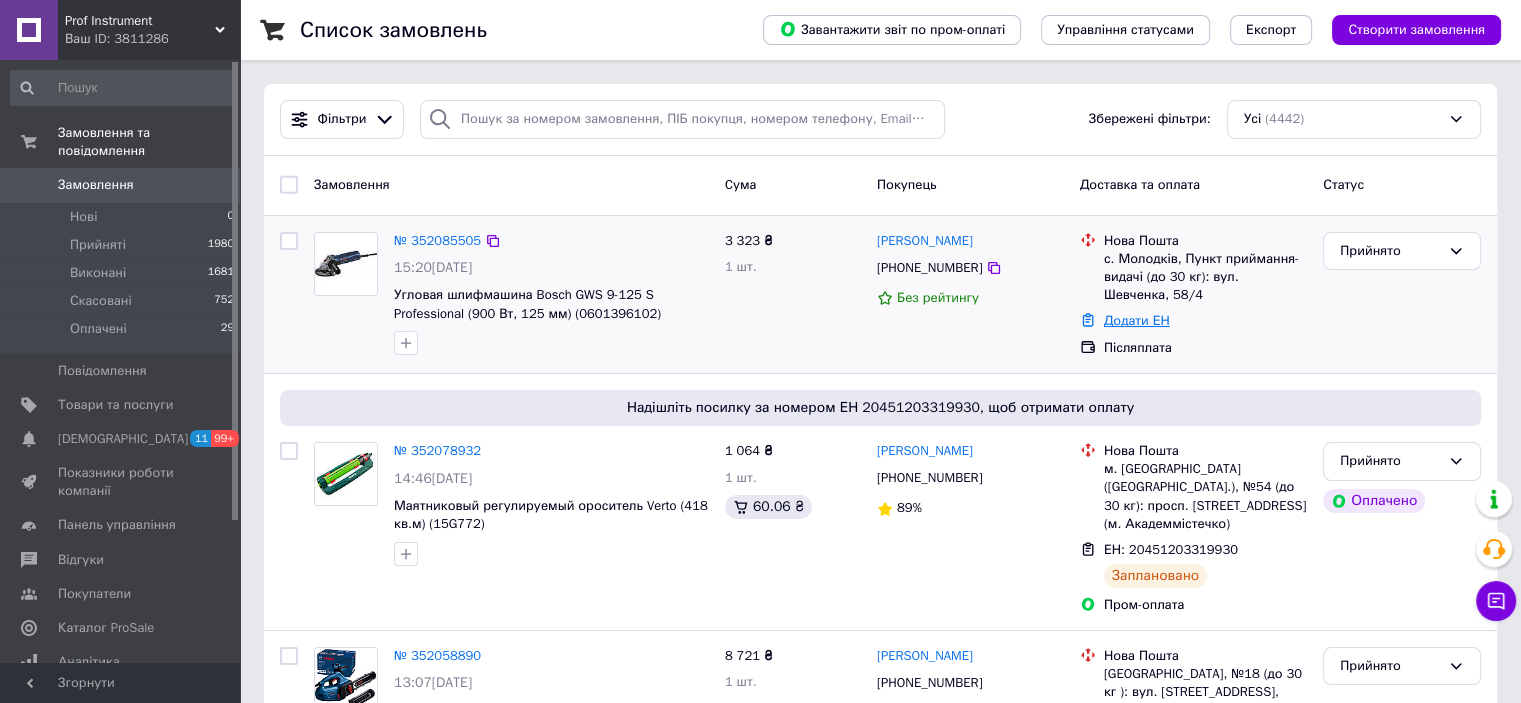 click on "Додати ЕН" at bounding box center (1137, 320) 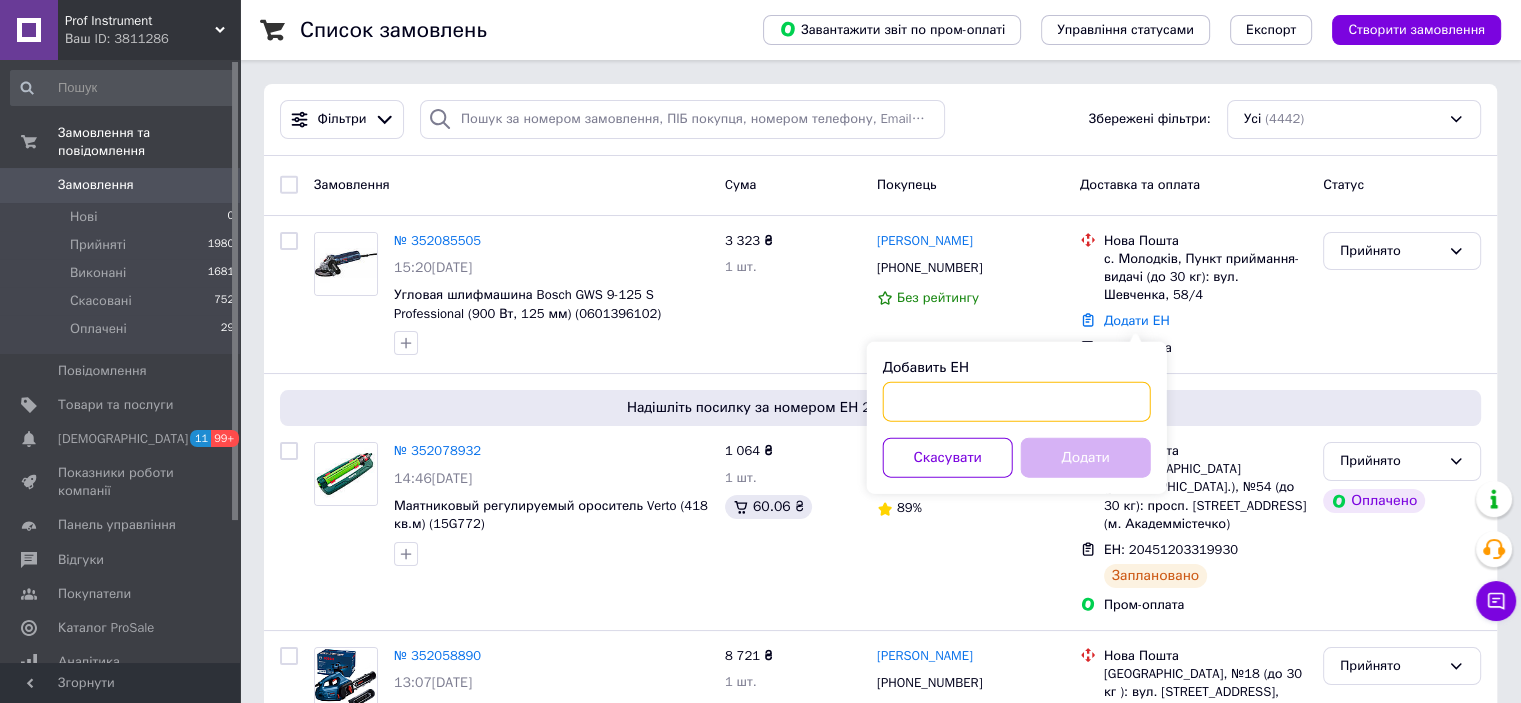 click on "Добавить ЕН" at bounding box center (1017, 402) 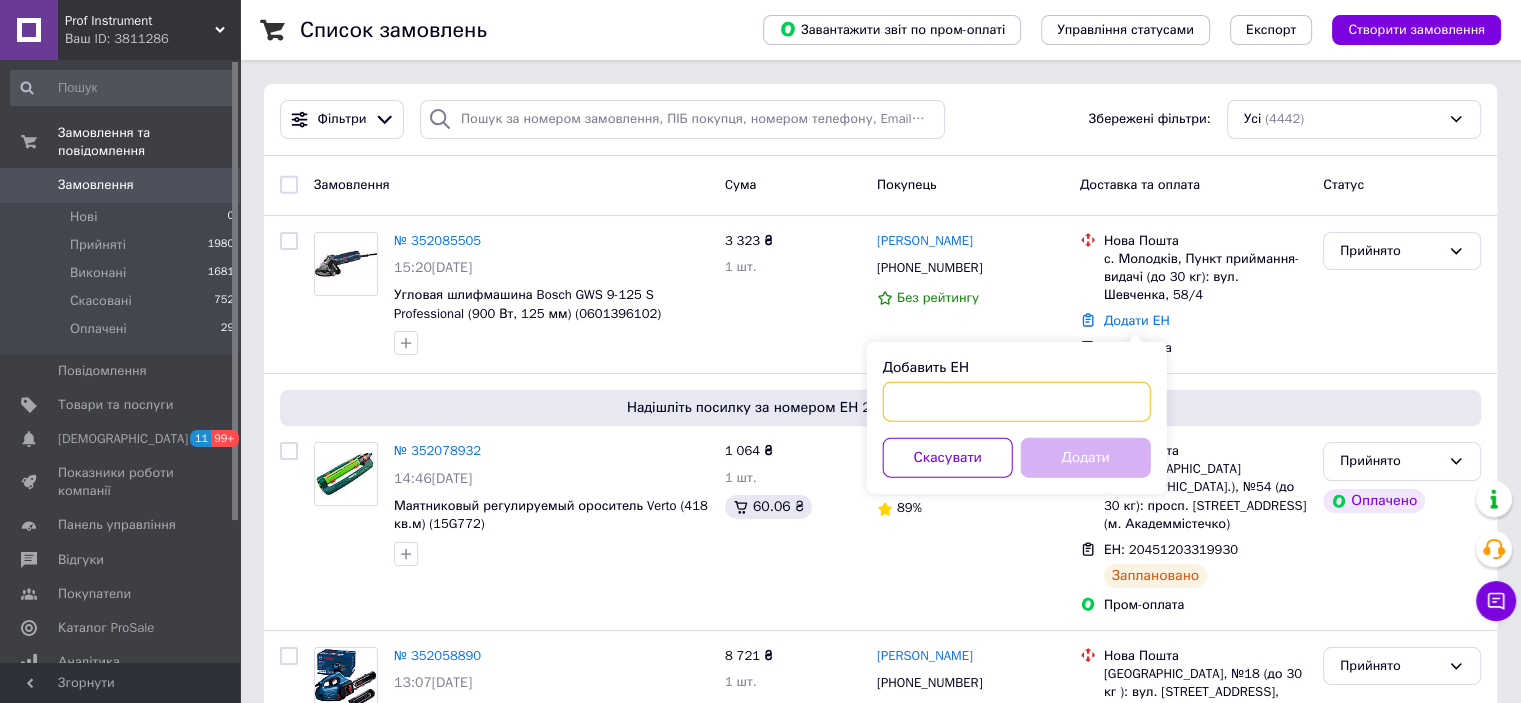 paste on "20451203339997" 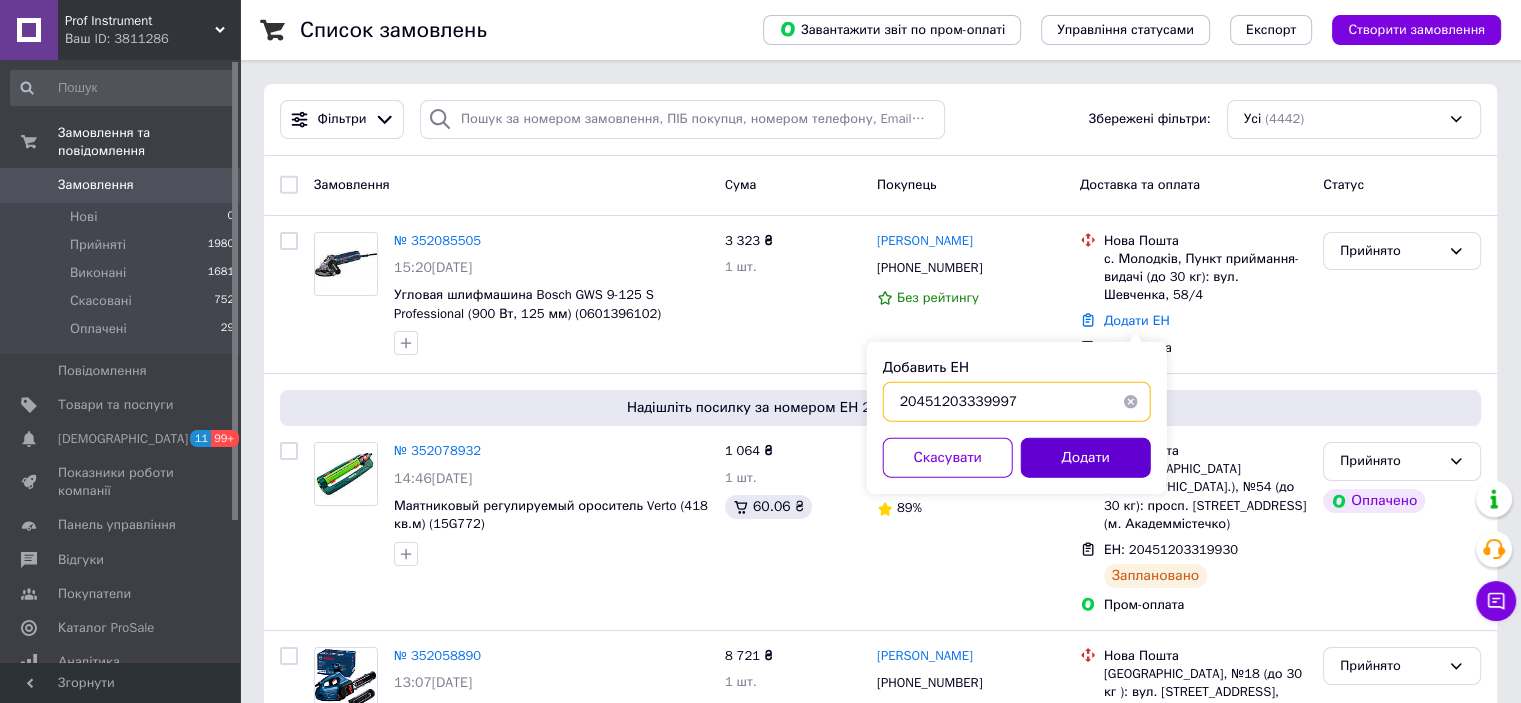 type on "20451203339997" 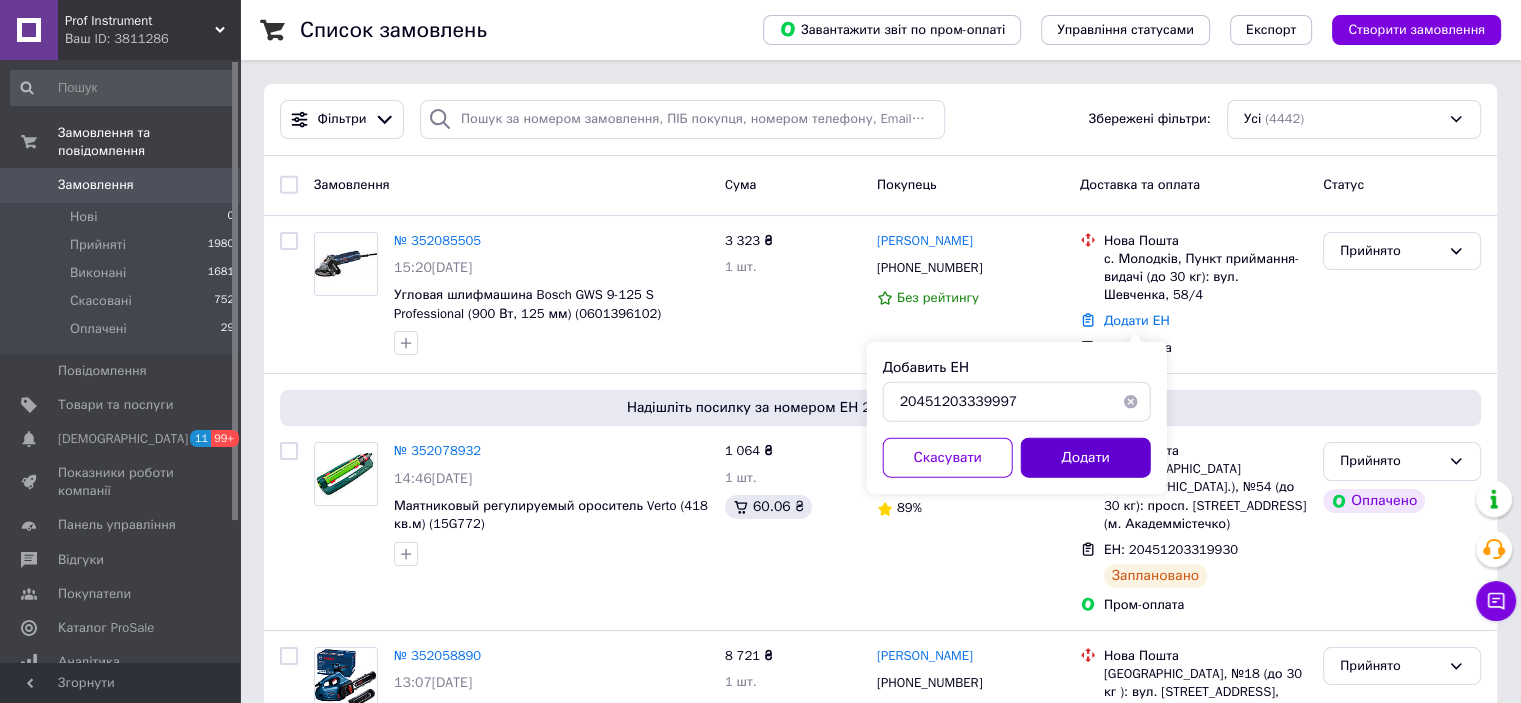 click on "Додати" at bounding box center (1086, 458) 